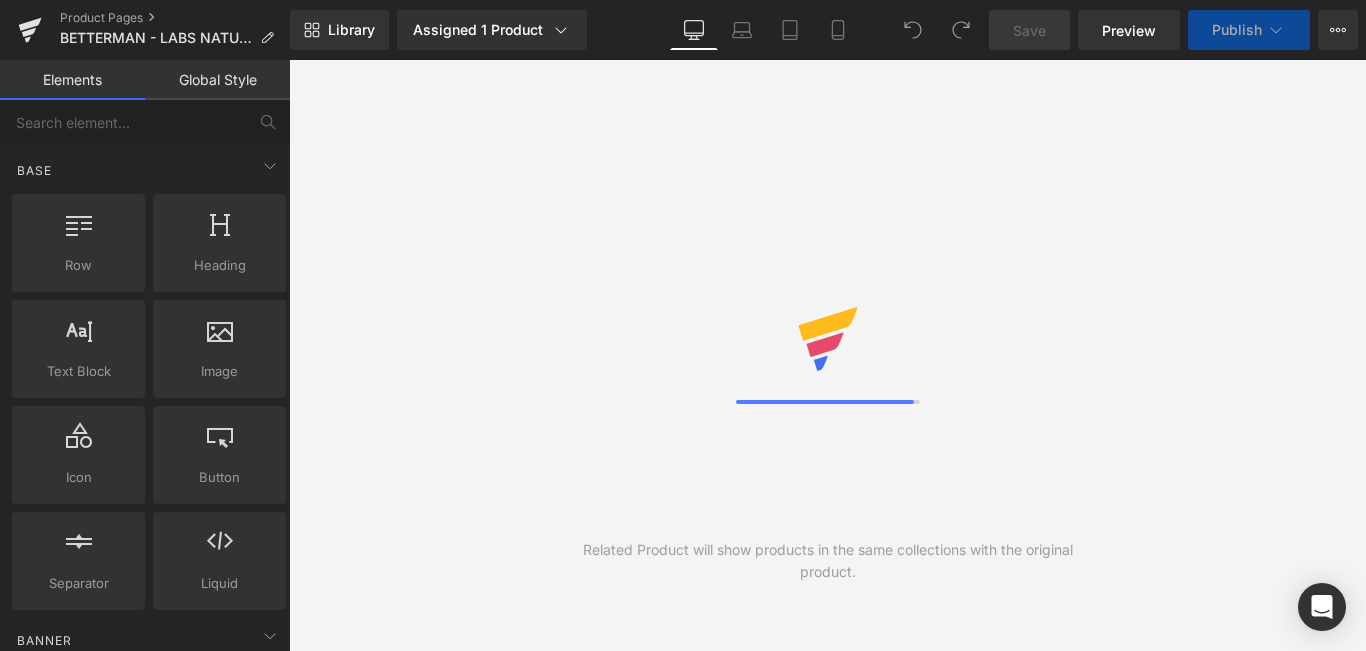 scroll, scrollTop: 0, scrollLeft: 0, axis: both 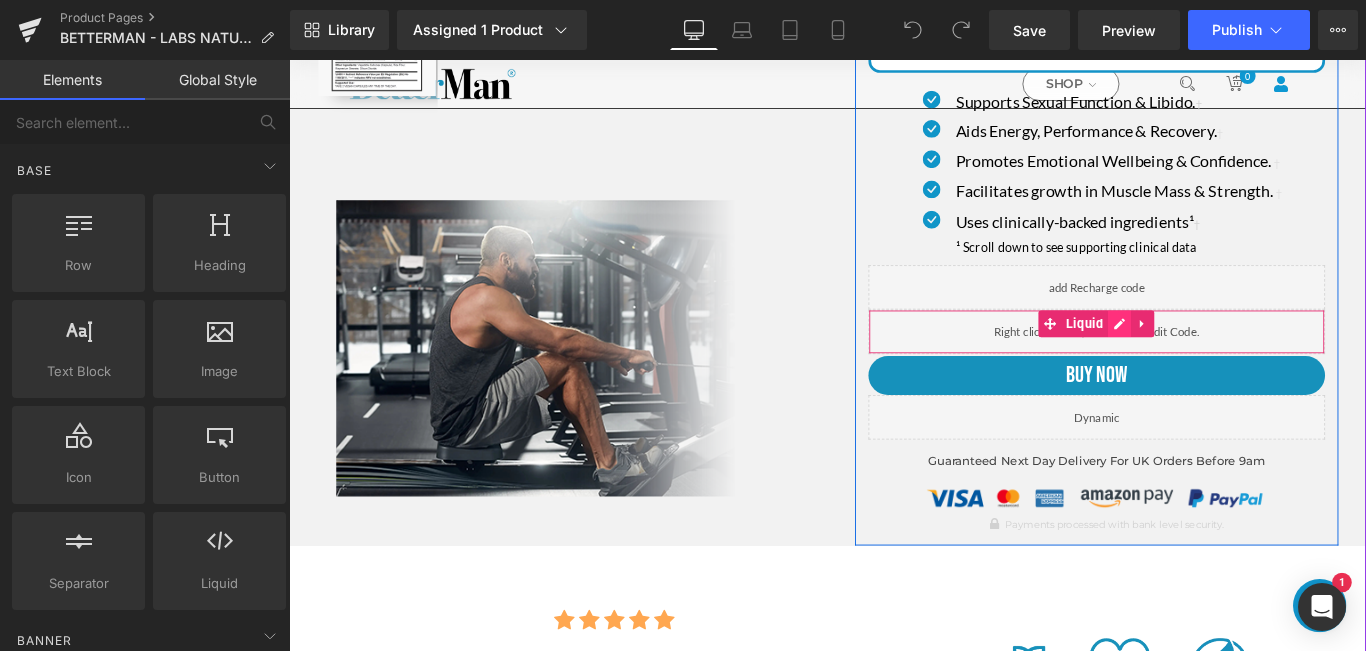 click at bounding box center (1222, 357) 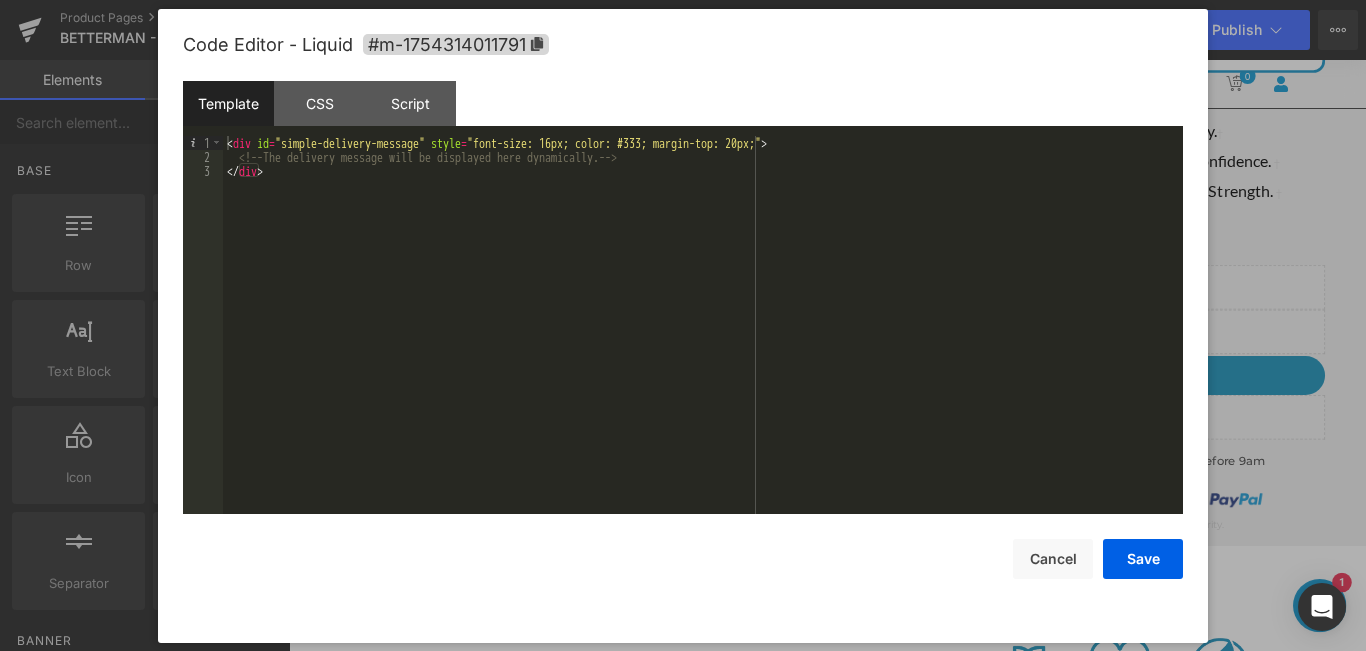 click on "< div   id = "simple-delivery-message"   style = "font-size: 16px; color: #333; margin-top: 20px;" >    <!--  The delivery message will be displayed here dynamically.  --> </ div >" at bounding box center [703, 339] 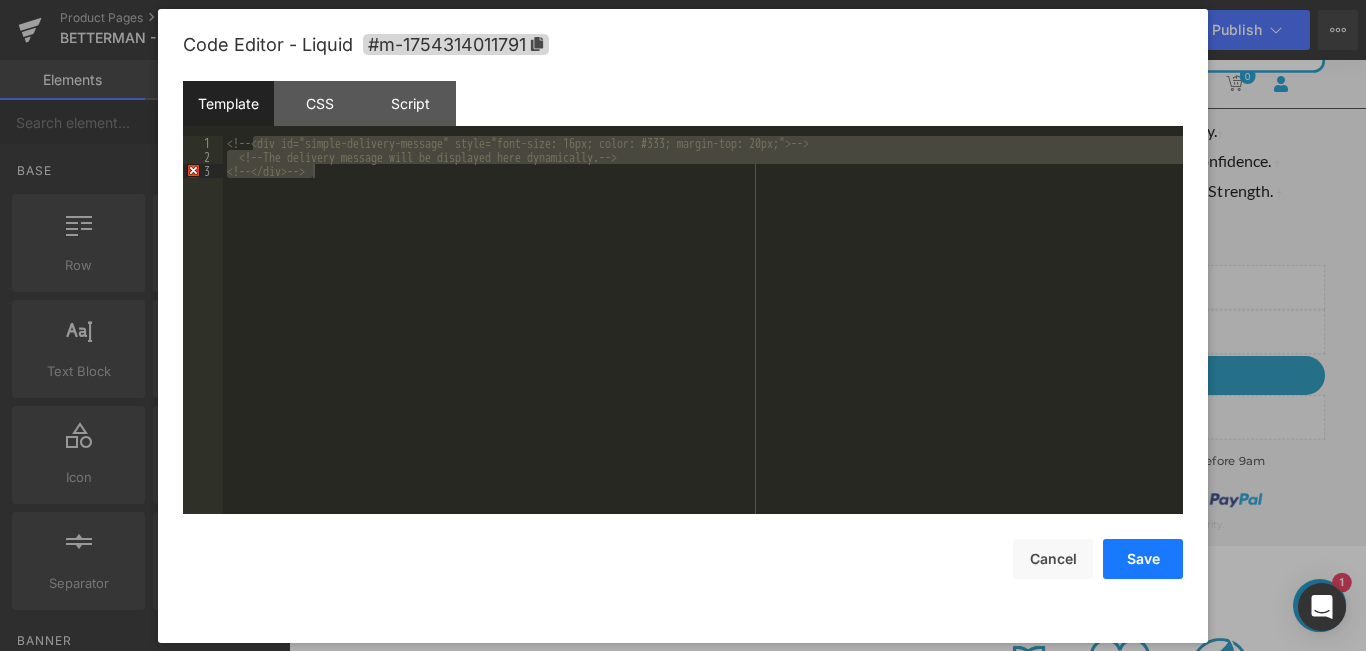 click on "Save" at bounding box center (1143, 559) 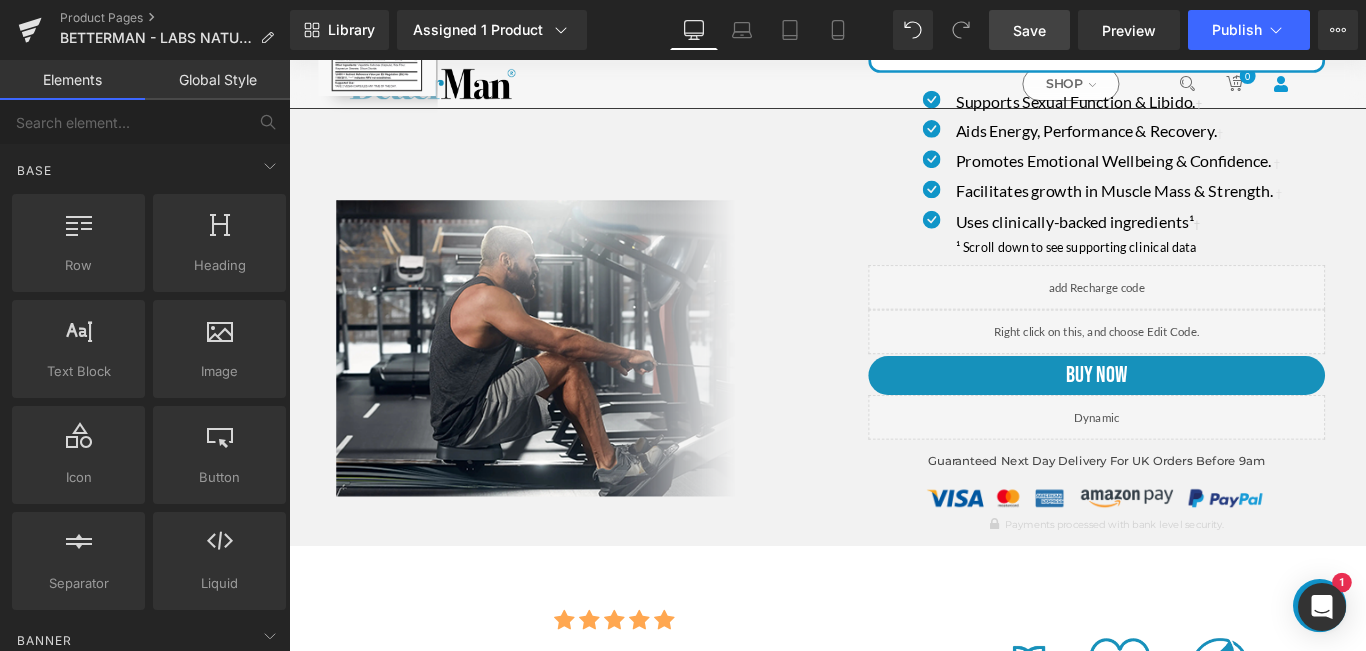 click on "Save" at bounding box center (1029, 30) 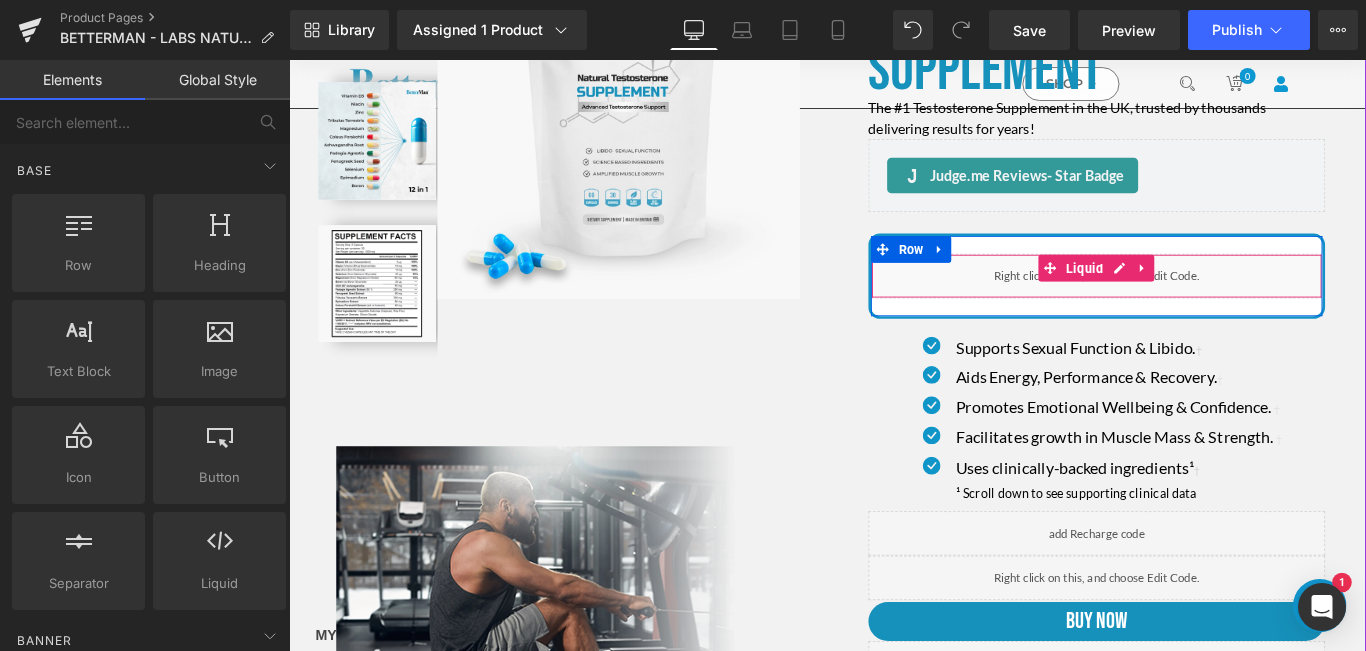 scroll, scrollTop: 332, scrollLeft: 0, axis: vertical 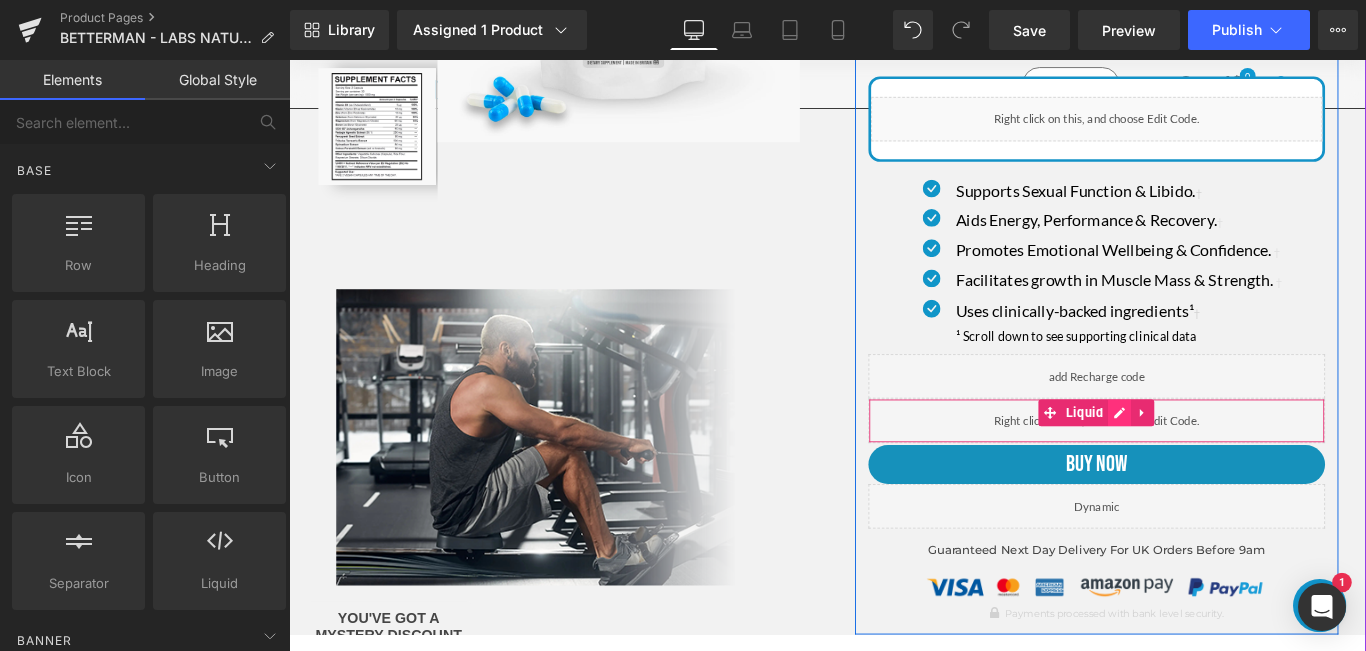 click at bounding box center (1222, 457) 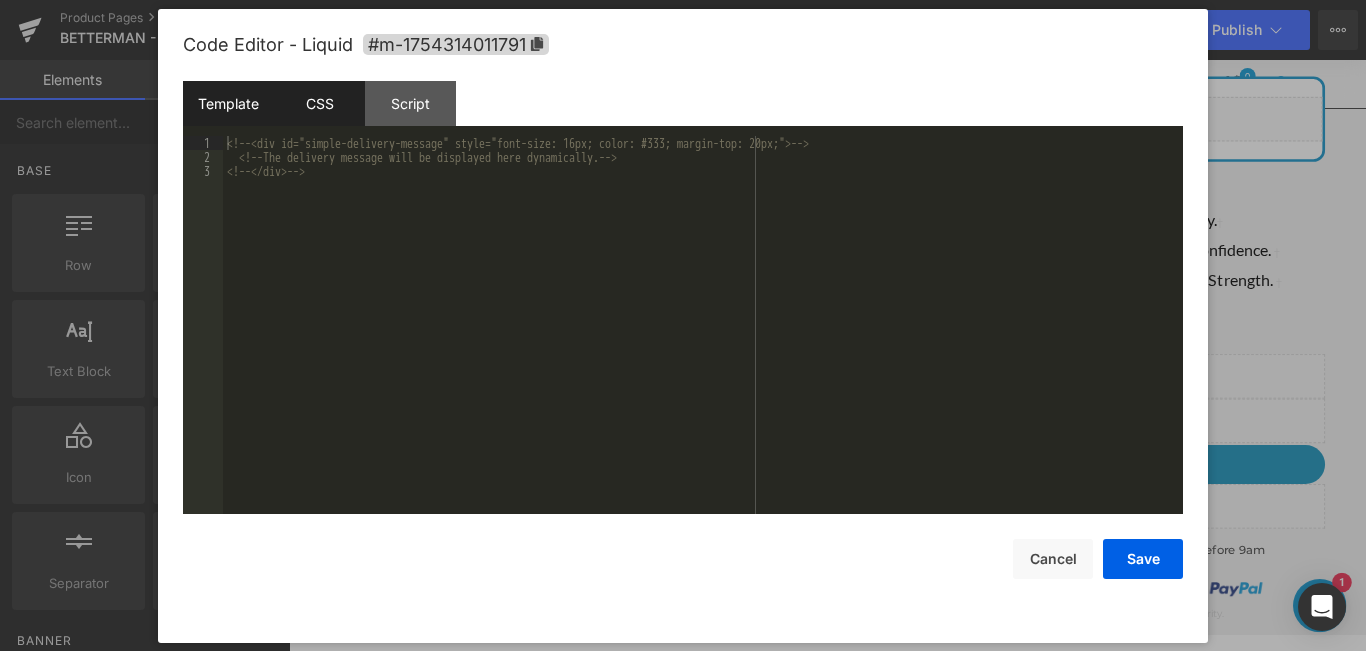 click on "CSS" at bounding box center [319, 103] 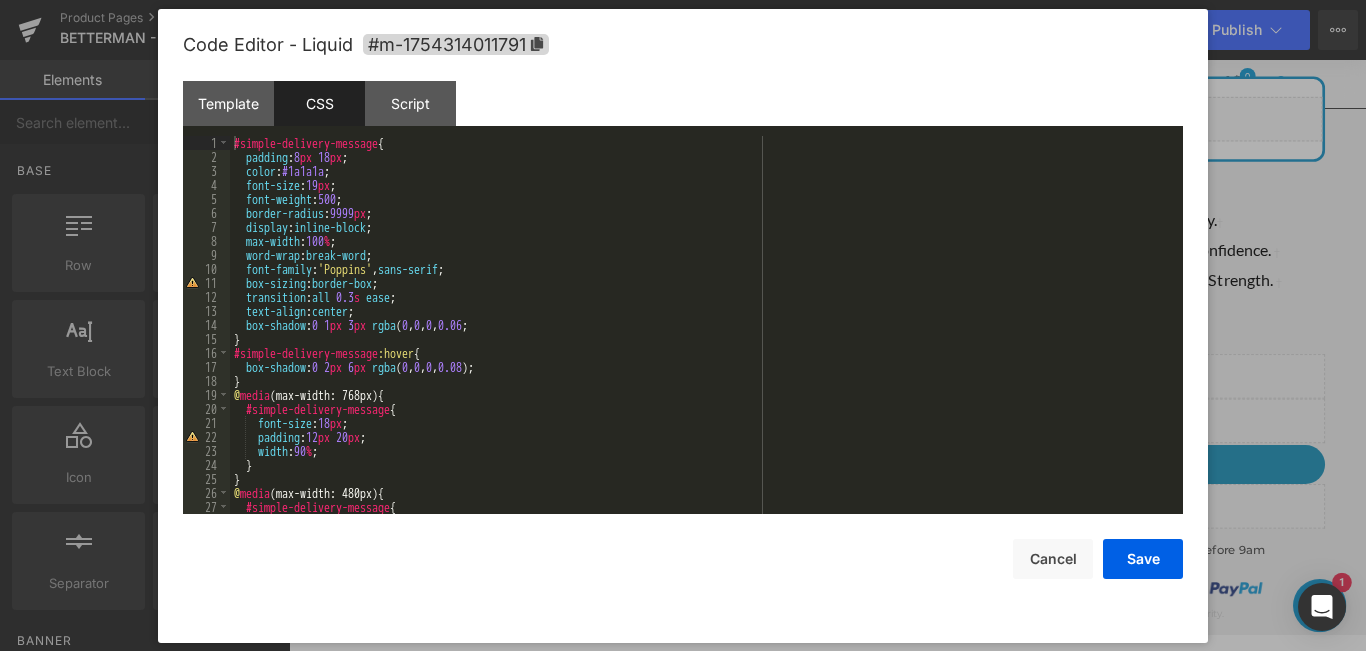 click on "#simple-delivery-message {    padding :  8 px   18 px ;    color :  #1a1a1a ;    font-size :  19 px ;    font-weight :  500 ;    border-radius :  9999 px ;    display :  inline-block ;    max-width :  100 % ;    word-wrap :  break-word ;    font-family :  ' Poppins ' ,  sans-serif ;    box-sizing :  border-box ;    transition :  all   0.3 s   ease ;    text-align :  center ;    box-shadow :  0   1 px   3 px   rgba ( 0 ,  0 ,  0 ,  0.06 ; } #simple-delivery-message :hover {    box-shadow :  0   2 px   6 px   rgba ( 0 ,  0 ,  0 ,  0.08 ); } @ media  (max-width: 768px) {    #simple-delivery-message {       font-size :  18 px ;       padding :  12 px   20 px ;       width :  90 % ;    } } @ media  (max-width: 480px) {    #simple-delivery-message {" at bounding box center (702, 339) 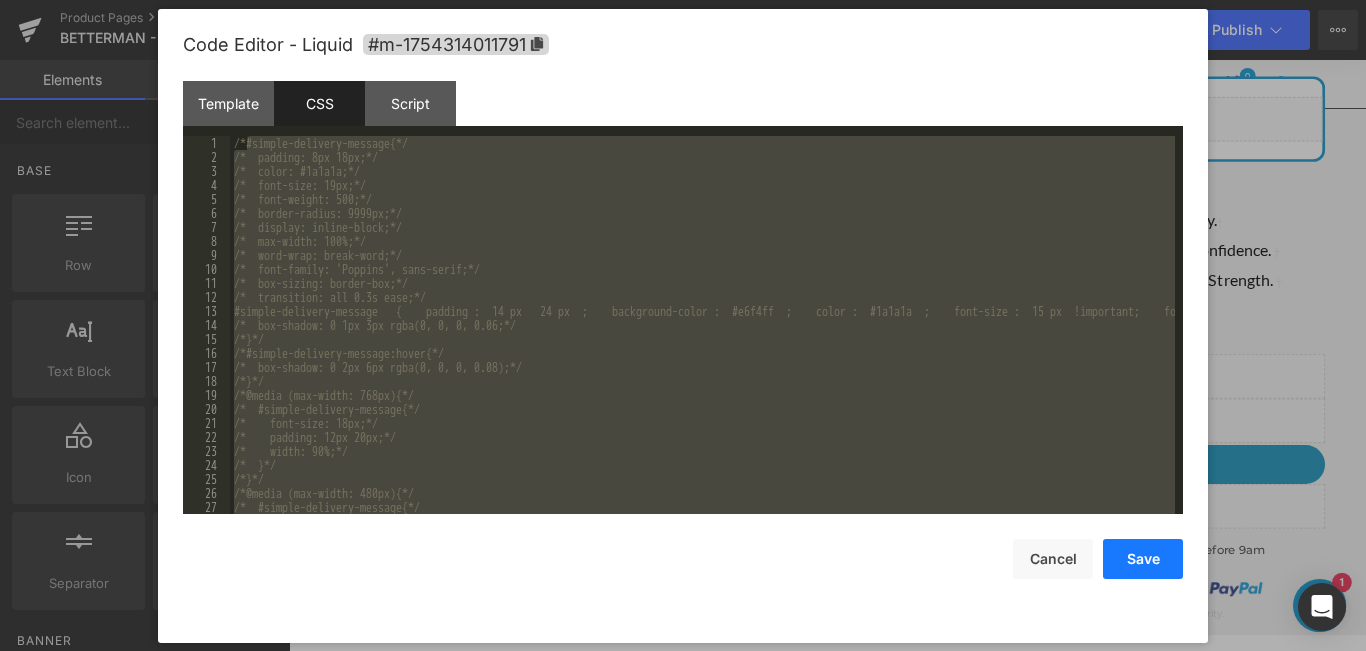 click on "Save" at bounding box center (1143, 559) 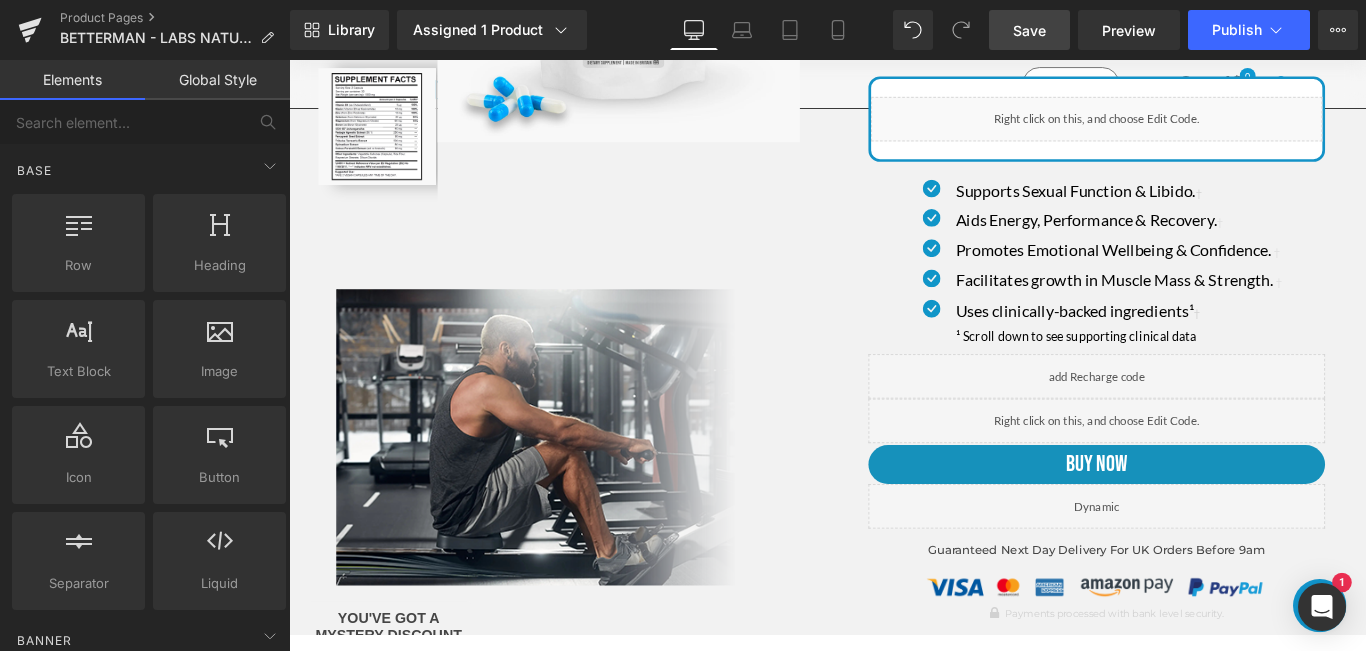 click on "Save" at bounding box center (1029, 30) 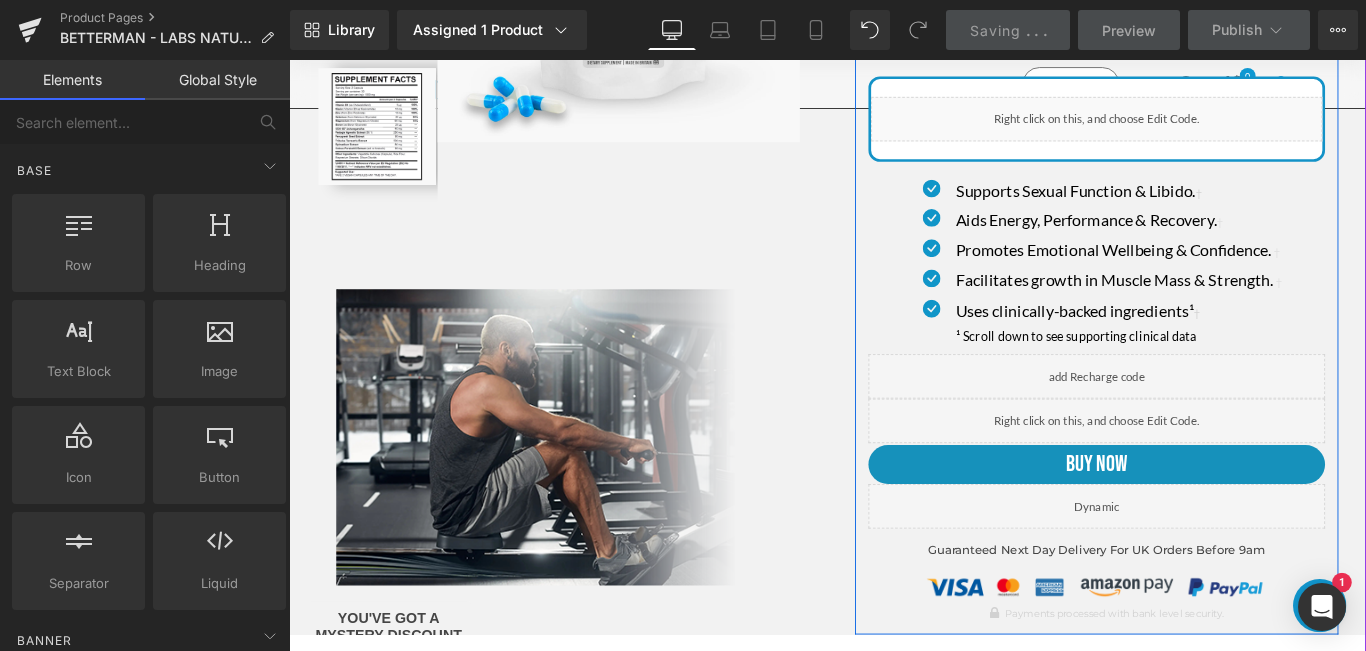scroll, scrollTop: 232, scrollLeft: 0, axis: vertical 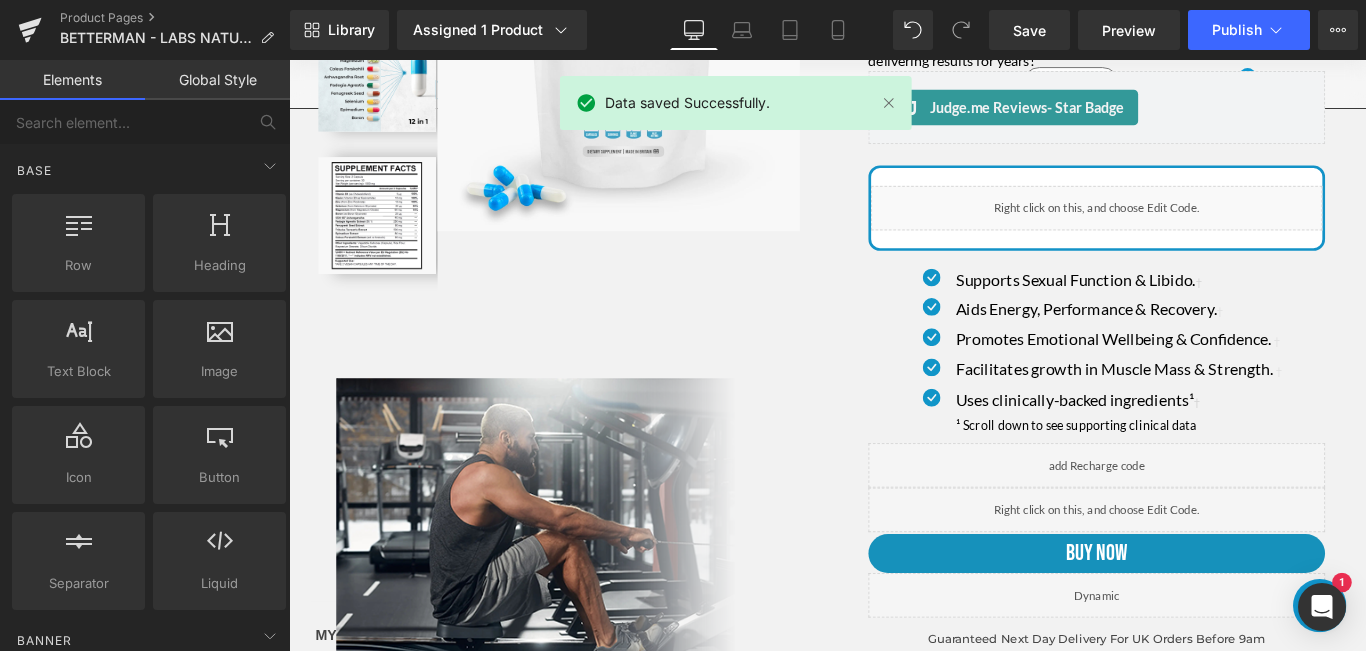 click on "Library Assigned 1 Product  Product Preview
Betterman Natural T-boost Supplement Manage assigned products Desktop Desktop Laptop Tablet Mobile Save Preview Publish Scheduled View Live Page View with current Template Save Template to Library Schedule Publish  Optimize  Publish Settings Shortcuts  Your page can’t be published   You've reached the maximum number of published pages on your plan  (12/999999).  You need to upgrade your plan or unpublish all your pages to get 1 publish slot.   Unpublish pages   Upgrade plan" at bounding box center [828, 30] 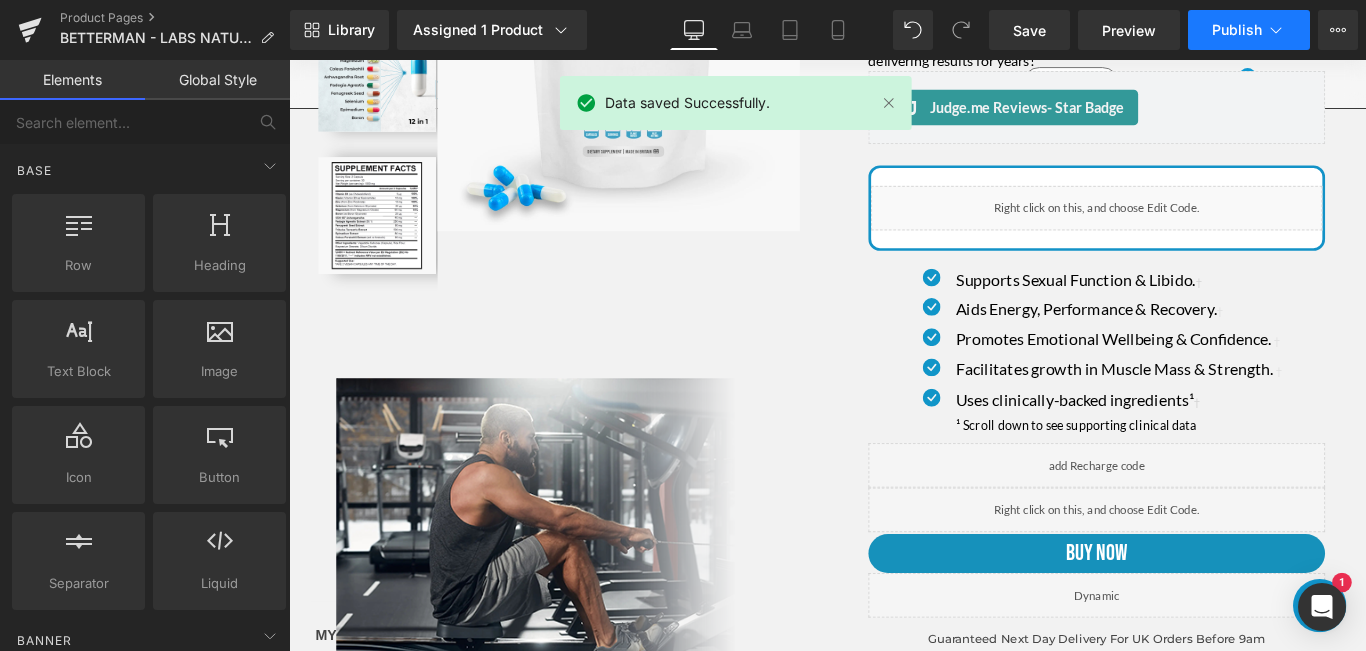 click on "Publish" at bounding box center [1237, 30] 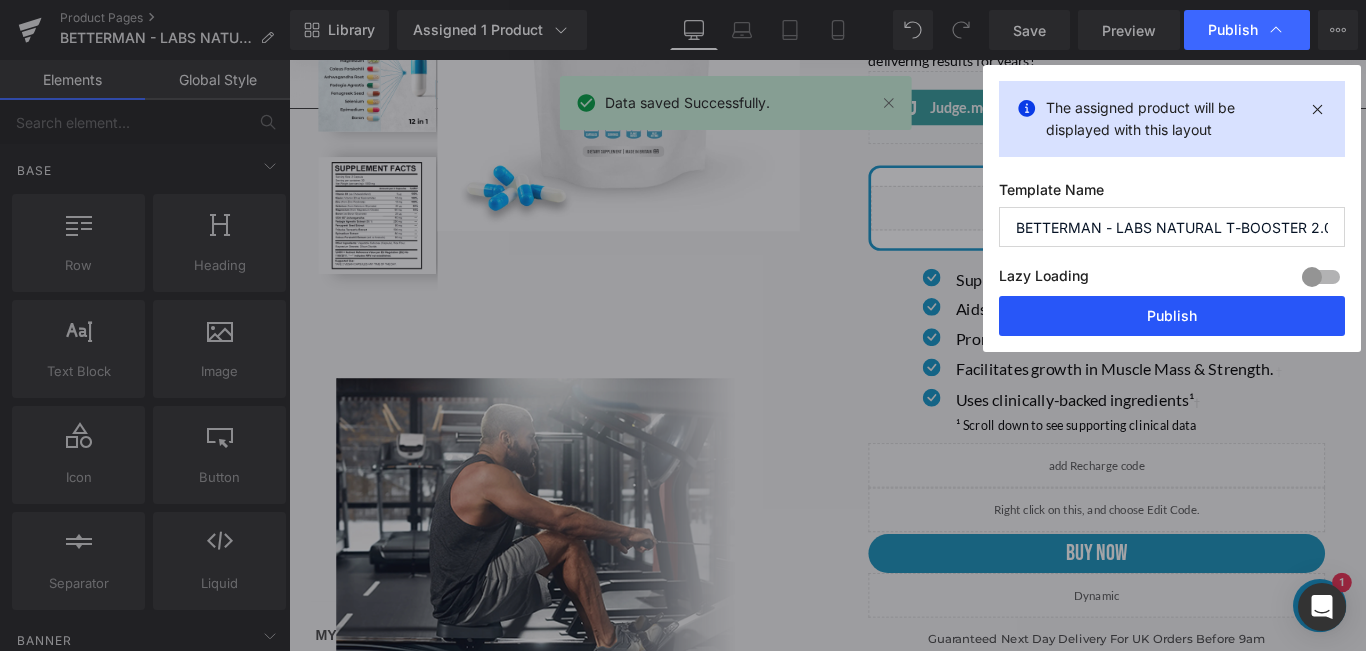 drag, startPoint x: 1135, startPoint y: 322, endPoint x: 520, endPoint y: 243, distance: 620.0532 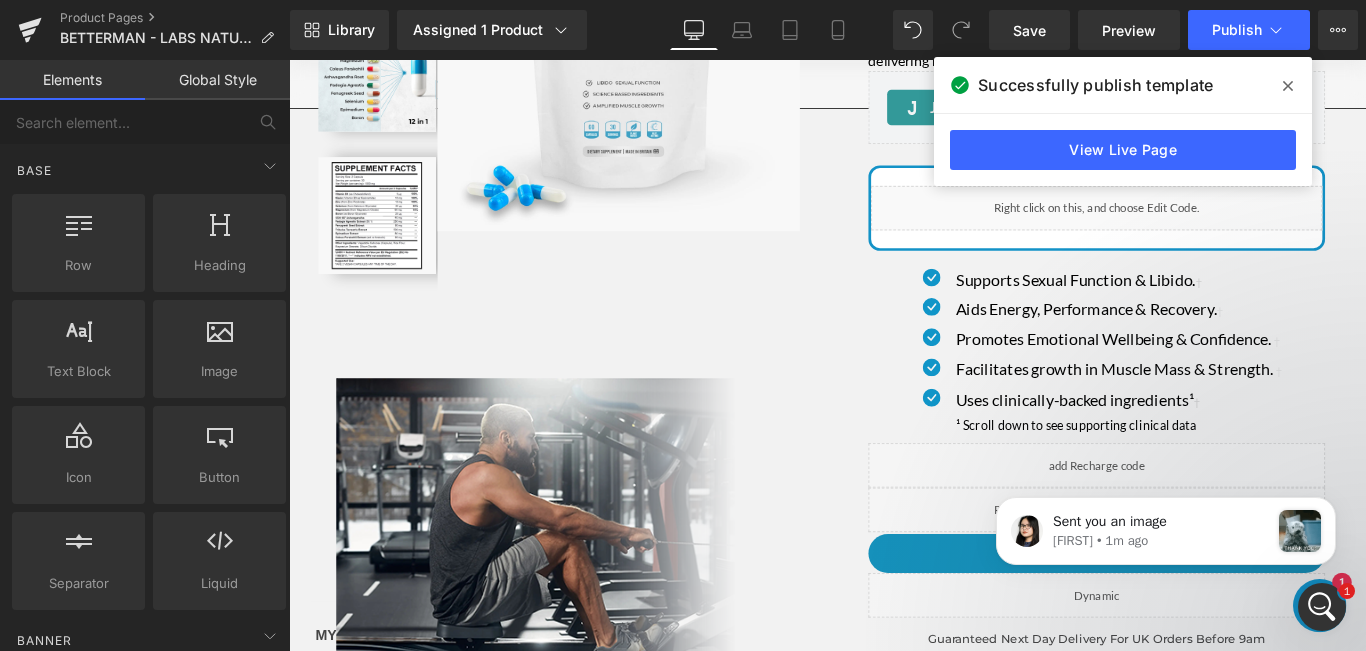 scroll, scrollTop: 0, scrollLeft: 0, axis: both 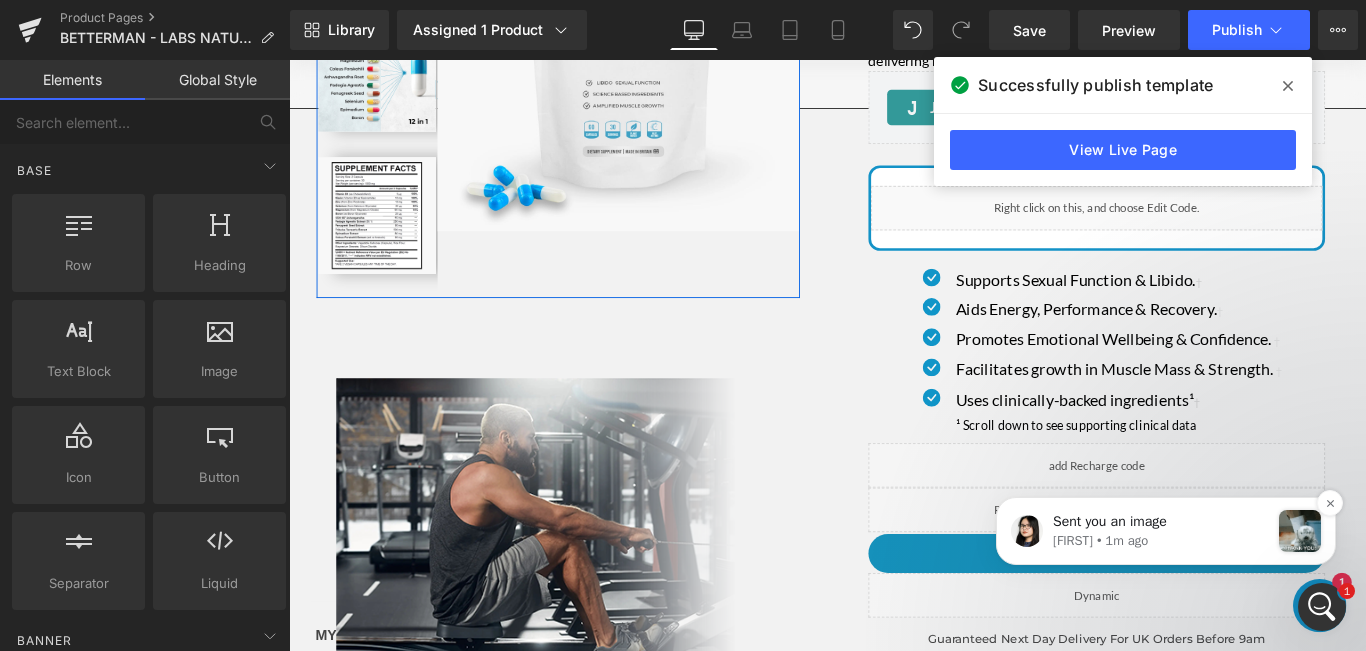 click on "Sent you an image" at bounding box center (1161, 522) 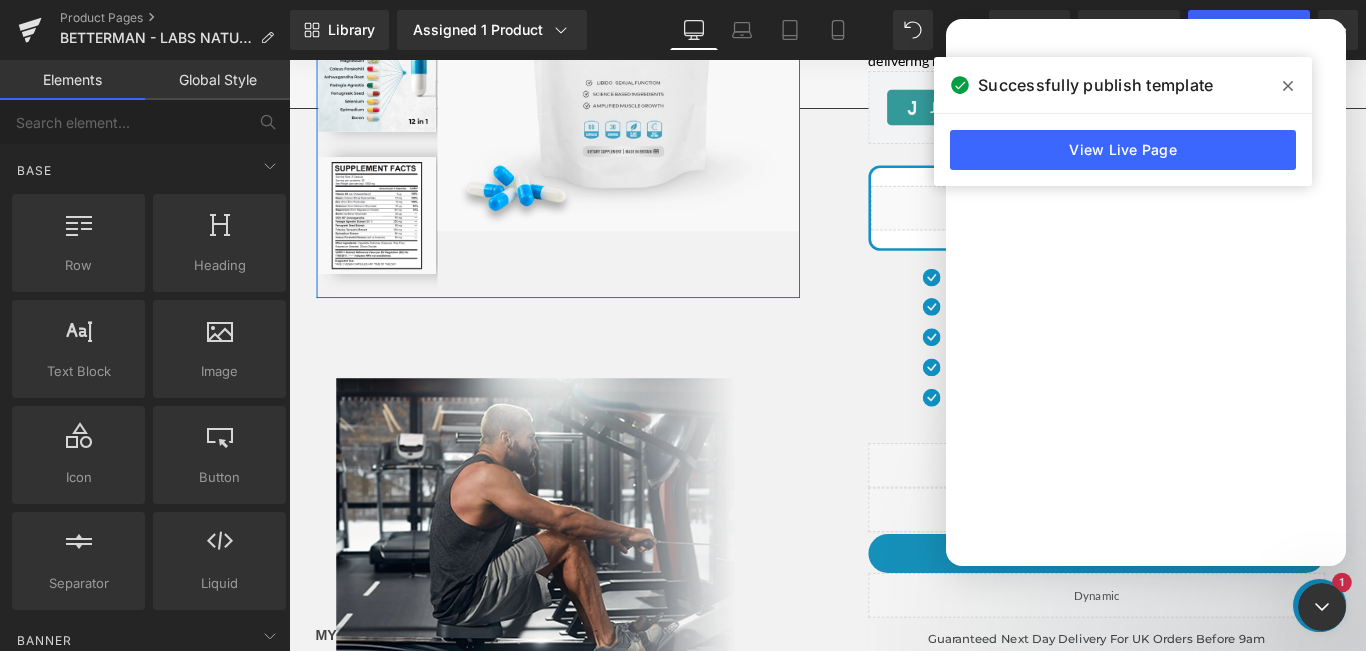 scroll, scrollTop: 0, scrollLeft: 0, axis: both 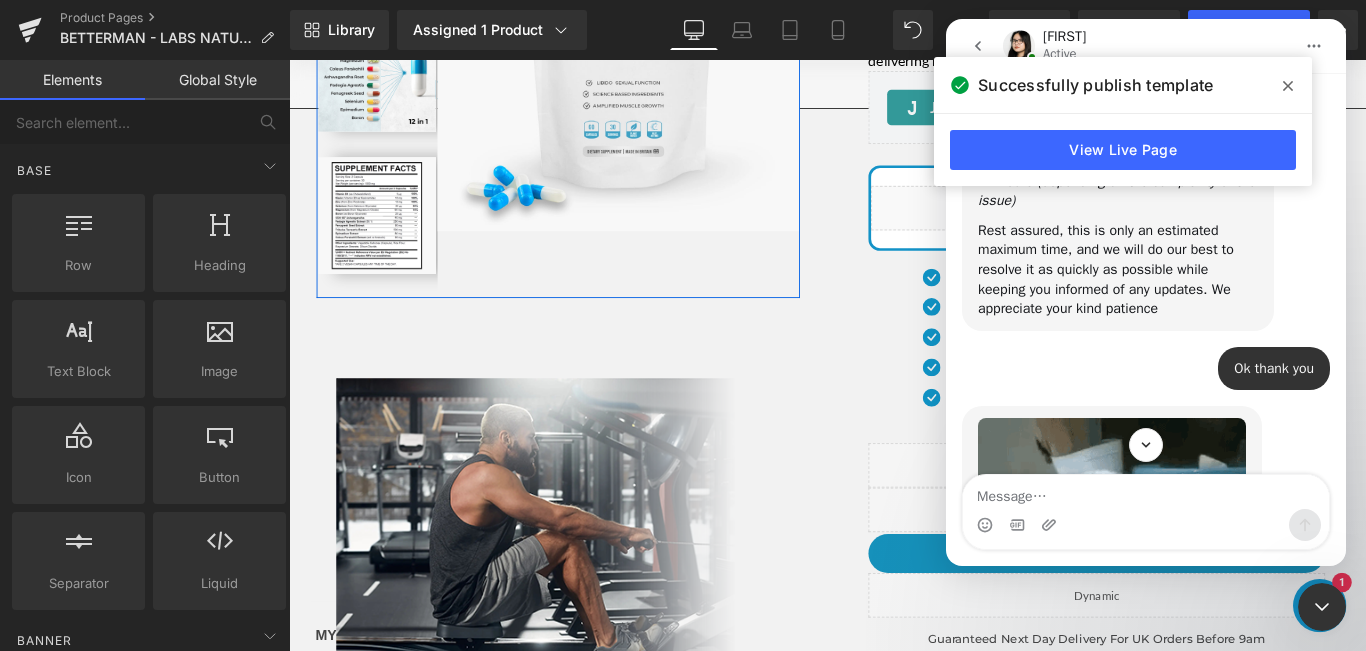 click at bounding box center [683, 295] 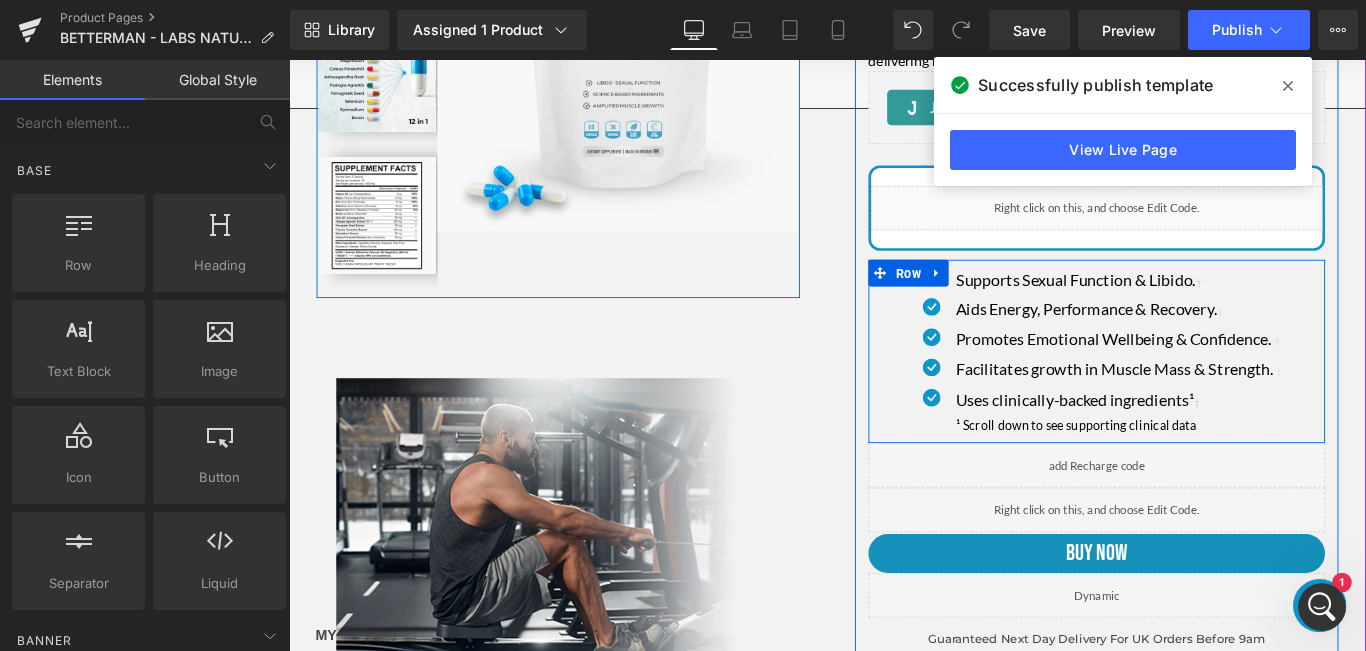 scroll, scrollTop: 0, scrollLeft: 0, axis: both 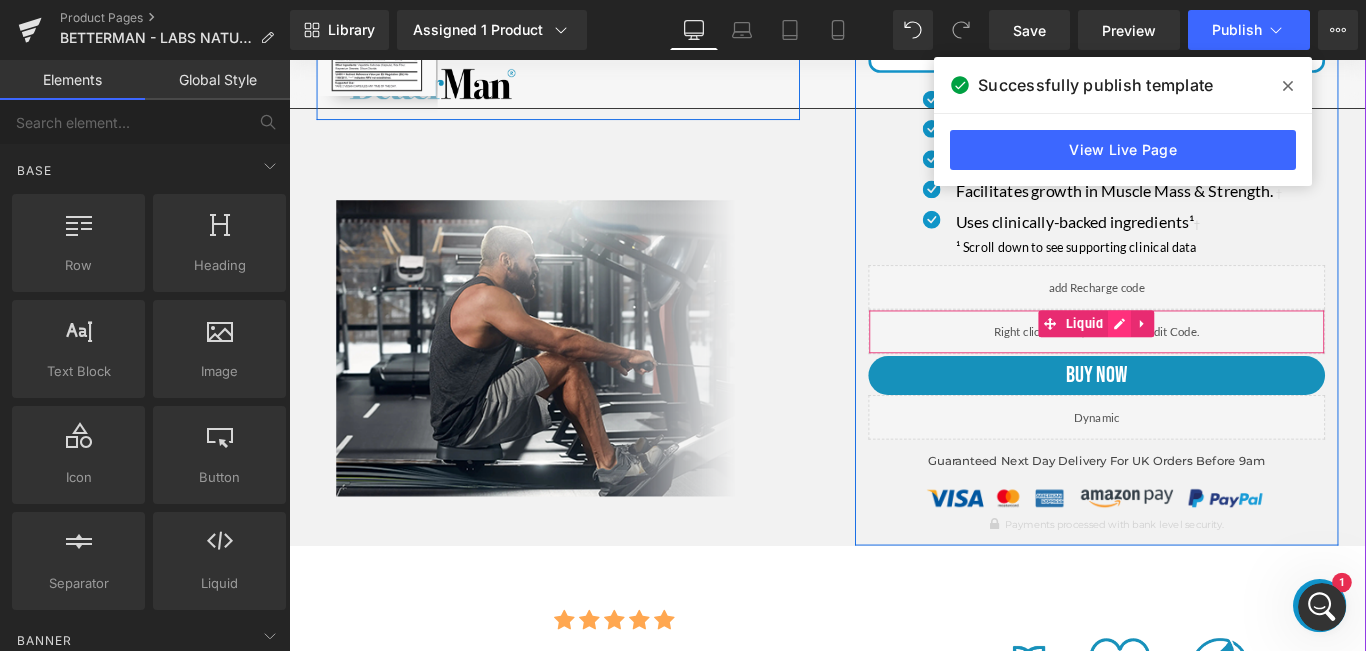 click 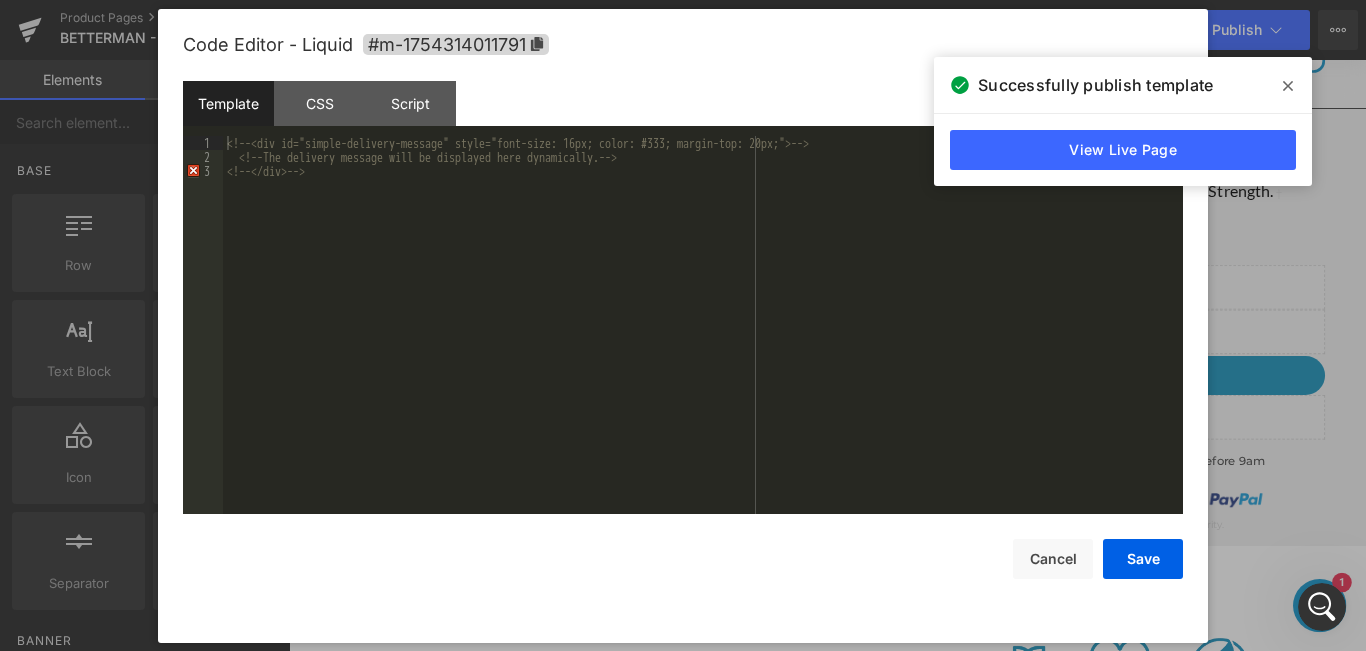 click on "Template" at bounding box center [228, 103] 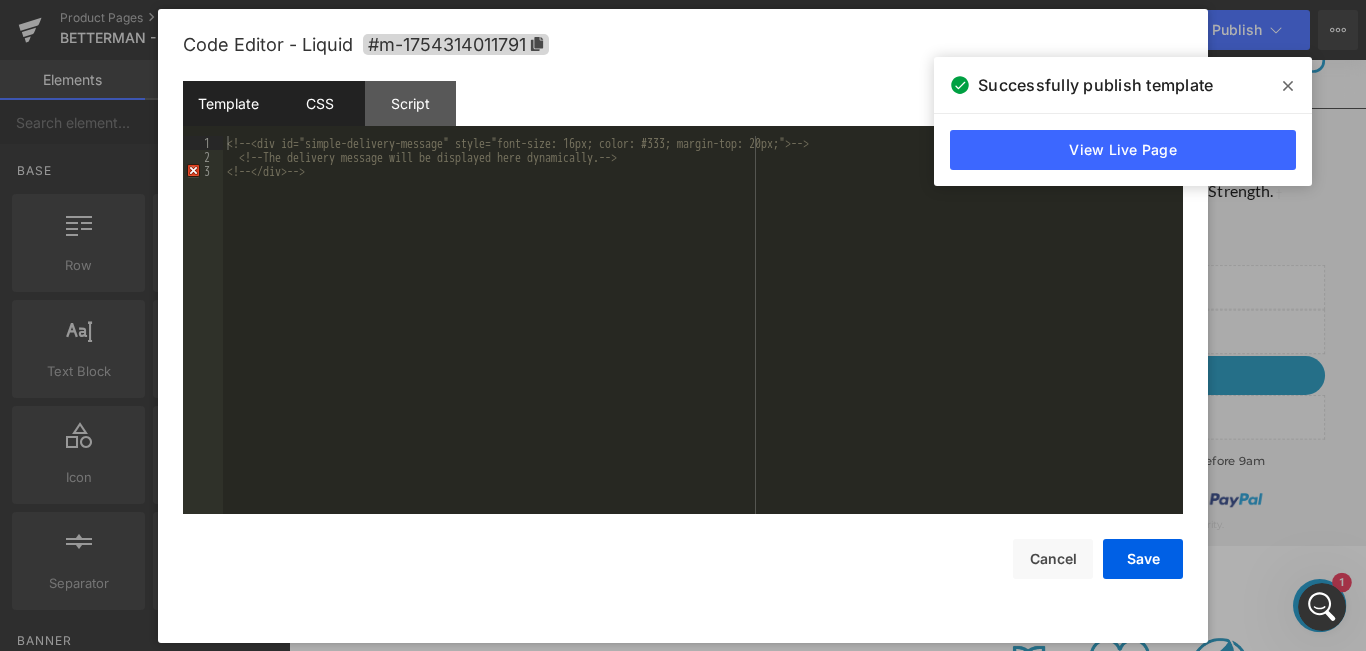 click on "CSS" at bounding box center [319, 103] 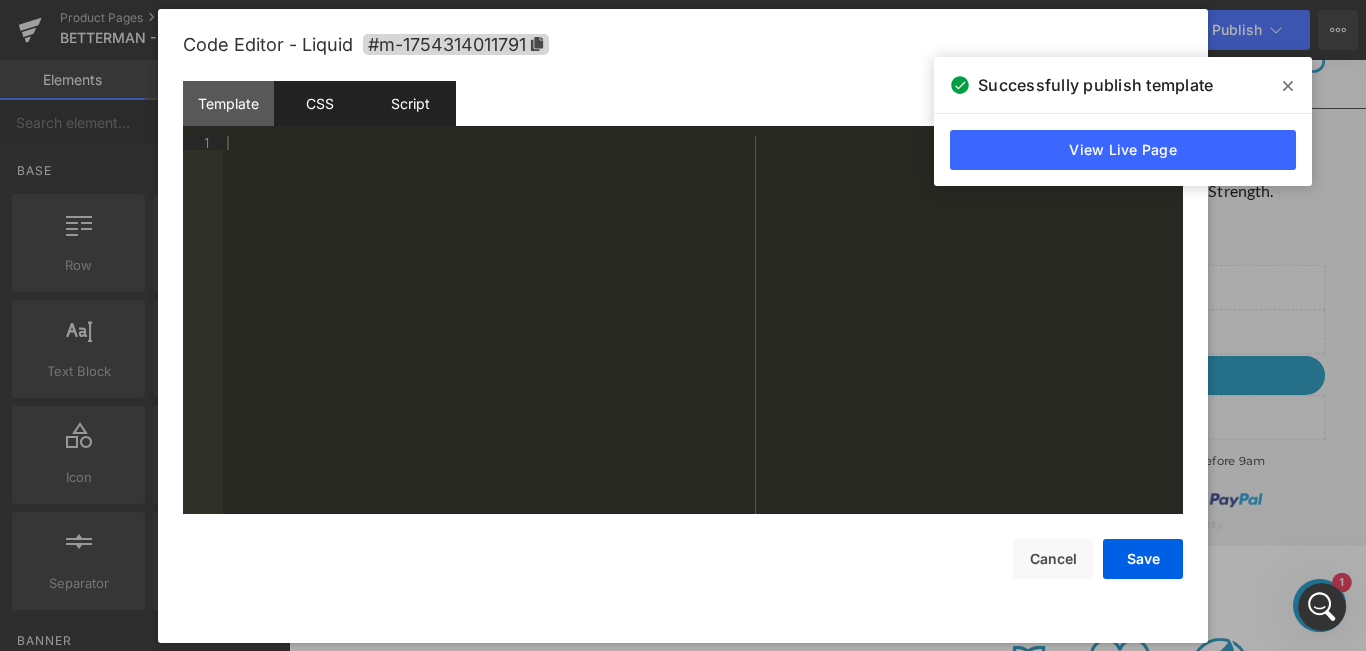 click on "Script" at bounding box center [410, 103] 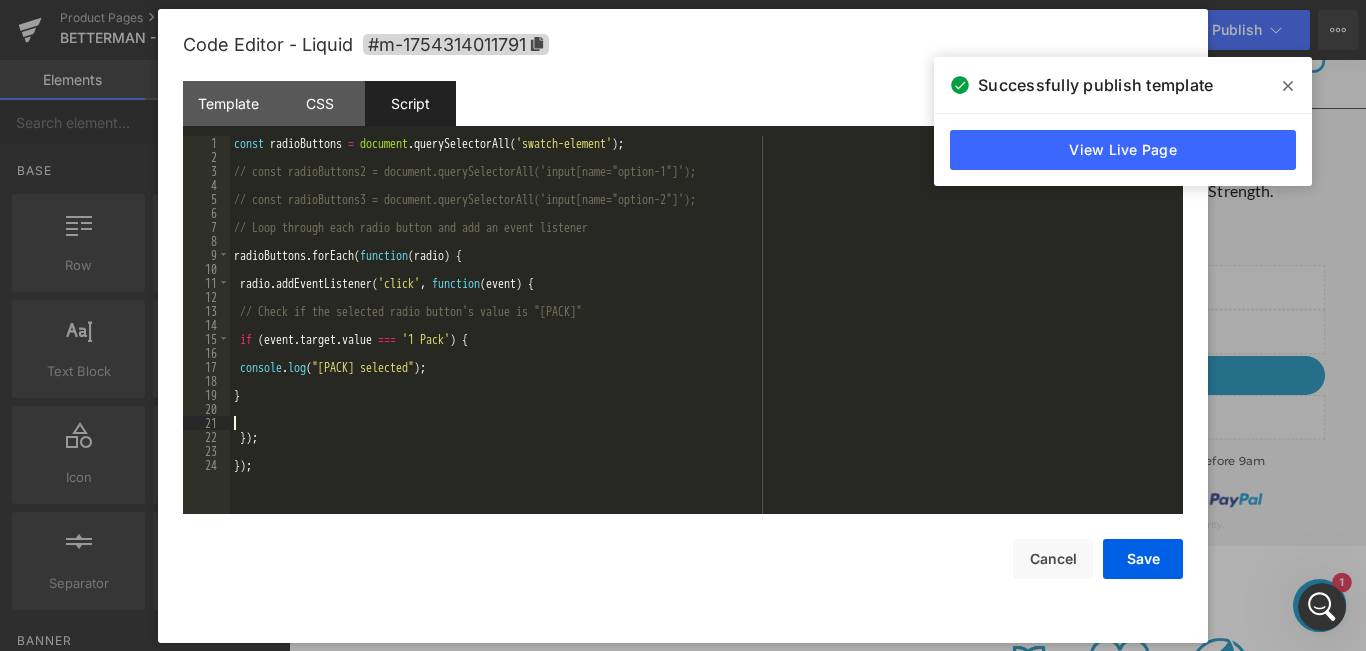 drag, startPoint x: 333, startPoint y: 408, endPoint x: 313, endPoint y: 427, distance: 27.58623 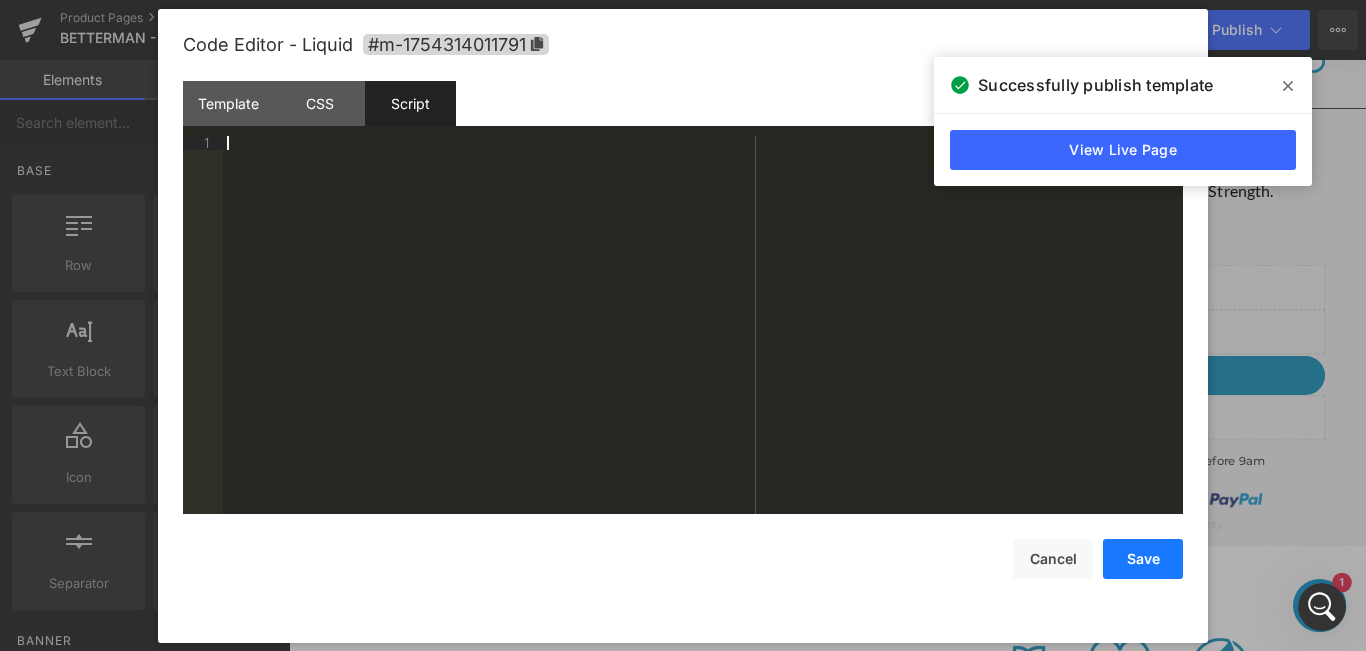 click on "Save" at bounding box center [1143, 559] 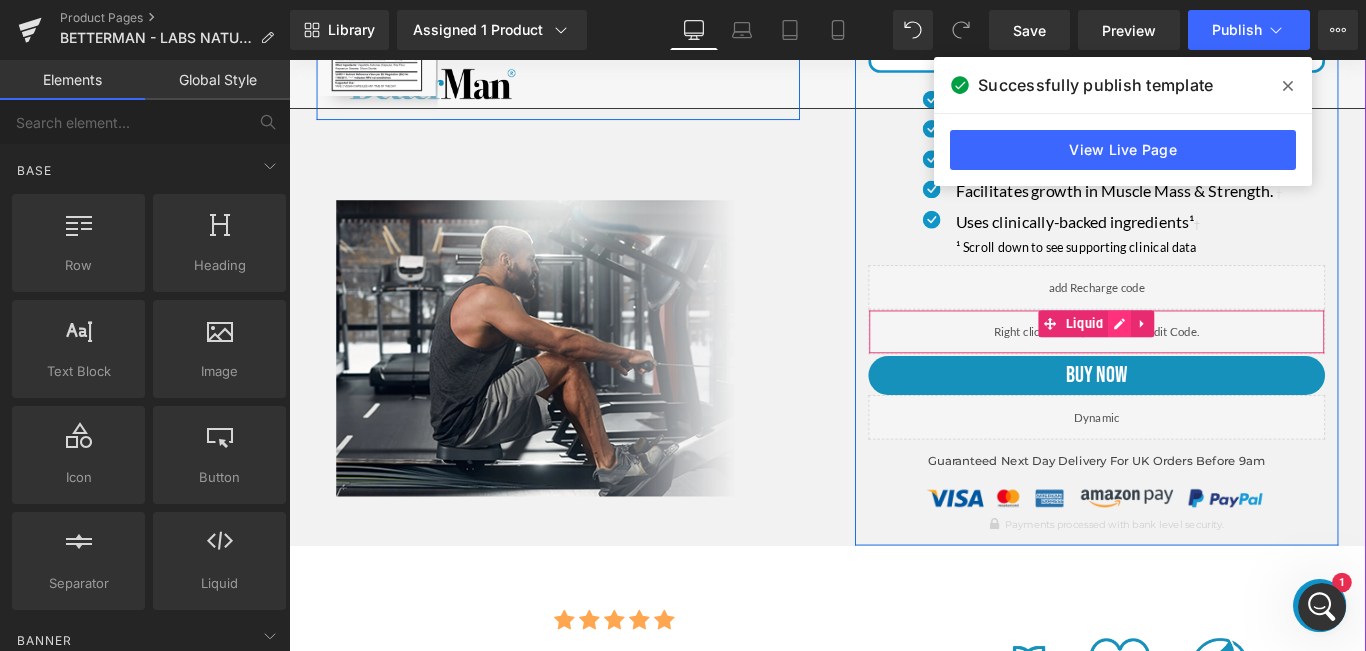 click 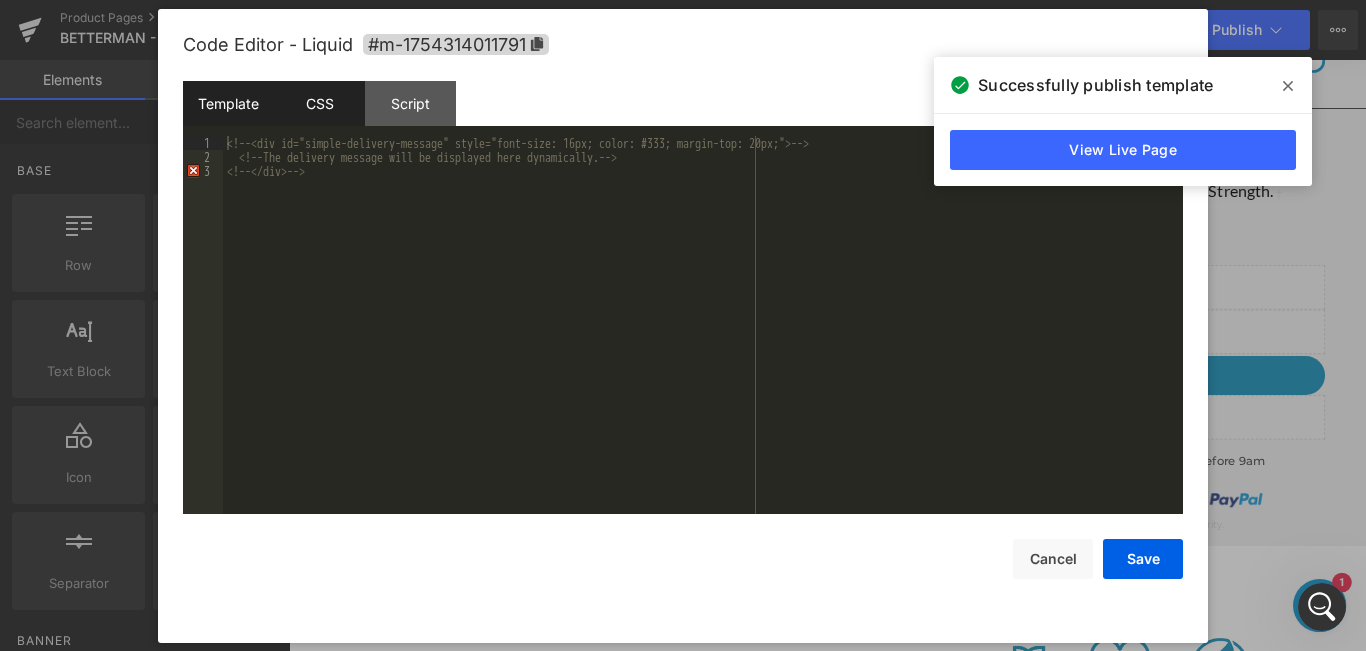 click on "CSS" at bounding box center [319, 103] 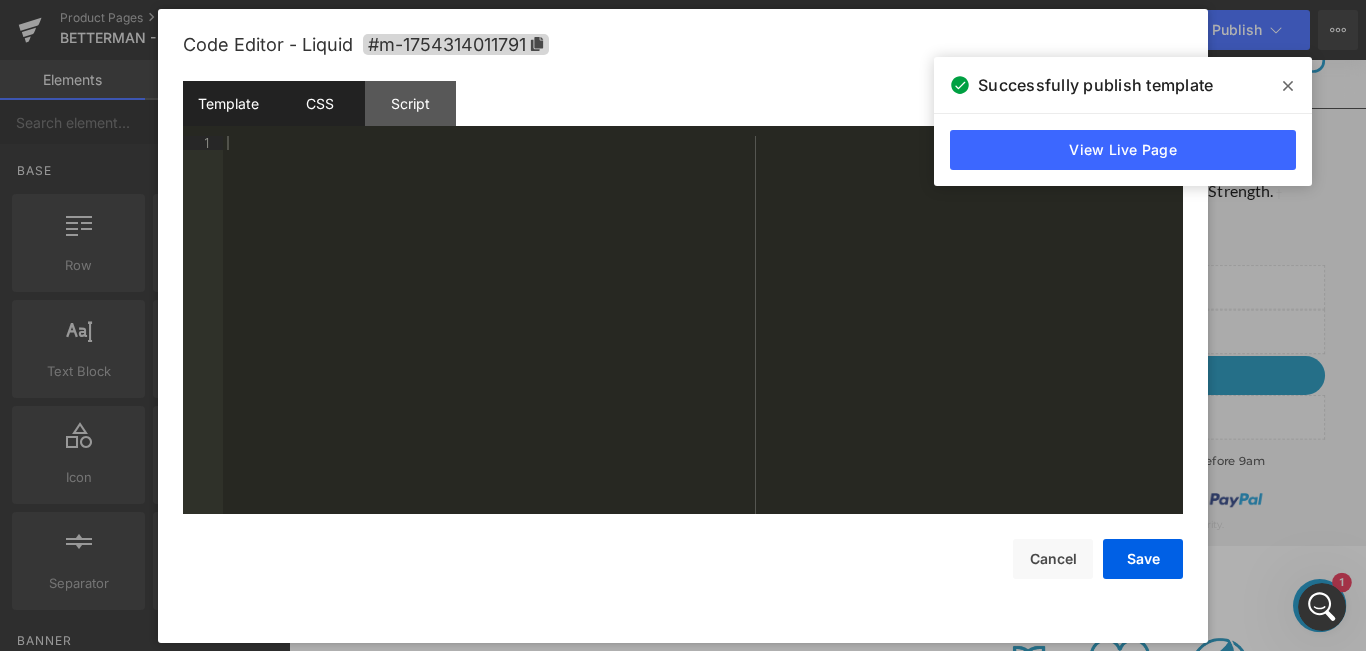 click on "Template" at bounding box center [228, 103] 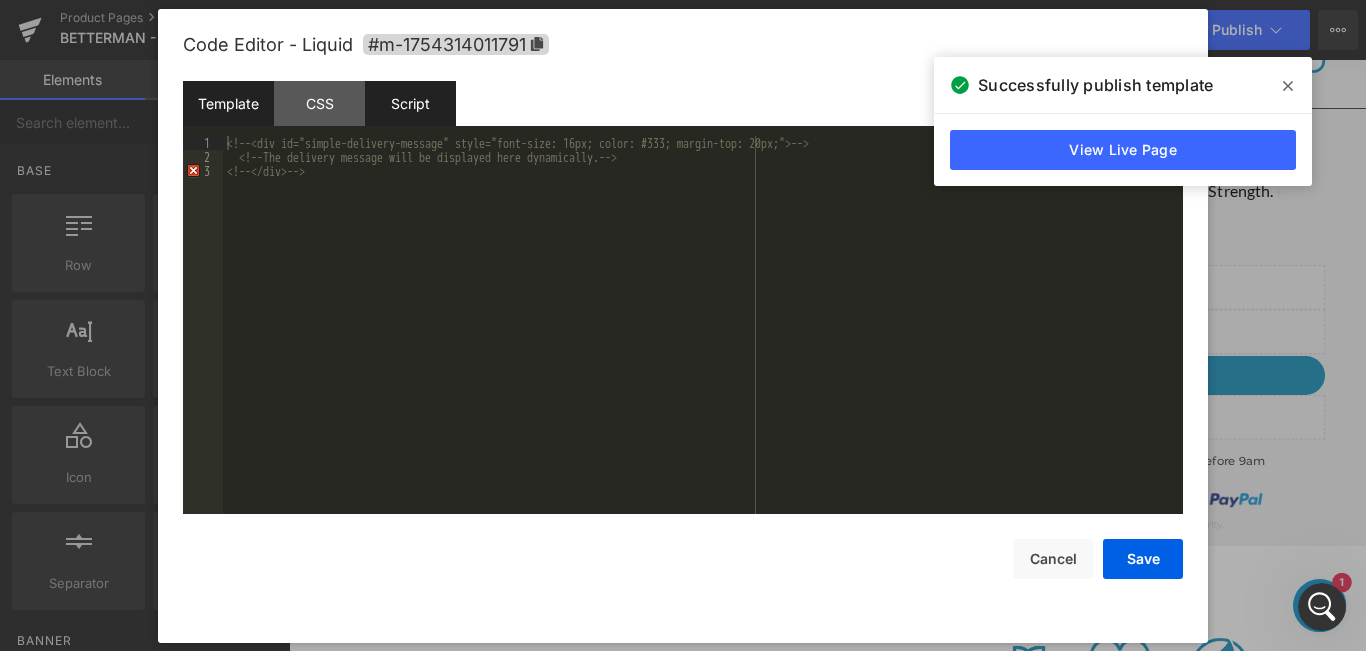 click on "Script" at bounding box center (410, 103) 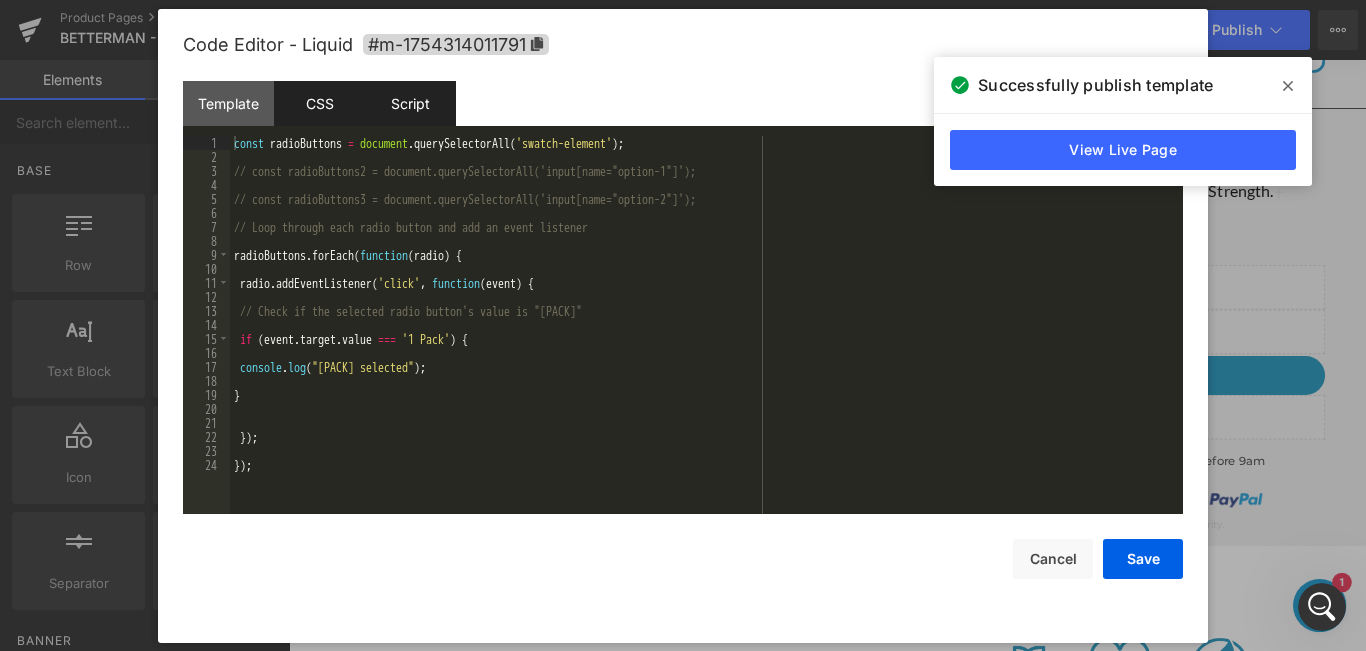 click on "CSS" at bounding box center [319, 103] 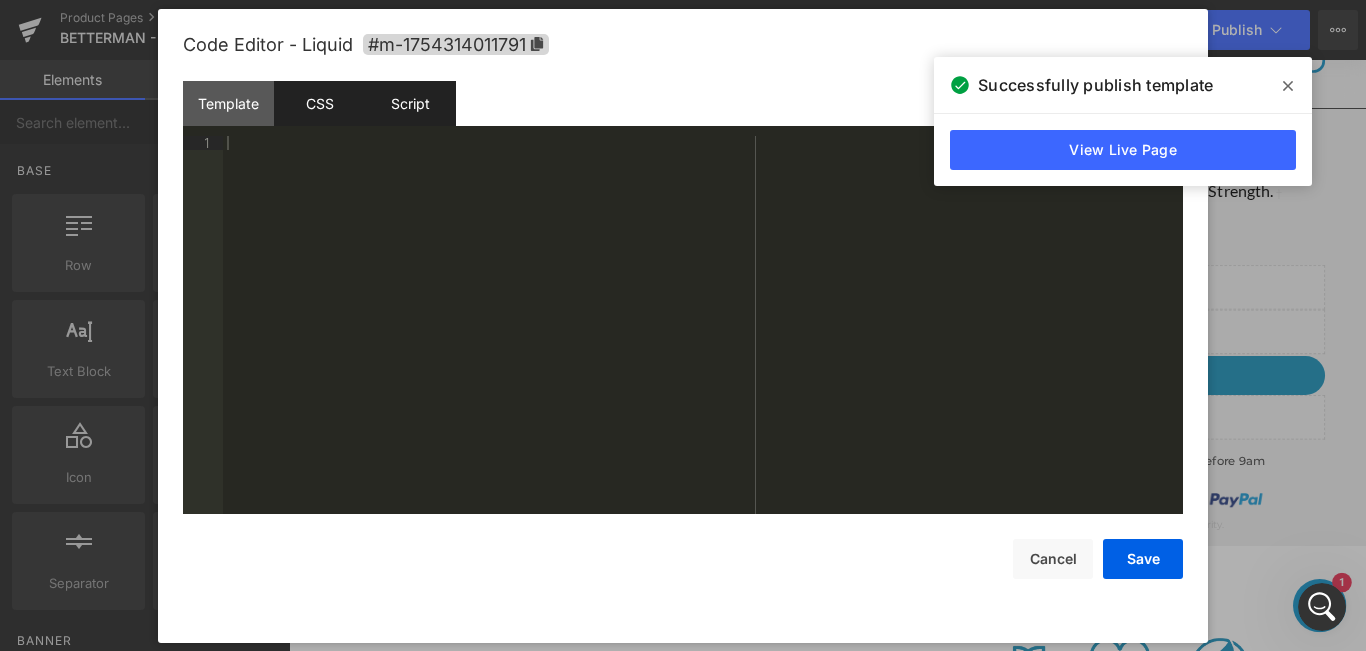 click on "Script" at bounding box center (410, 103) 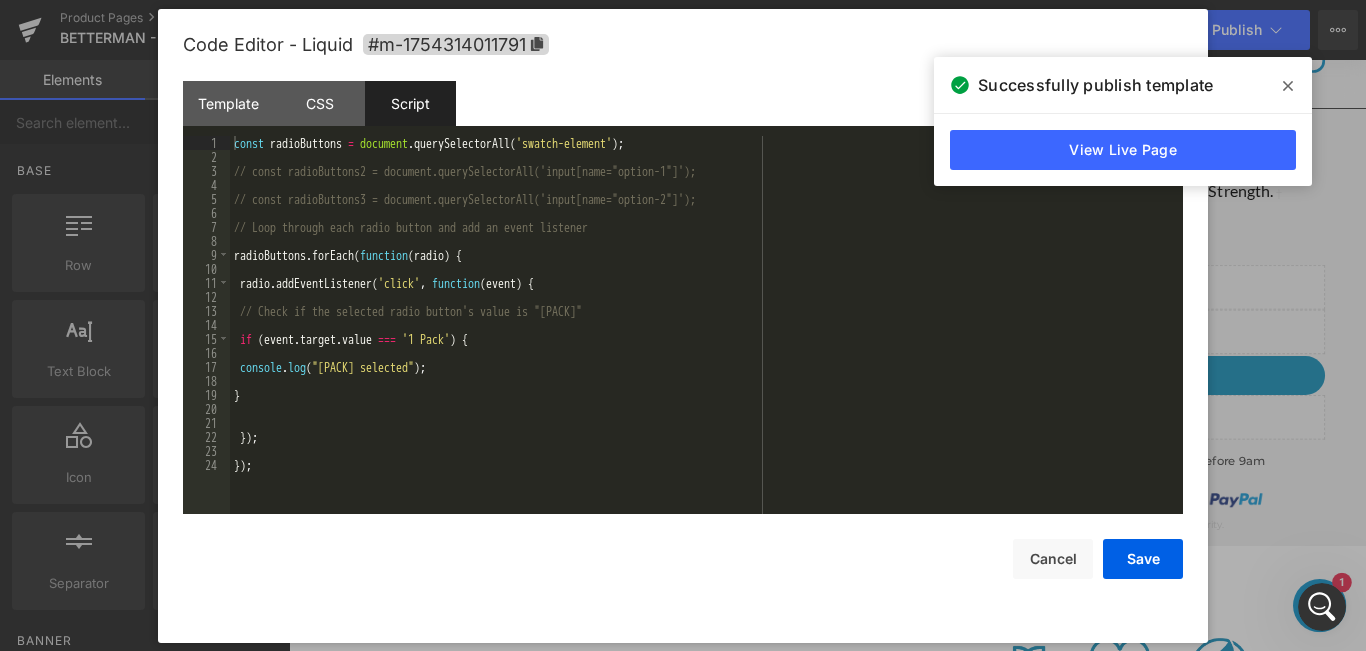 click on "const radioButtons = document.querySelectorAll('swatch-element'); // const radioButtons2 = document.querySelectorAll('input[name="option-1"]'); // const radioButtons3 = document.querySelectorAll('input[name="option-2"]'); // Loop through each radio button and add an event listener radioButtons.forEach(function(radio) { radio.addEventListener('click', function(event) { // Check if the selected radio button's value is "[PACK]" if (event.target.value === '[PACK]') { console.log("[PACK] selected"); } }); });" at bounding box center (706, 339) 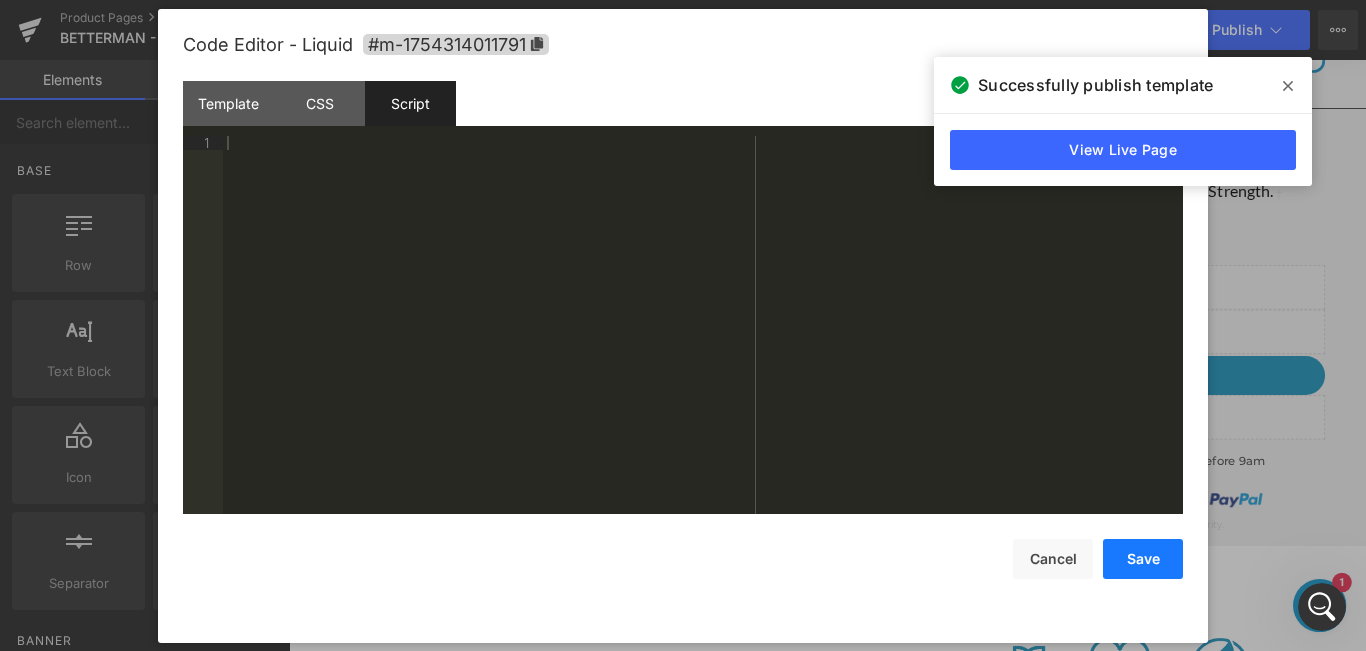 click on "Save" at bounding box center [1143, 559] 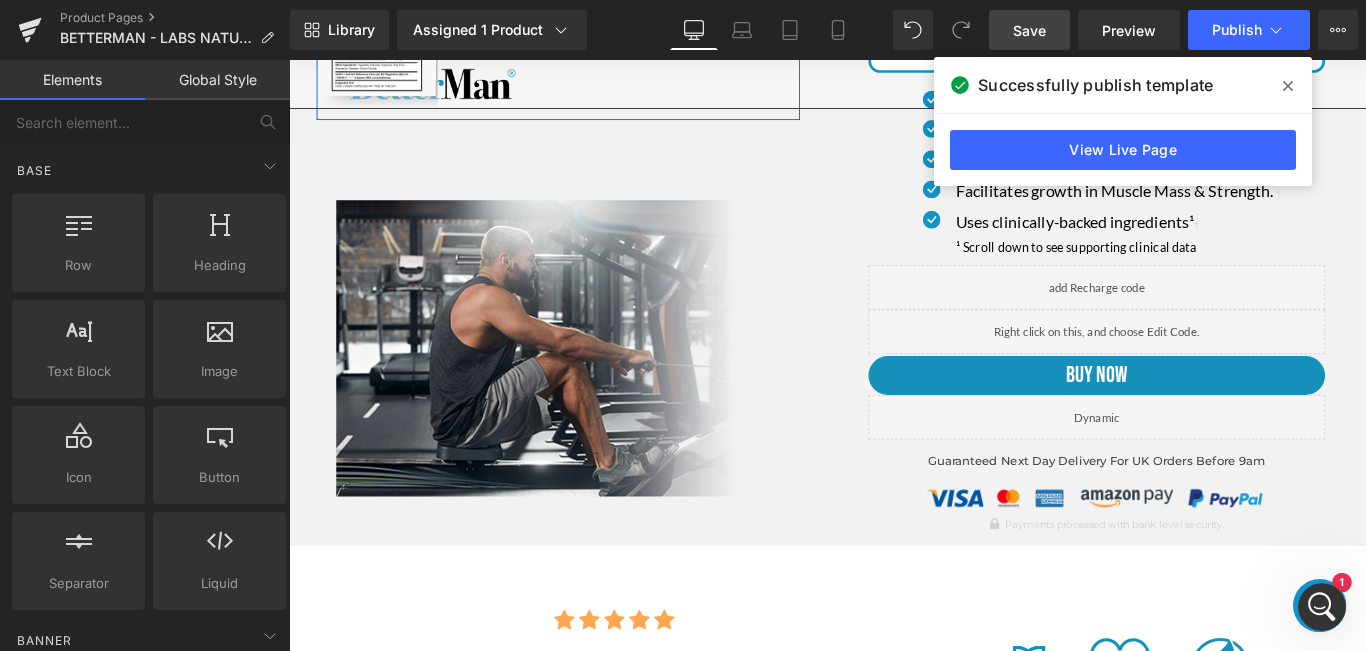 click on "Save" at bounding box center [1029, 30] 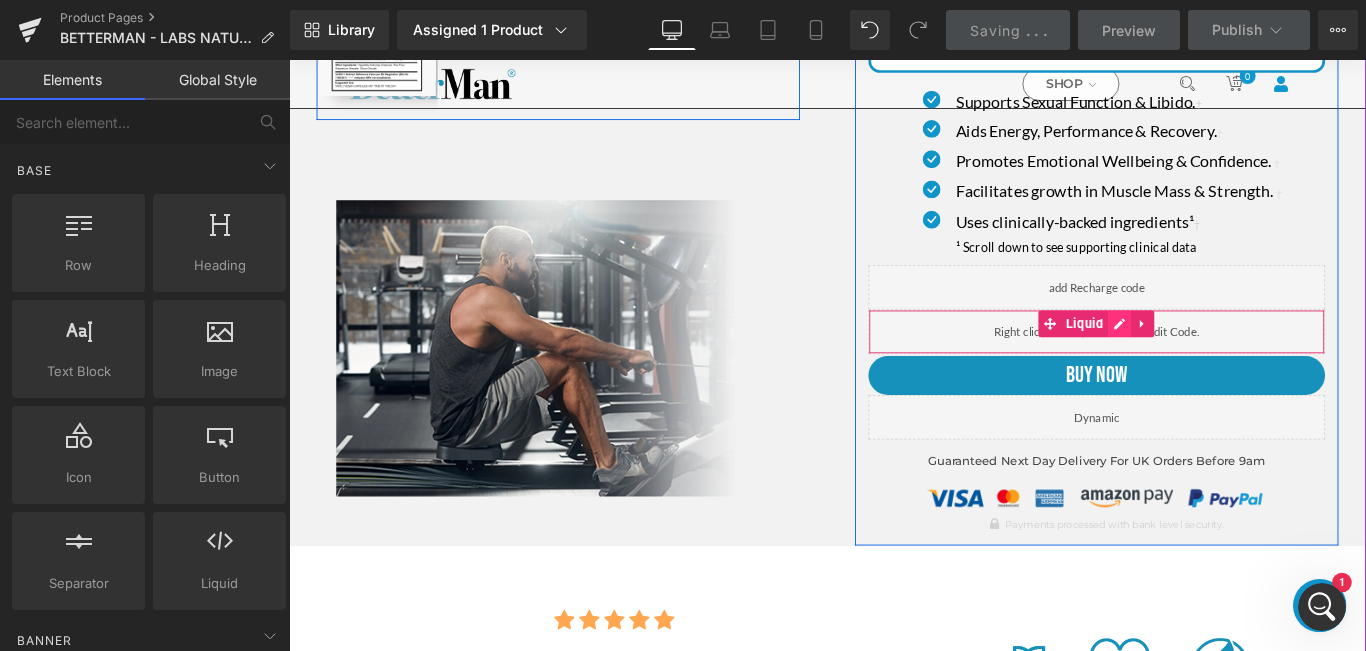 click 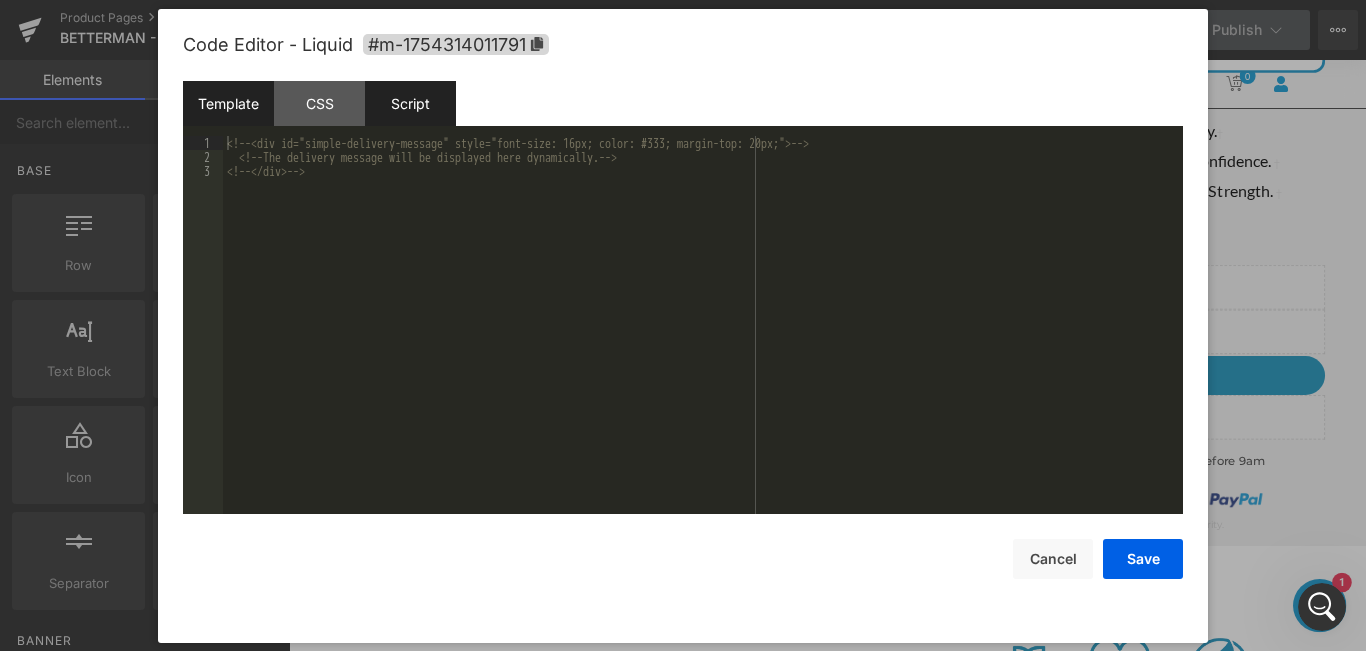 click on "Script" at bounding box center (410, 103) 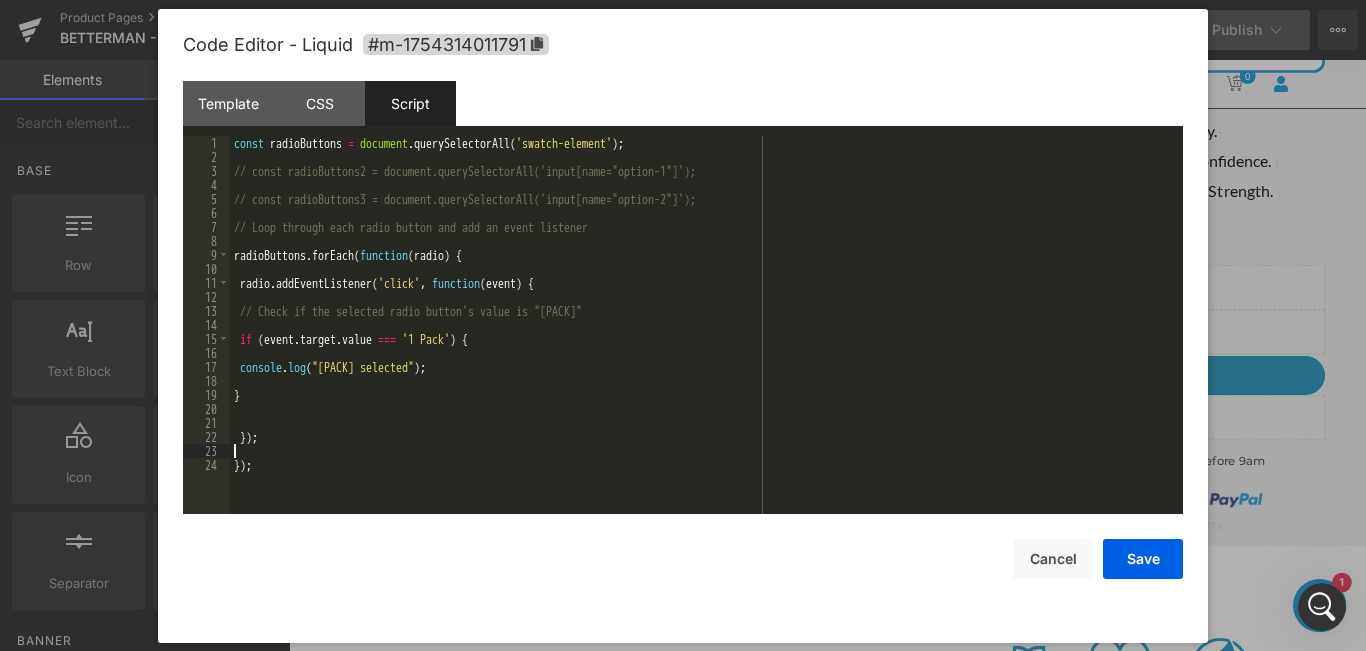 click on "const radioButtons = document.querySelectorAll('swatch-element'); // const radioButtons2 = document.querySelectorAll('input[name="option-1"]'); // const radioButtons3 = document.querySelectorAll('input[name="option-2"]'); // Loop through each radio button and add an event listener radioButtons.forEach(function(radio) { radio.addEventListener('click', function(event) { // Check if the selected radio button's value is "[PACK]" if (event.target.value === '[PACK]') { console.log("[PACK] selected"); } }); });" at bounding box center [706, 339] 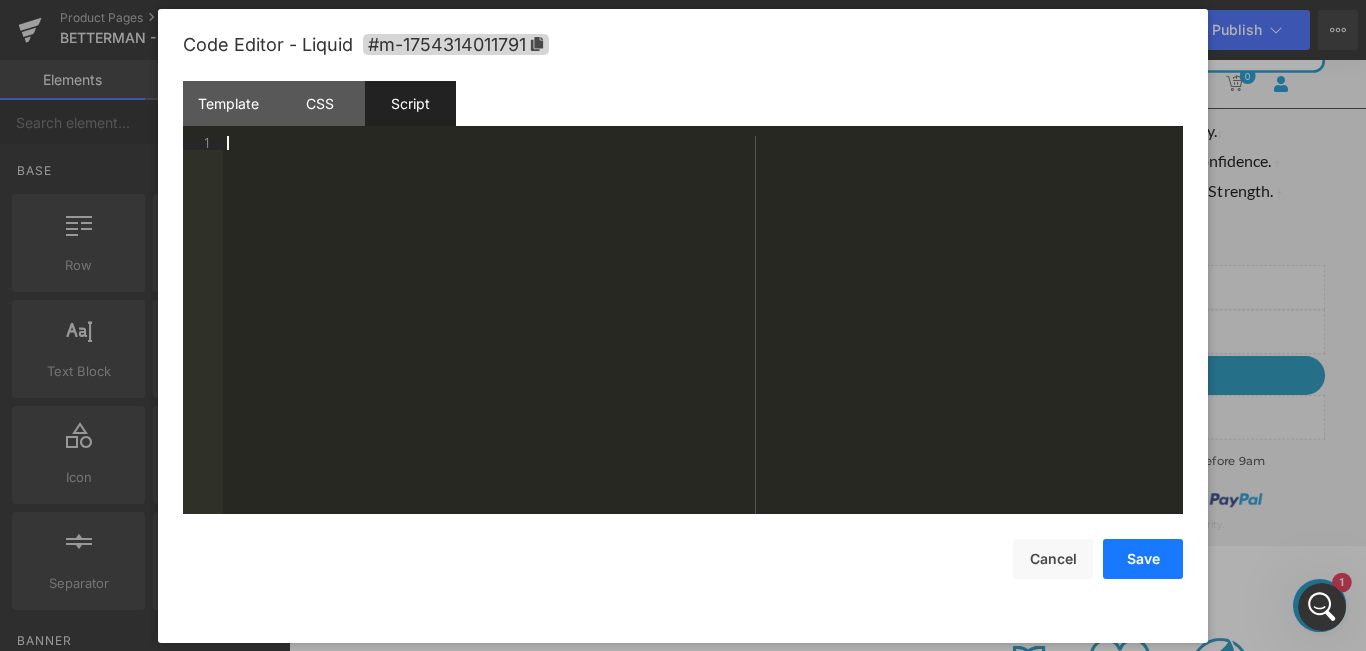click on "Save" at bounding box center (1143, 559) 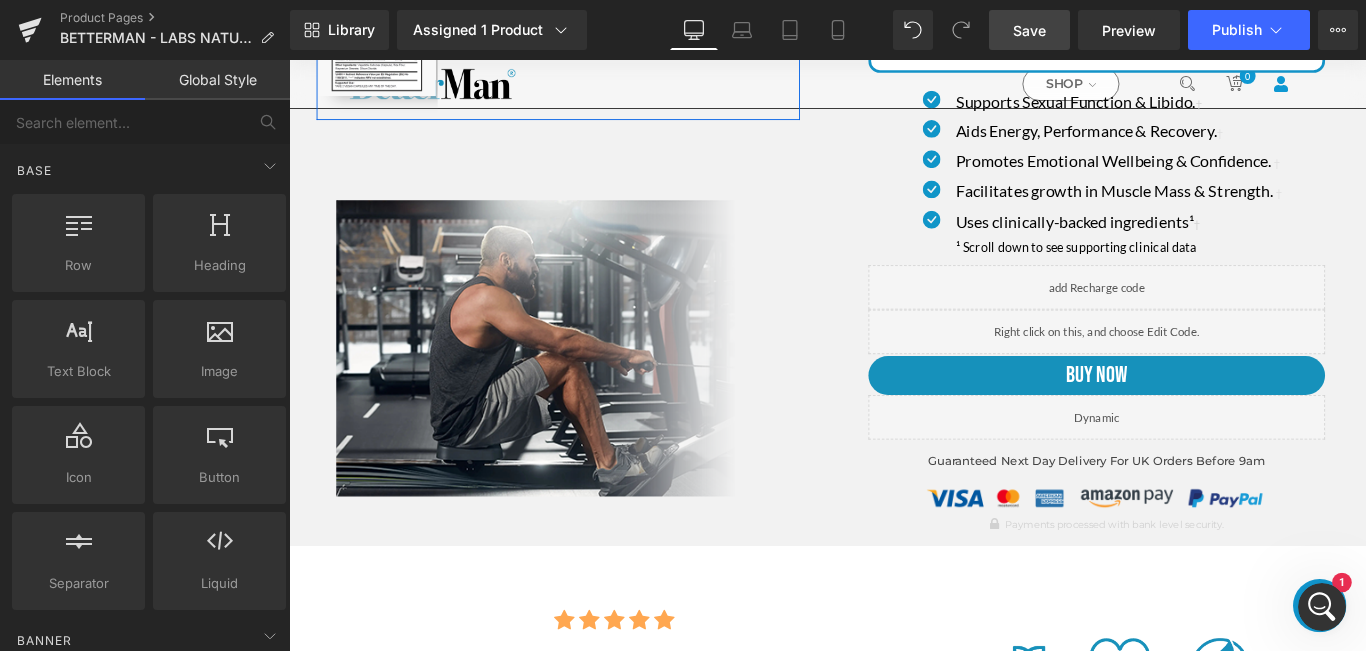 click on "Save" at bounding box center [1029, 30] 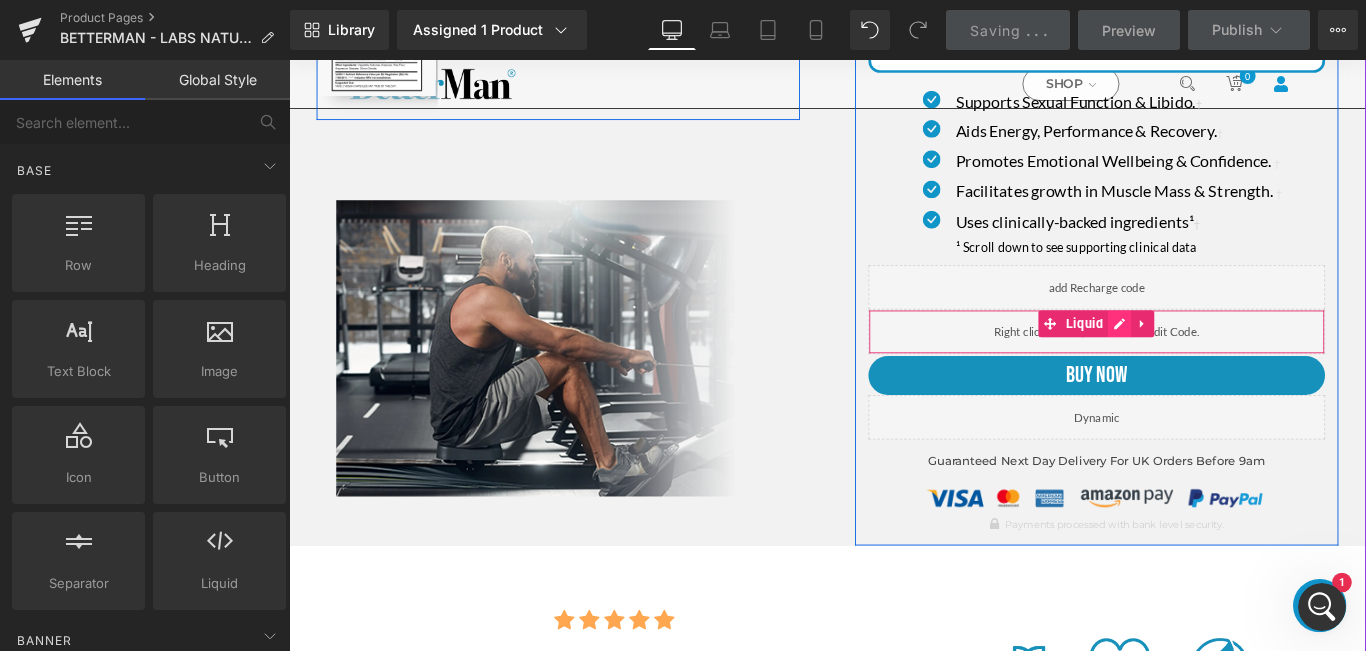 click on "Liquid" at bounding box center [1196, 357] 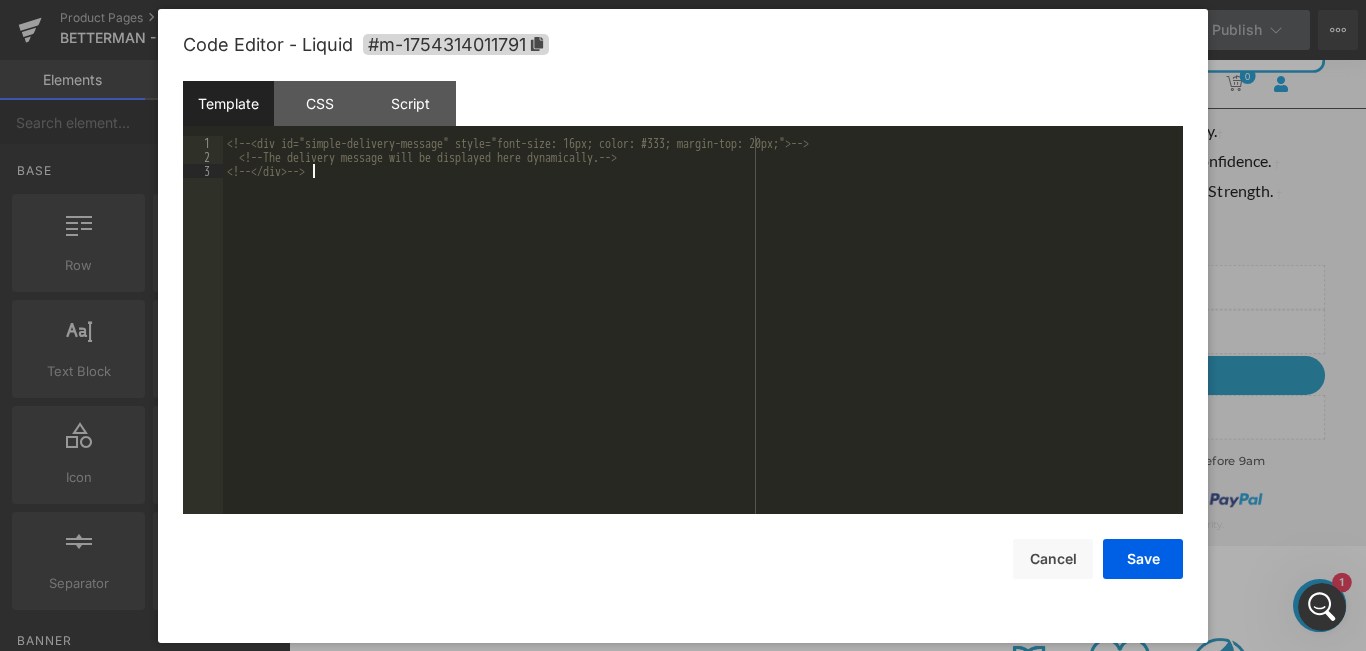 click on "<!-- <div id="simple-delivery-message" style="font-size: 16px; color: #333; margin-top: 20px;"> -->    <!--  The delivery message will be displayed here dynamically.  --> <!-- </div> -->" at bounding box center (703, 339) 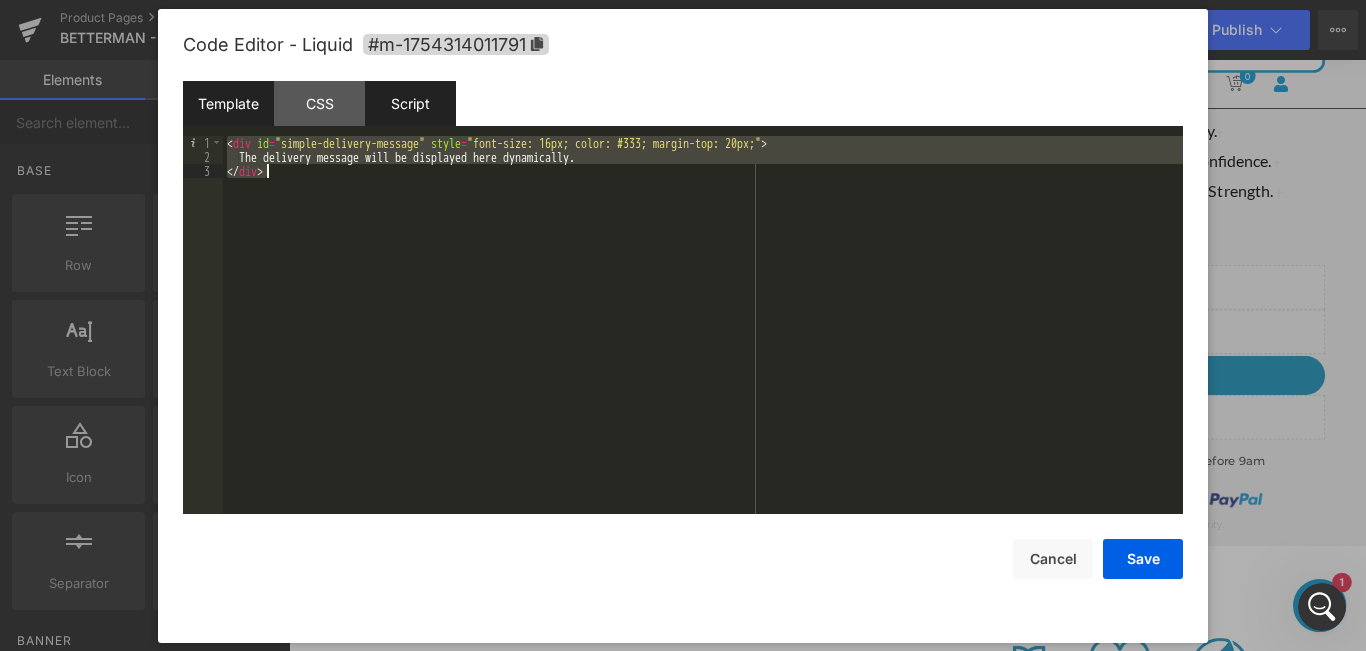 click on "Script" at bounding box center (410, 103) 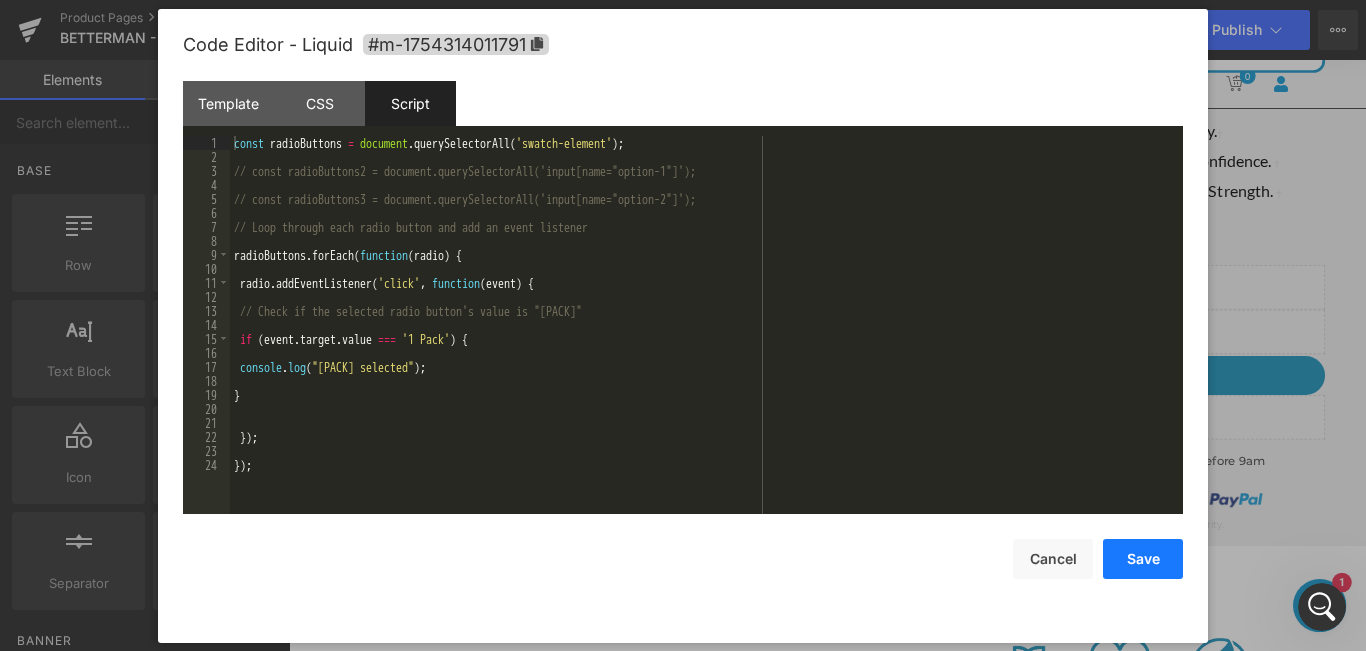 click on "Save" at bounding box center [1143, 559] 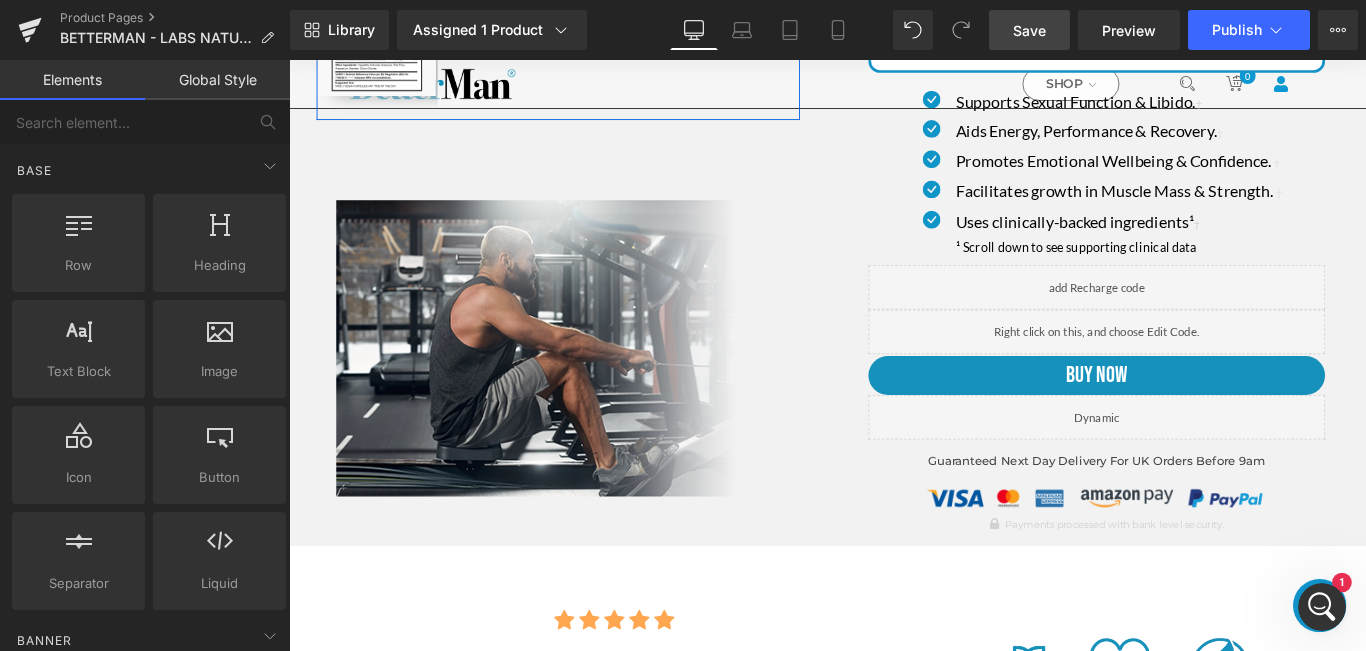 click on "Save" at bounding box center (1029, 30) 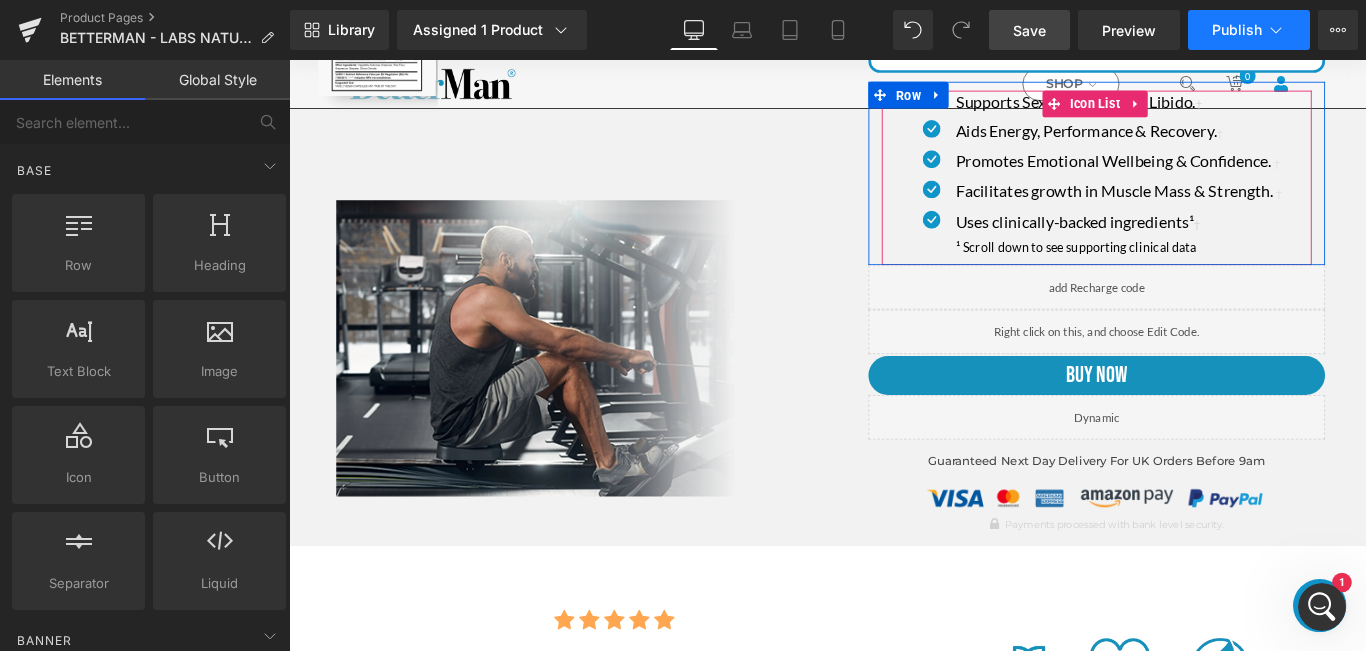 click on "Publish" at bounding box center [1237, 30] 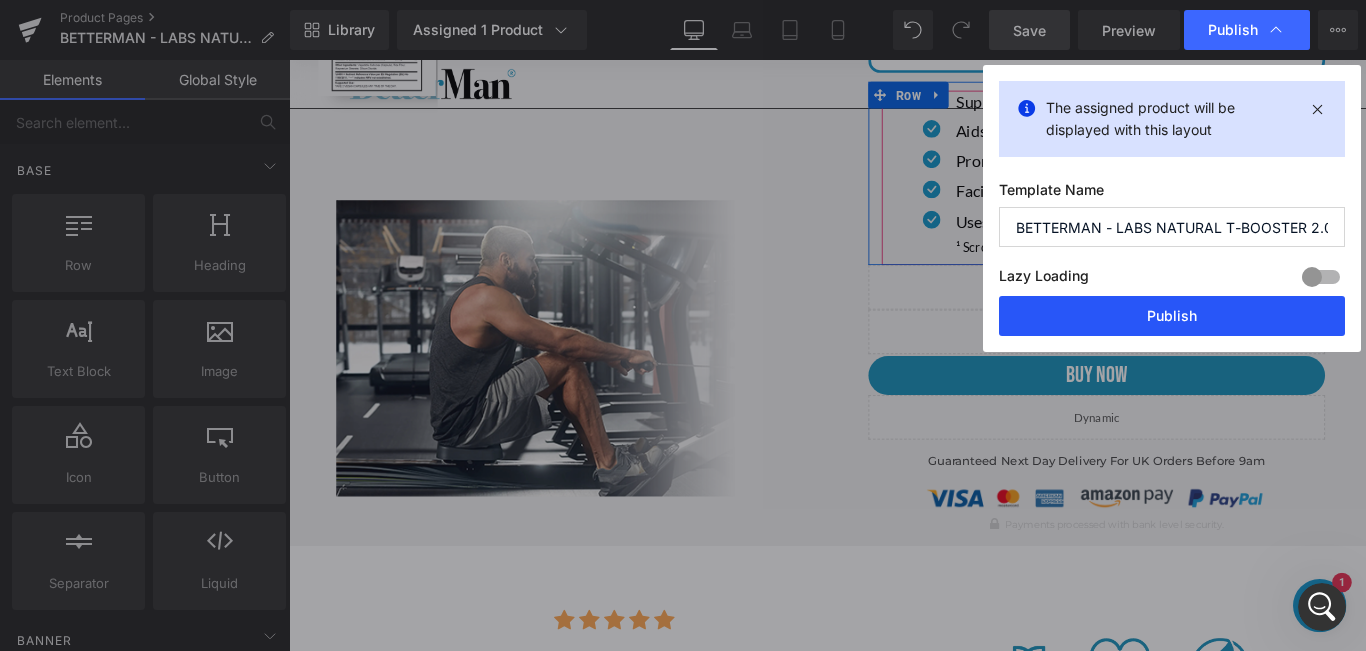 drag, startPoint x: 1136, startPoint y: 328, endPoint x: 674, endPoint y: 16, distance: 557.48364 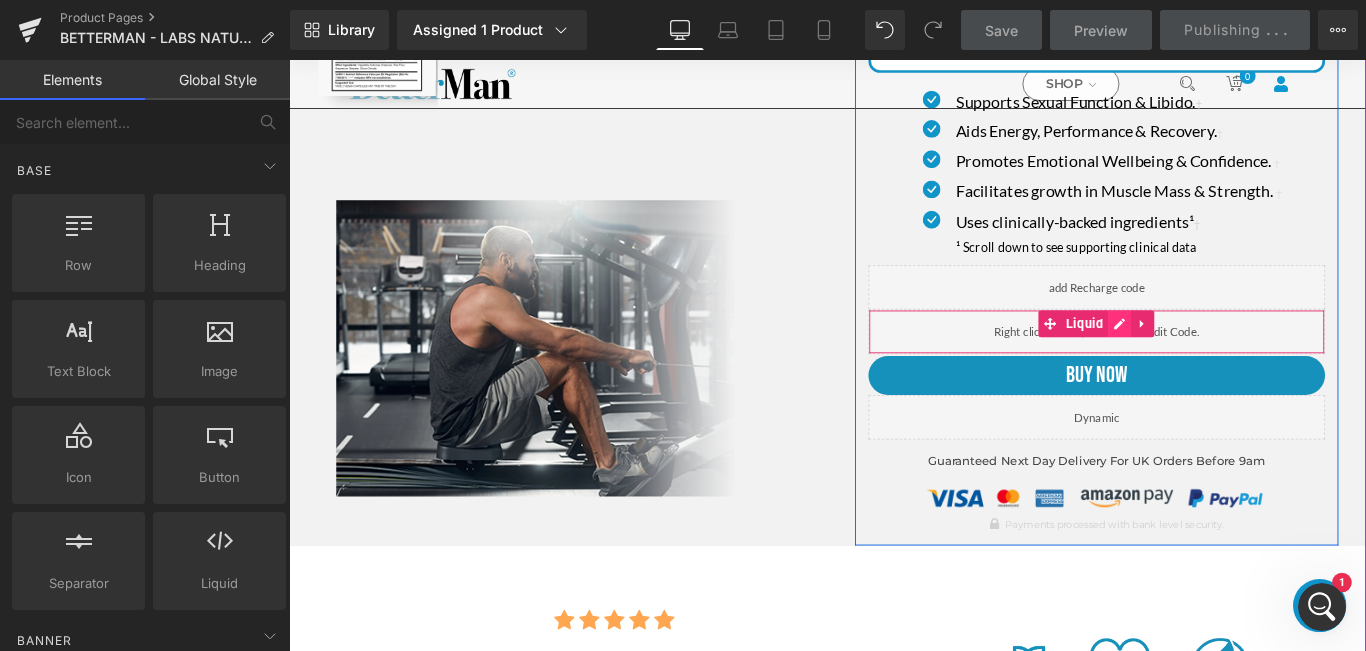 click at bounding box center (1222, 357) 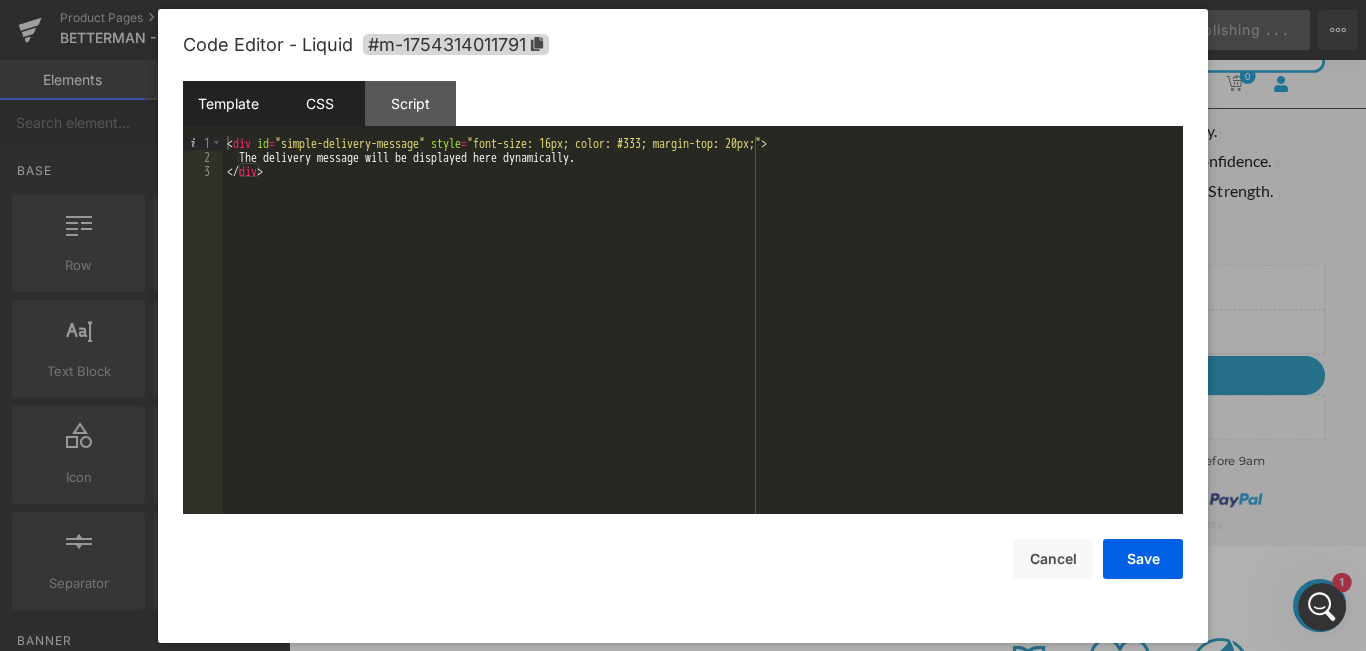 click on "CSS" at bounding box center (319, 103) 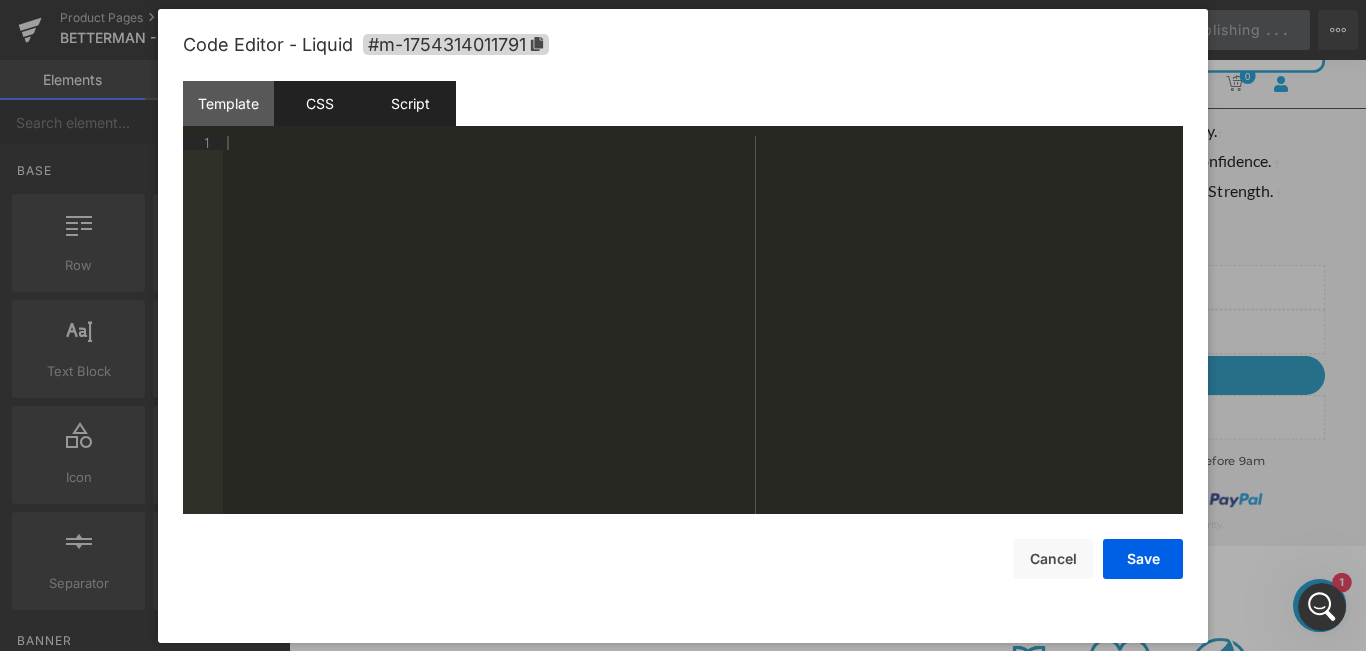 click on "Script" at bounding box center (410, 103) 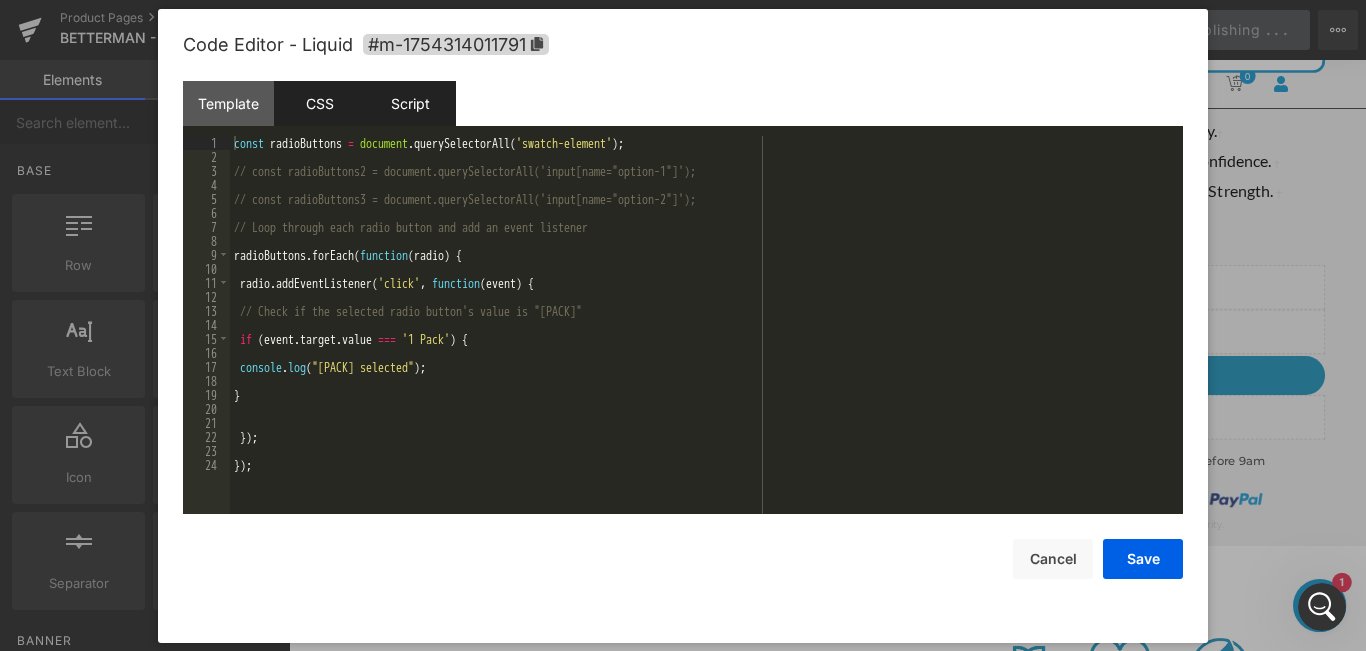 click on "CSS" at bounding box center (319, 103) 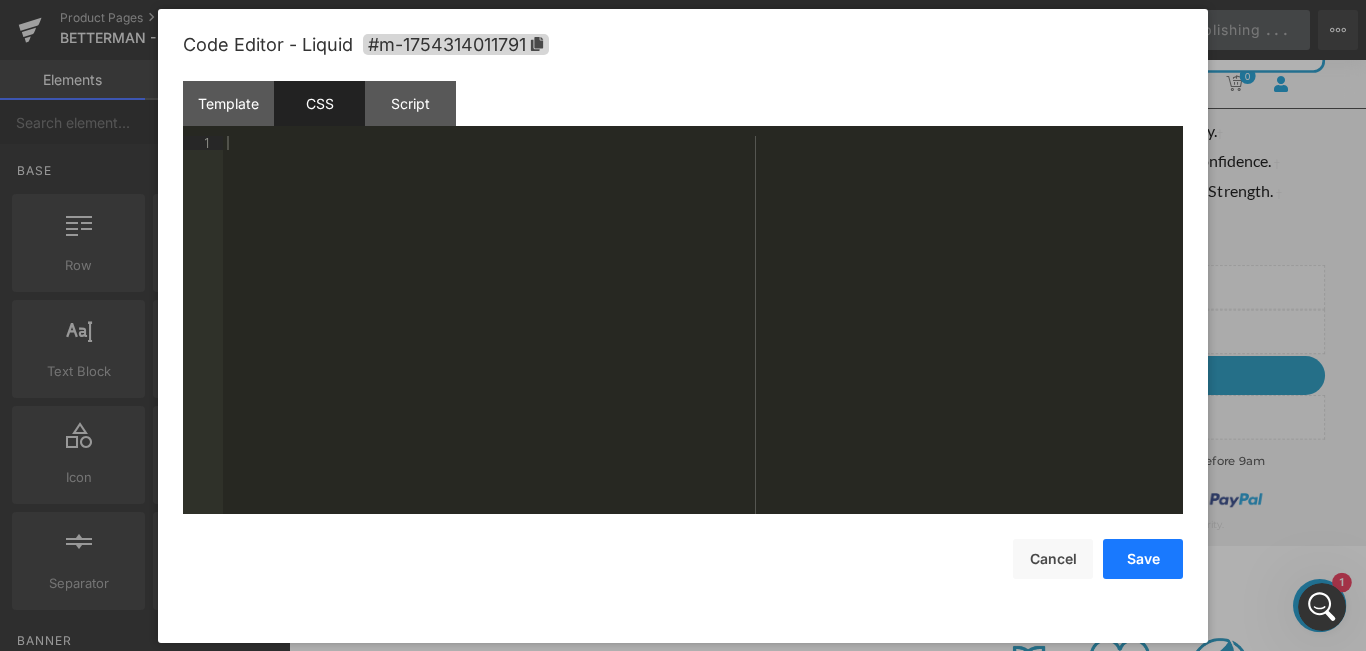 click on "Save" at bounding box center [1143, 559] 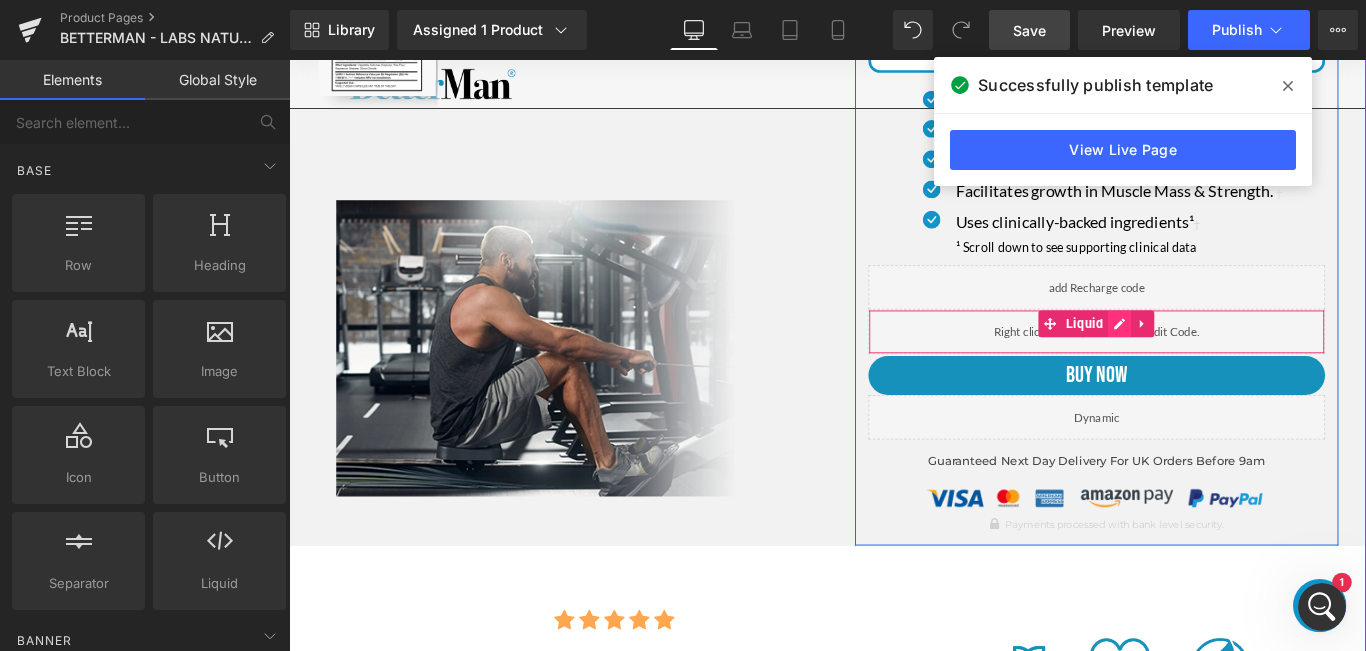 click 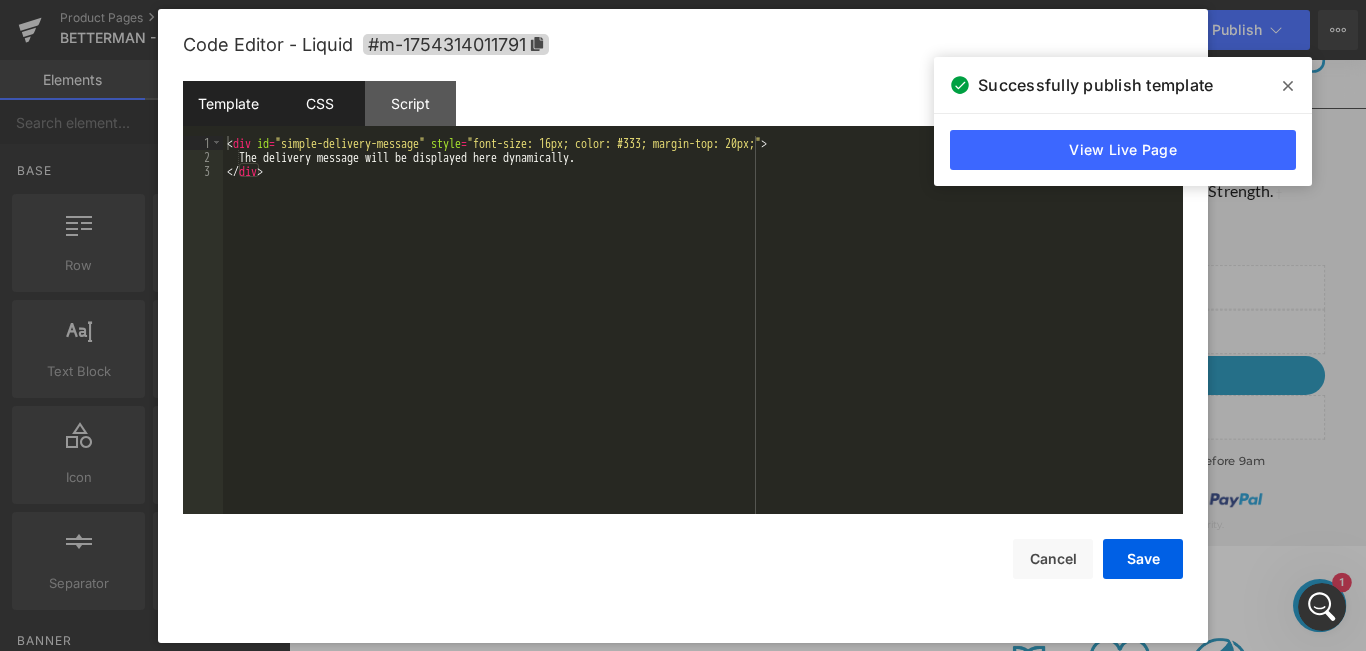 click on "CSS" at bounding box center (319, 103) 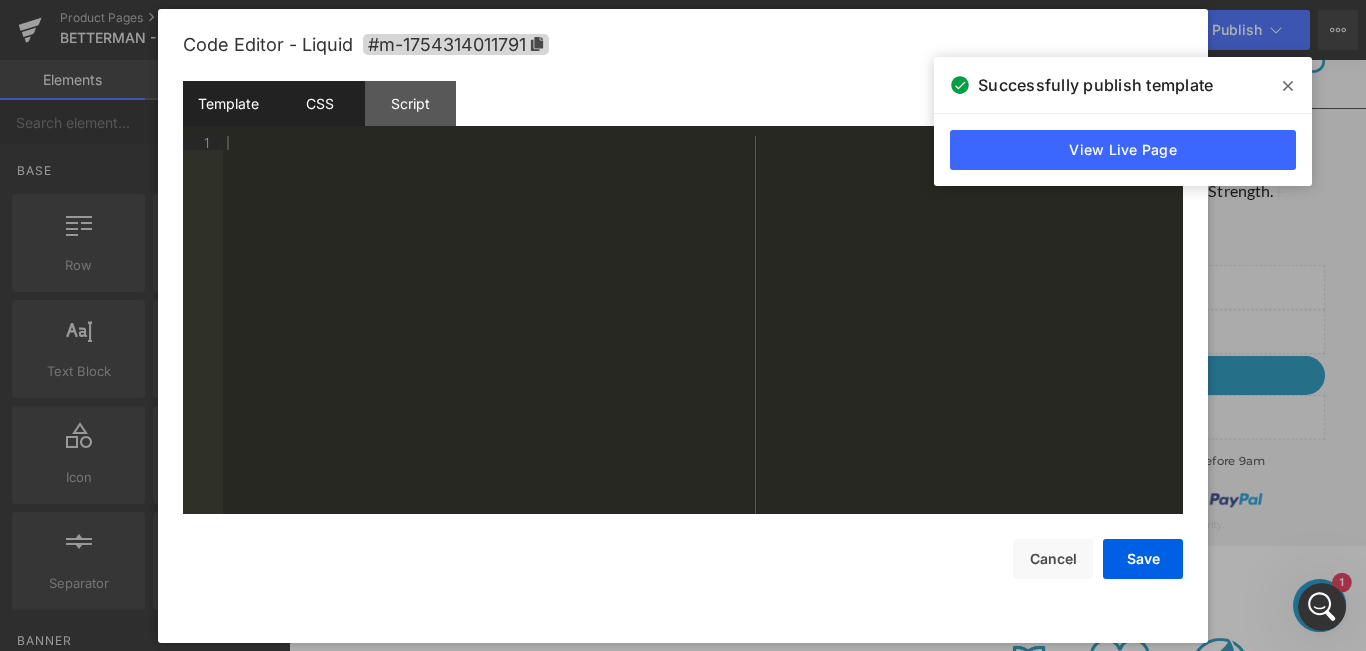 click on "Template" at bounding box center (228, 103) 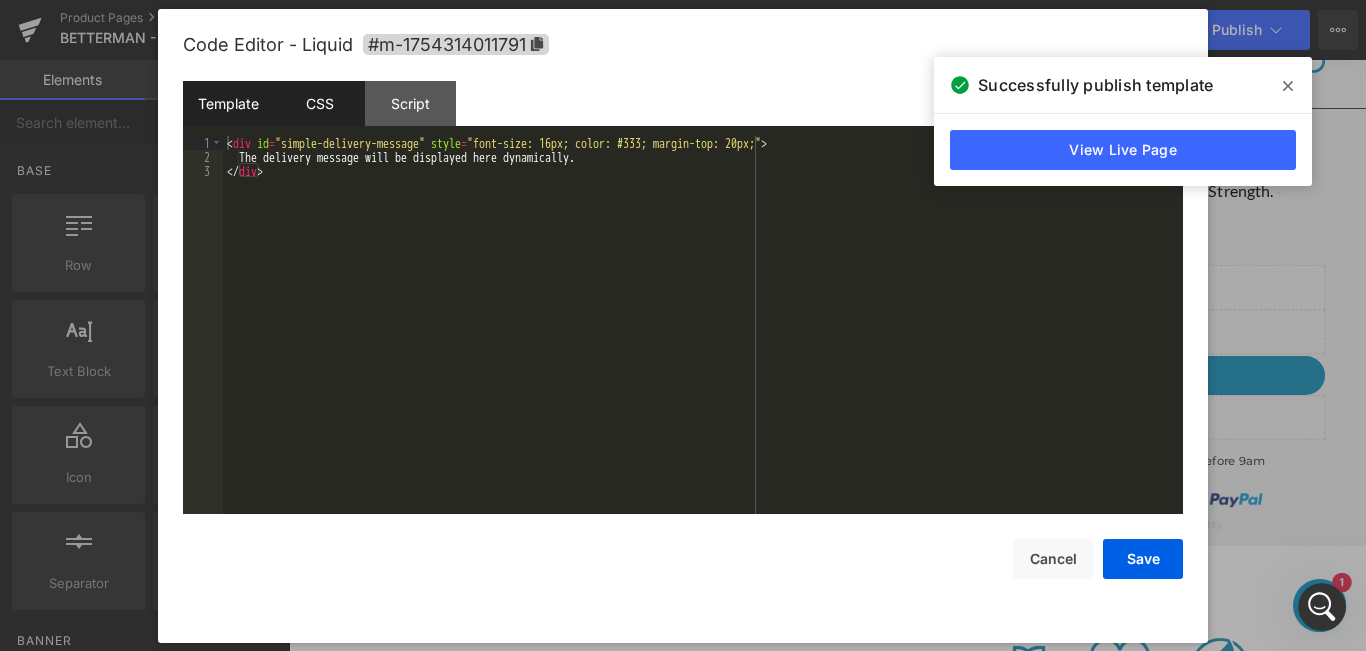 click on "CSS" at bounding box center (319, 103) 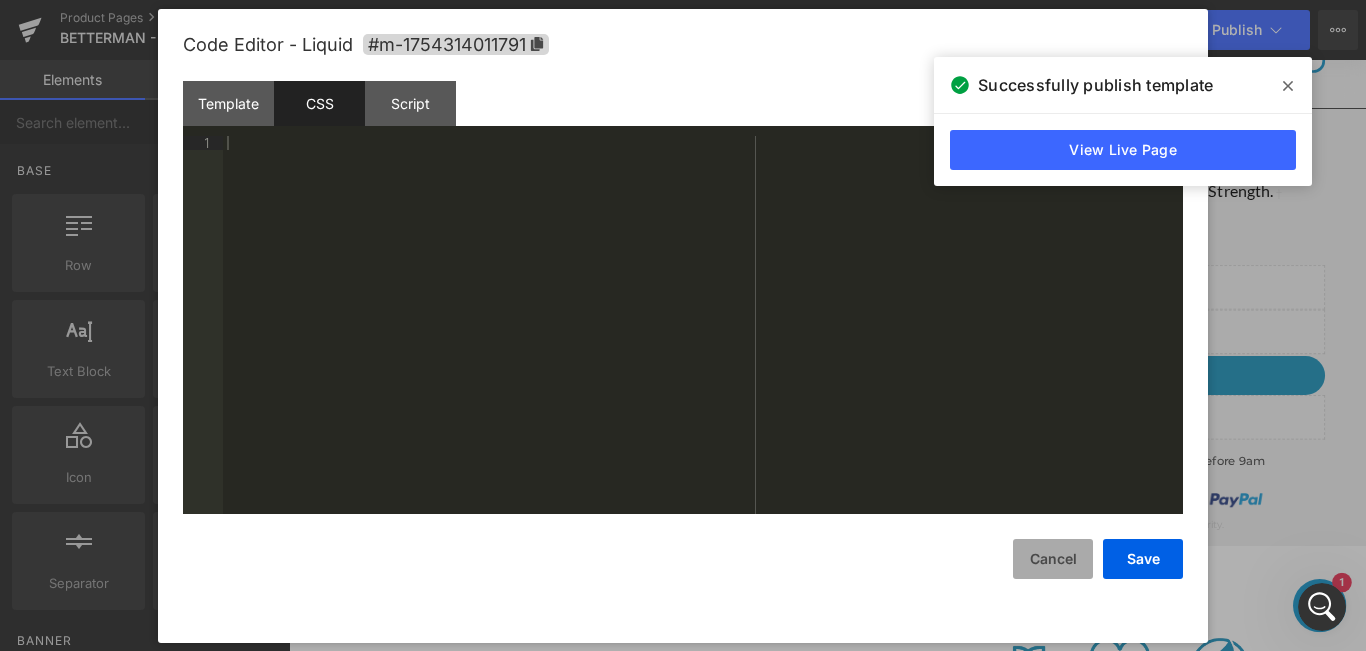 click on "Cancel" at bounding box center [1053, 559] 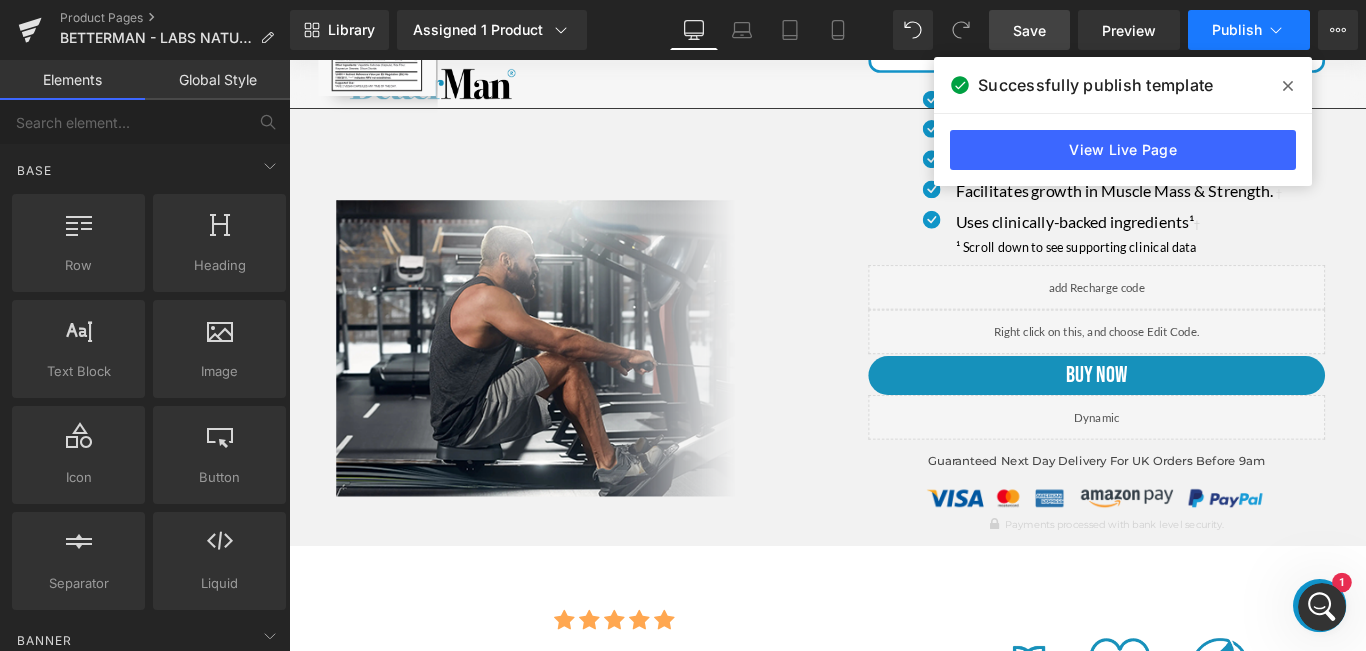 click on "Publish" at bounding box center [1237, 30] 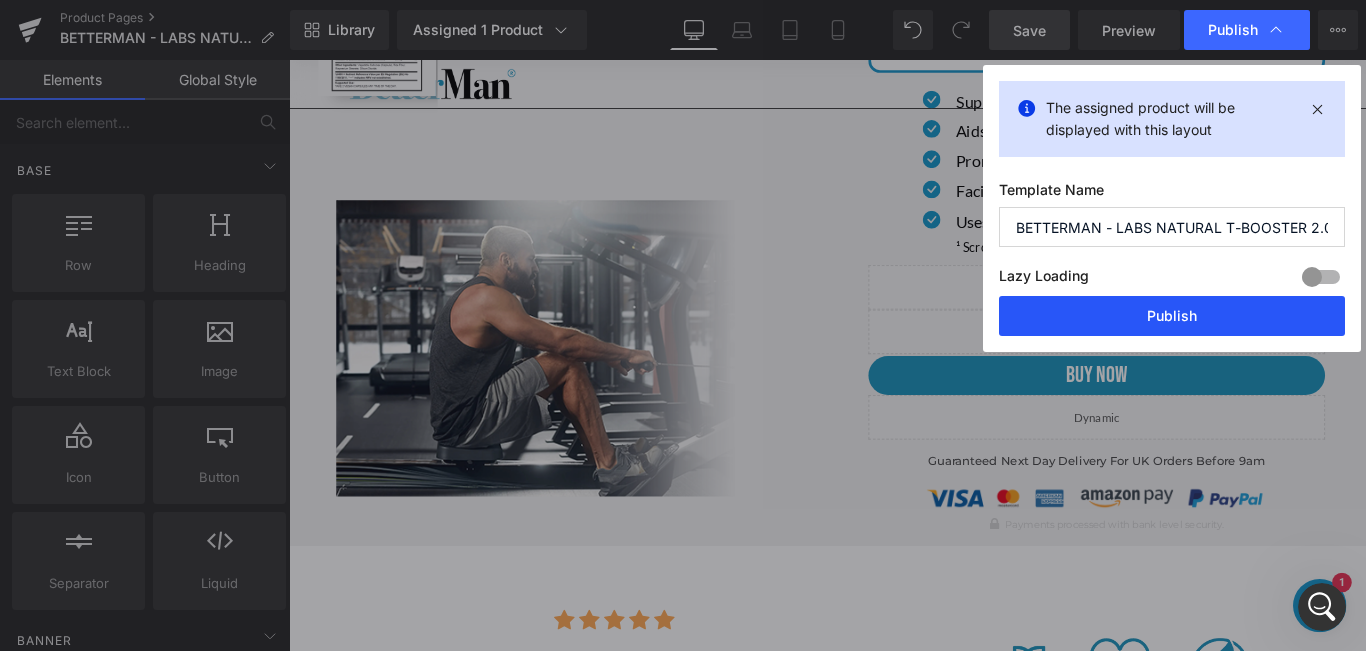 click on "Publish" at bounding box center (1172, 316) 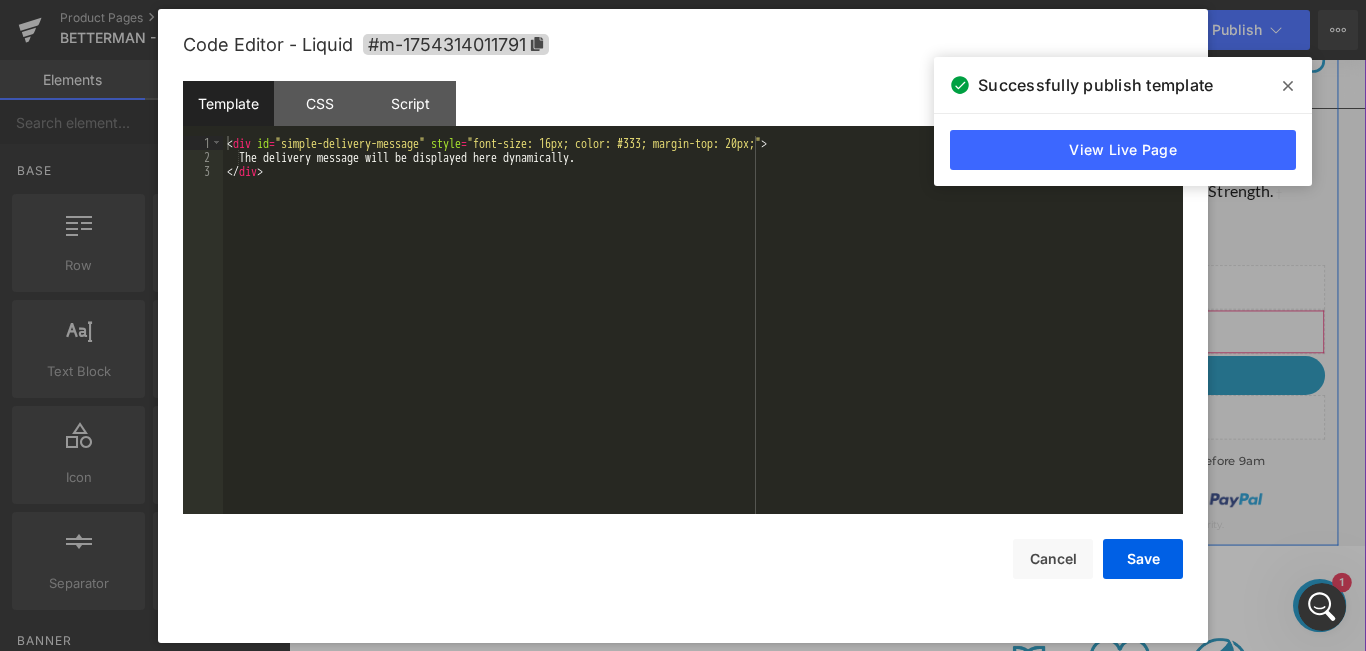 click at bounding box center (1222, 357) 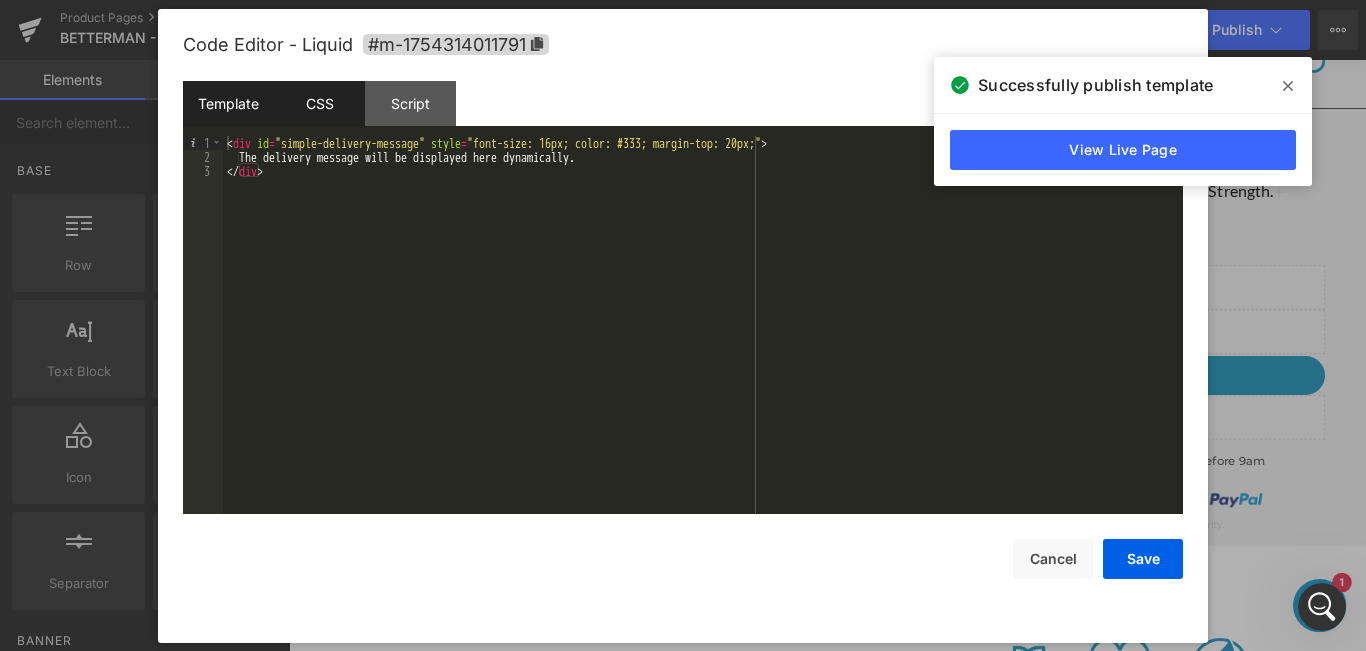 click on "CSS" at bounding box center (319, 103) 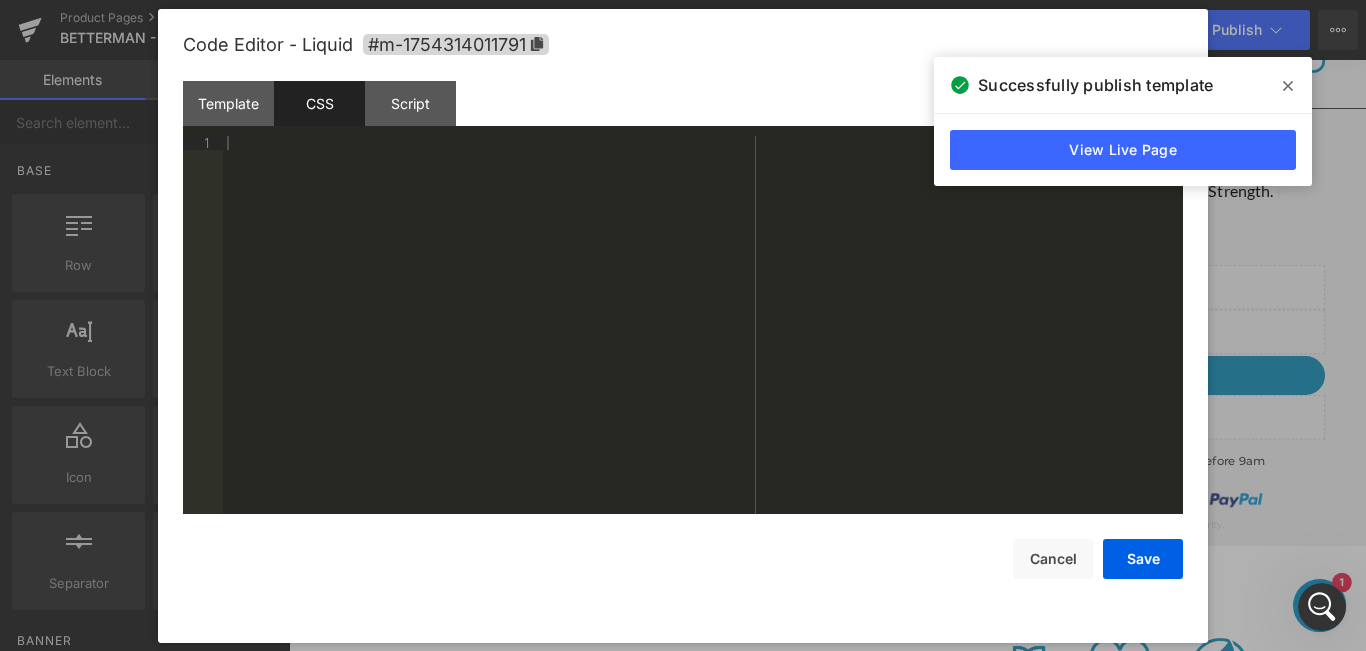 click at bounding box center (703, 339) 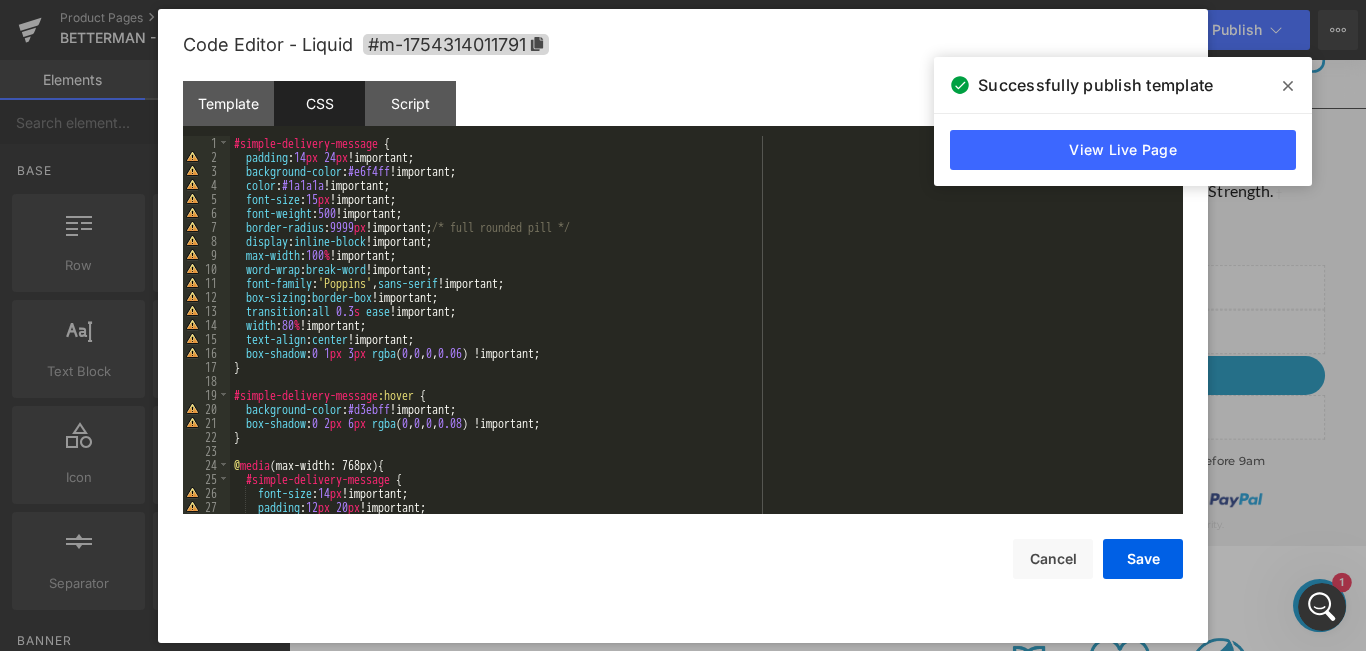 scroll, scrollTop: 0, scrollLeft: 0, axis: both 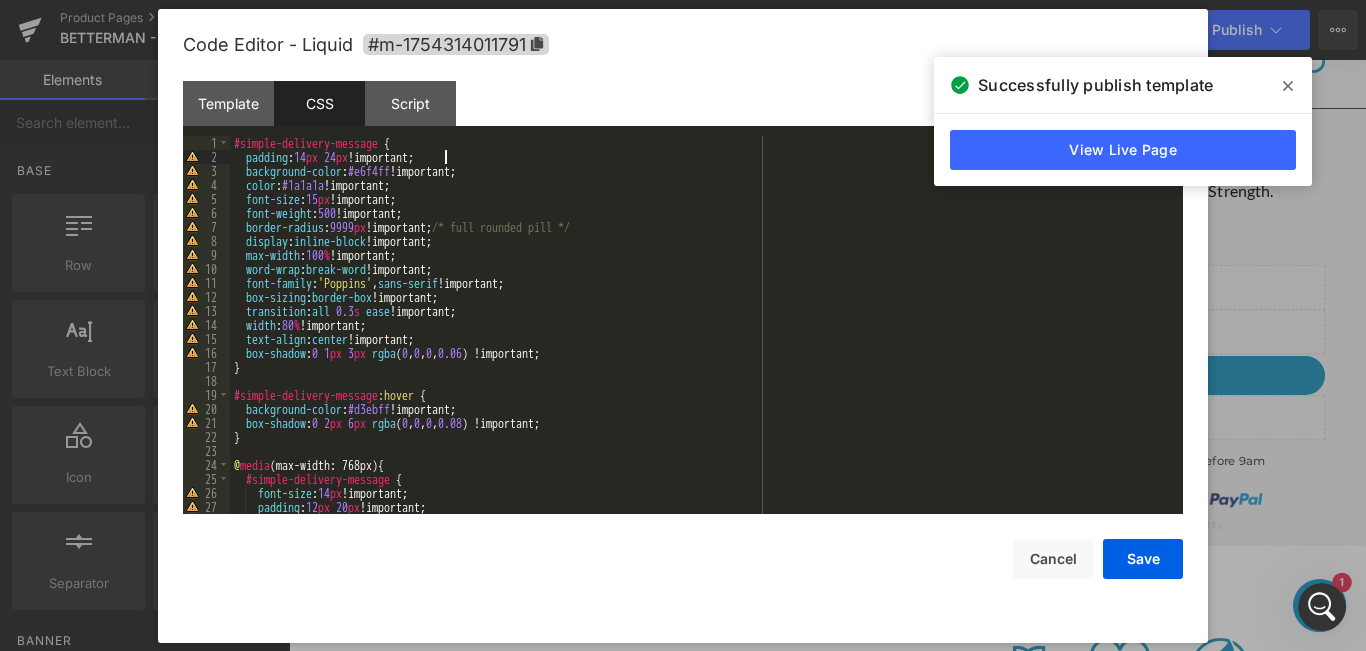 click on "#simple-delivery-message   {    padding :  14 px   24 px  !important;    background-color :  #e6f4ff  !important;    color :  #1a1a1a  !important;    font-size :  15 px  !important;    font-weight :  500  !important;    border-radius :  9999 px  !important;  /* full rounded pill */    display :  inline-block  !important;    max-width :  100 %  !important;    word-wrap :  break-word  !important;    font-family :  ' Poppins ' ,  sans-serif  !important;    box-sizing :  border-box  !important;    transition :  all   0.3 s   ease  !important;    width :  80 %  !important;    text-align :  center  !important;    box-shadow :  0   1 px   3 px   rgba ( 0 ,  0 ,  0 ,  0.06 ) !important; } #simple-delivery-message :hover   {    background-color :  #d3ebff  !important;    box-shadow :  0   2 px   6 px   rgba ( 0 ,  0 ,  0 ,  0.08 ) !important; } @ media  (max-width: 768px)  {    #simple-delivery-message   {       font-size :  14 px  !important;       padding :  12 px   20 px  !important;       width :  90 %" at bounding box center (702, 339) 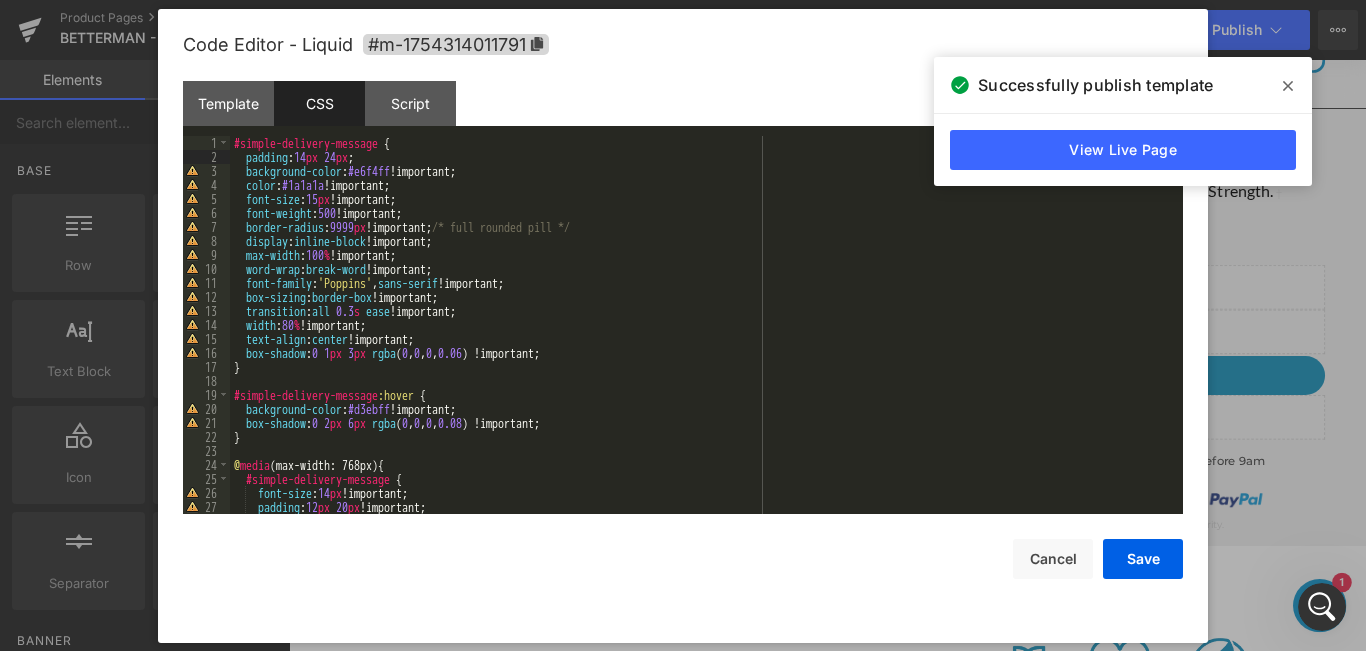 click on "#simple-delivery-message   {    padding :  14 px   24 px  ;    background-color :  #e6f4ff  !important;    color :  #1a1a1a  !important;    font-size :  15 px  !important;    font-weight :  500  !important;    border-radius :  9999 px  !important;  /* full rounded pill */    display :  inline-block  !important;    max-width :  100 %  !important;    word-wrap :  break-word  !important;    font-family :  ' Poppins ' ,  sans-serif  !important;    box-sizing :  border-box  !important;    transition :  all   0.3 s   ease  !important;    width :  80 %  !important;    text-align :  center  !important;    box-shadow :  0   1 px   3 px   rgba ( 0 ,  0 ,  0 ,  0.06 ) !important; } #simple-delivery-message :hover   {    background-color :  #d3ebff  !important;    box-shadow :  0   2 px   6 px   rgba ( 0 ,  0 ,  0 ,  0.08 ) !important; } @ media  (max-width: 768px)  {    #simple-delivery-message   {       font-size :  14 px  !important;       padding :  12 px   20 px  !important;       width :  90 %  !important;" at bounding box center [702, 339] 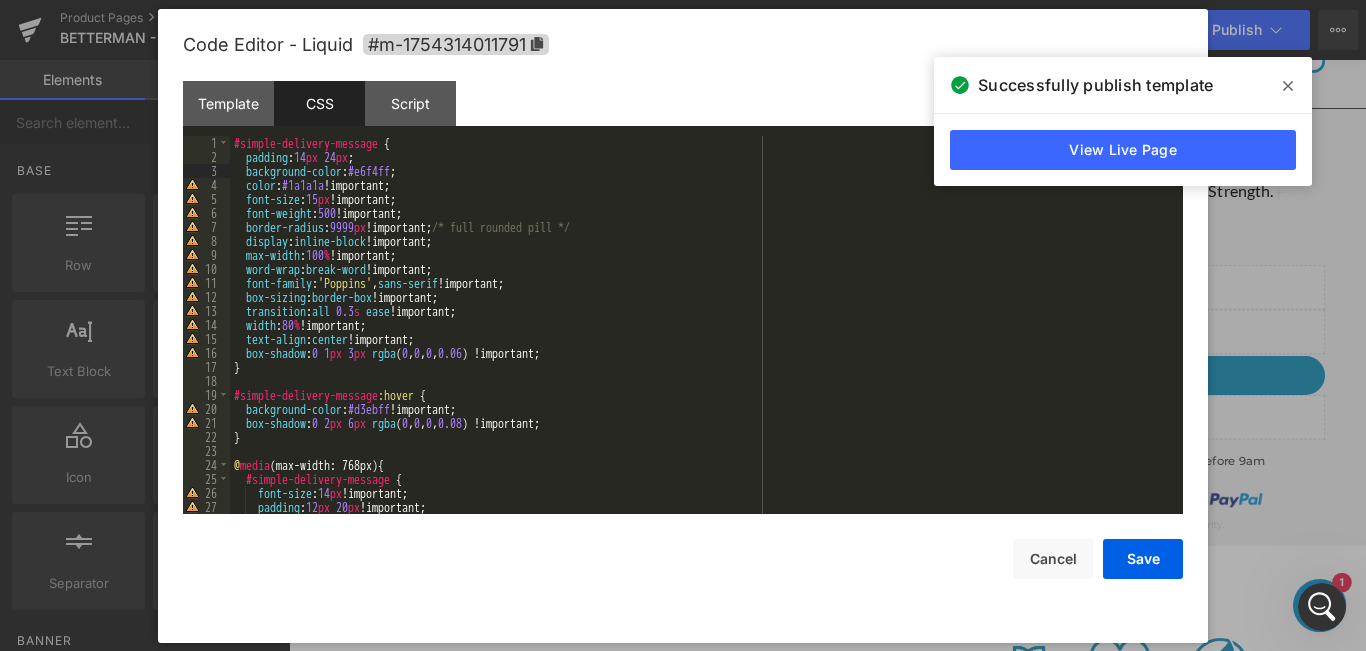 click on "#simple-delivery-message   {    padding :  14 px   24 px  ;    background-color :  #e6f4ff  ;    color :  #1a1a1a  !important;    font-size :  15 px  !important;    font-weight :  500  !important;    border-radius :  9999 px  !important;  /* full rounded pill */    display :  inline-block  !important;    max-width :  100 %  !important;    word-wrap :  break-word  !important;    font-family :  ' Poppins ' ,  sans-serif  !important;    box-sizing :  border-box  !important;    transition :  all   0.3 s   ease  !important;    width :  80 %  !important;    text-align :  center  !important;    box-shadow :  0   1 px   3 px   rgba ( 0 ,  0 ,  0 ,  0.06 ) !important; } #simple-delivery-message :hover   {    background-color :  #d3ebff  !important;    box-shadow :  0   2 px   6 px   rgba ( 0 ,  0 ,  0 ,  0.08 ) !important; } @ media  (max-width: 768px)  {    #simple-delivery-message   {       font-size :  14 px  !important;       padding :  12 px   20 px  !important;       width :  90 %  !important;" at bounding box center [702, 339] 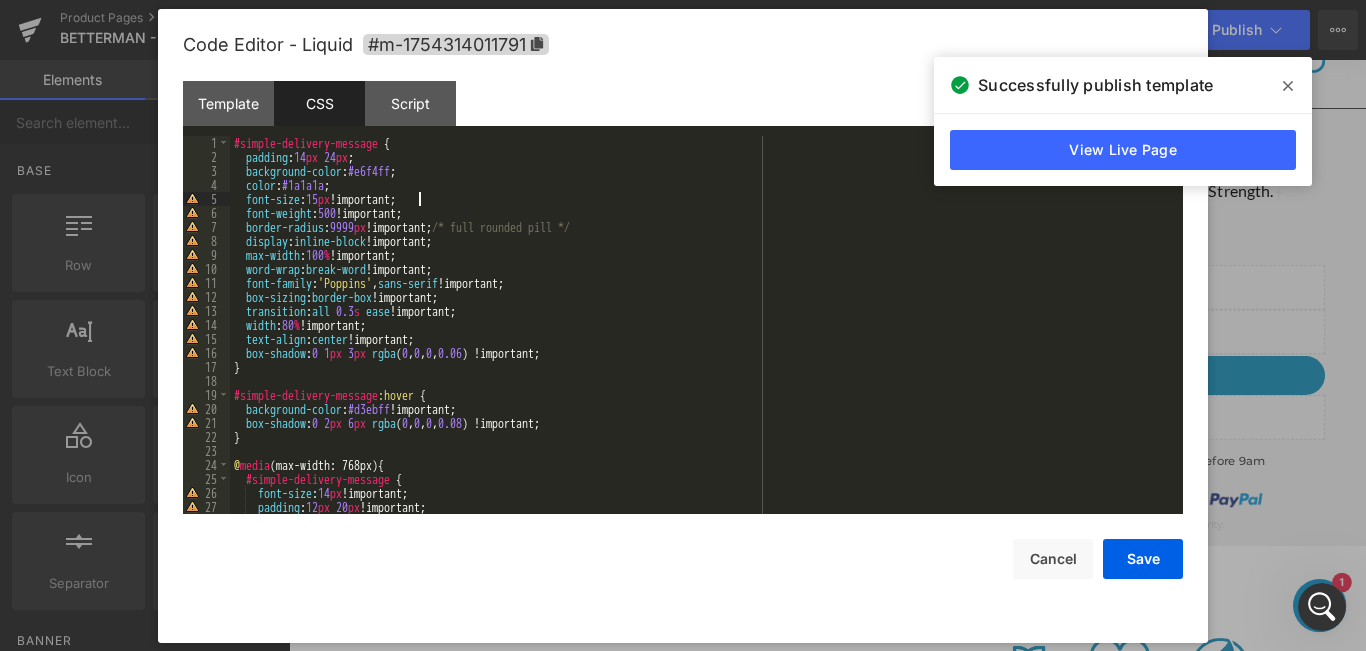 click on "#simple-delivery-message   {    padding :  14 px   24 px  ;    background-color :  #e6f4ff  ;    color :  #1a1a1a  ;    font-size :  15 px  !important;    font-weight :  500  !important;    border-radius :  9999 px  !important;  /* full rounded pill */    display :  inline-block  !important;    max-width :  100 %  !important;    word-wrap :  break-word  !important;    font-family :  ' Poppins ' ,  sans-serif  !important;    box-sizing :  border-box  !important;    transition :  all   0.3 s   ease  !important;    width :  80 %  !important;    text-align :  center  !important;    box-shadow :  0   1 px   3 px   rgba ( 0 ,  0 ,  0 ,  0.06 ) !important; } #simple-delivery-message :hover   {    background-color :  #d3ebff  !important;    box-shadow :  0   2 px   6 px   rgba ( 0 ,  0 ,  0 ,  0.08 ) !important; } @ media  (max-width: 768px)  {    #simple-delivery-message   {       font-size :  14 px  !important;       padding :  12 px   20 px  !important;       width :  90 %  !important;" at bounding box center (702, 339) 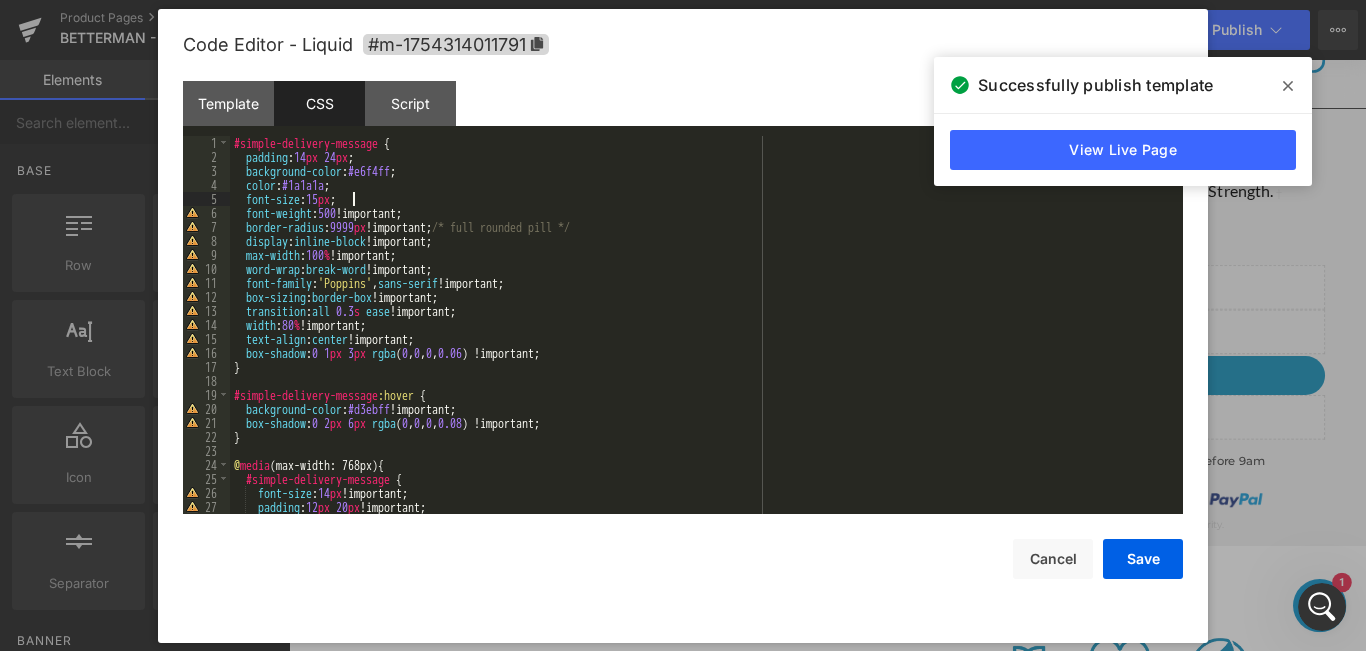 click on "#simple-delivery-message { padding: 14px 24px; background-color: #e6f4ff; color: #1a1a1a; font-size: 15px; font-weight: 500 !important; border-radius: 9999px !important; /* full rounded pill */ display: inline-block !important; max-width: 100% !important; word-wrap: break-word !important; font-family: 'Poppins', sans-serif !important; box-sizing: border-box !important; transition: all 0.3s ease !important; width: 80% !important; text-align: center !important; box-shadow: 0 1px 3px rgba(0, 0, 0, 0.06) !important; } #simple-delivery-message:hover { background-color: #d3ebff !important; box-shadow: 0 2px 6px rgba(0, 0, 0, 0.08) !important; } @media (max-width: 768px) { #simple-delivery-message { font-size: 14px !important; padding: 12px 20px !important; width: 90% !important;" at bounding box center (702, 339) 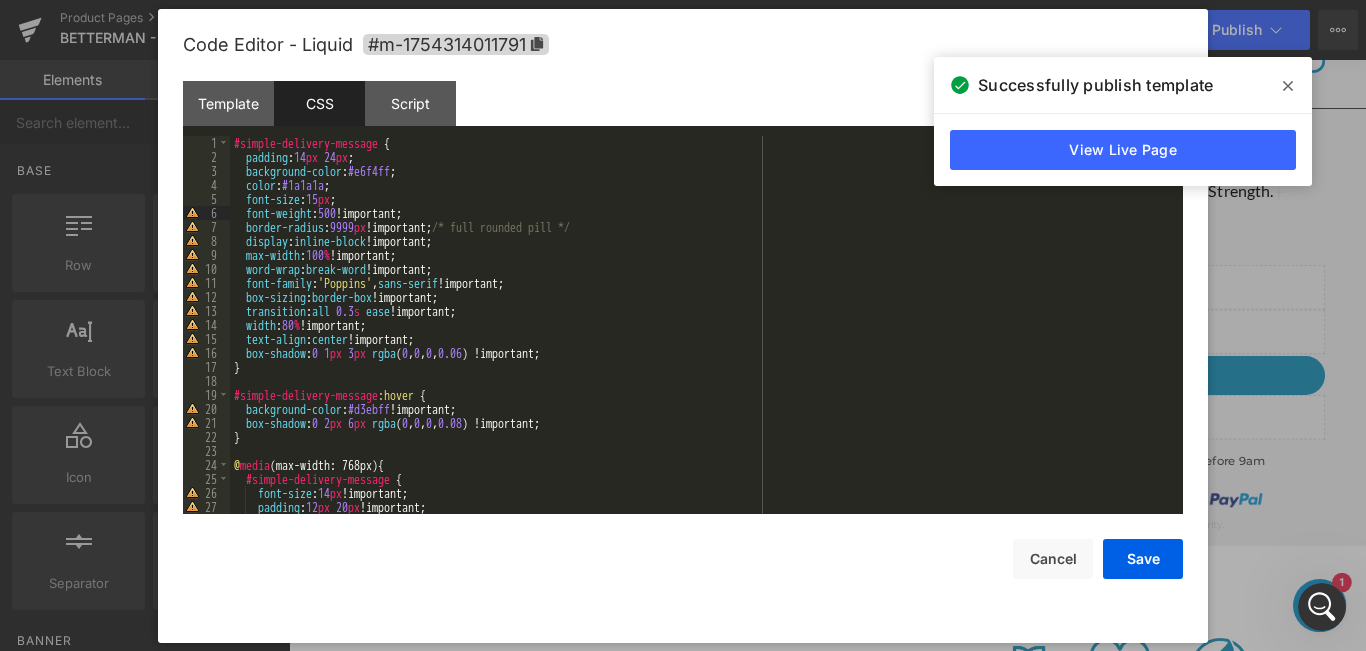click on "#simple-delivery-message { padding: 14px 24px; background-color: #e6f4ff; color: #1a1a1a; font-size: 15px; font-weight: 500 !important; border-radius: 9999px !important; /* full rounded pill */ display: inline-block !important; max-width: 100% !important; word-wrap: break-word !important; font-family: 'Poppins', sans-serif !important; box-sizing: border-box !important; transition: all 0.3s ease !important; width: 80% !important; text-align: center !important; box-shadow: 0 1px 3px rgba(0, 0, 0, 0.06) !important; } #simple-delivery-message:hover { background-color: #d3ebff !important; box-shadow: 0 2px 6px rgba(0, 0, 0, 0.08) !important; } @media (max-width: 768px) { #simple-delivery-message { font-size: 14px !important; padding: 12px 20px !important; width: 90% !important;" at bounding box center [702, 339] 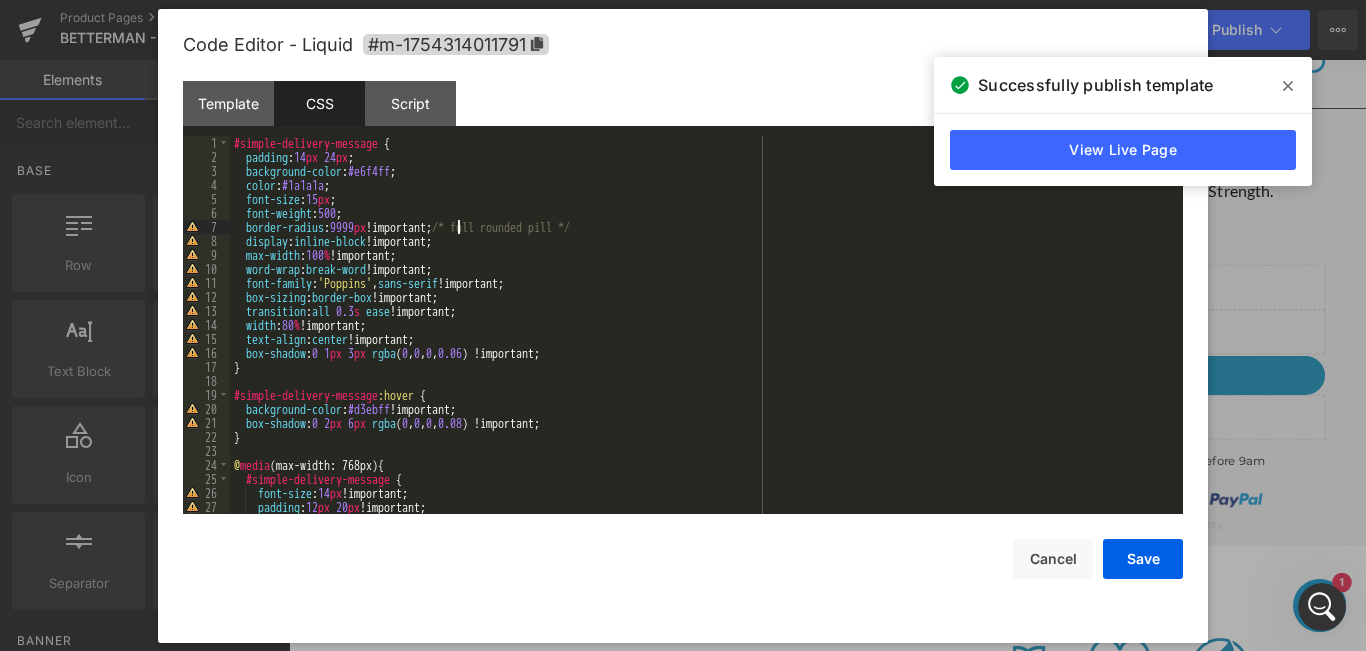 click on "#simple-delivery-message   {    padding :  14 px   24 px  ;    background-color :  #e6f4ff  ;    color :  #1a1a1a  ;    font-size :  15 px  ;    font-weight :  500 ;    border-radius :  9999 px  !important;  /* full rounded pill */    display :  inline-block  !important;    max-width :  100 %  !important;    word-wrap :  break-word  !important;    font-family :  ' Poppins ' ,  sans-serif  !important;    box-sizing :  border-box  !important;    transition :  all   0.3 s   ease  !important;    width :  80 %  !important;    text-align :  center  !important;    box-shadow :  0   1 px   3 px   rgba ( 0 ,  0 ,  0 ,  0.06 ) !important; } #simple-delivery-message :hover   {    background-color :  #d3ebff  !important;    box-shadow :  0   2 px   6 px   rgba ( 0 ,  0 ,  0 ,  0.08 ) !important; } @ media  (max-width: 768px)  {    #simple-delivery-message   {       font-size :  14 px  !important;       padding :  12 px   20 px  !important;       width :  90 %  !important;" at bounding box center [702, 339] 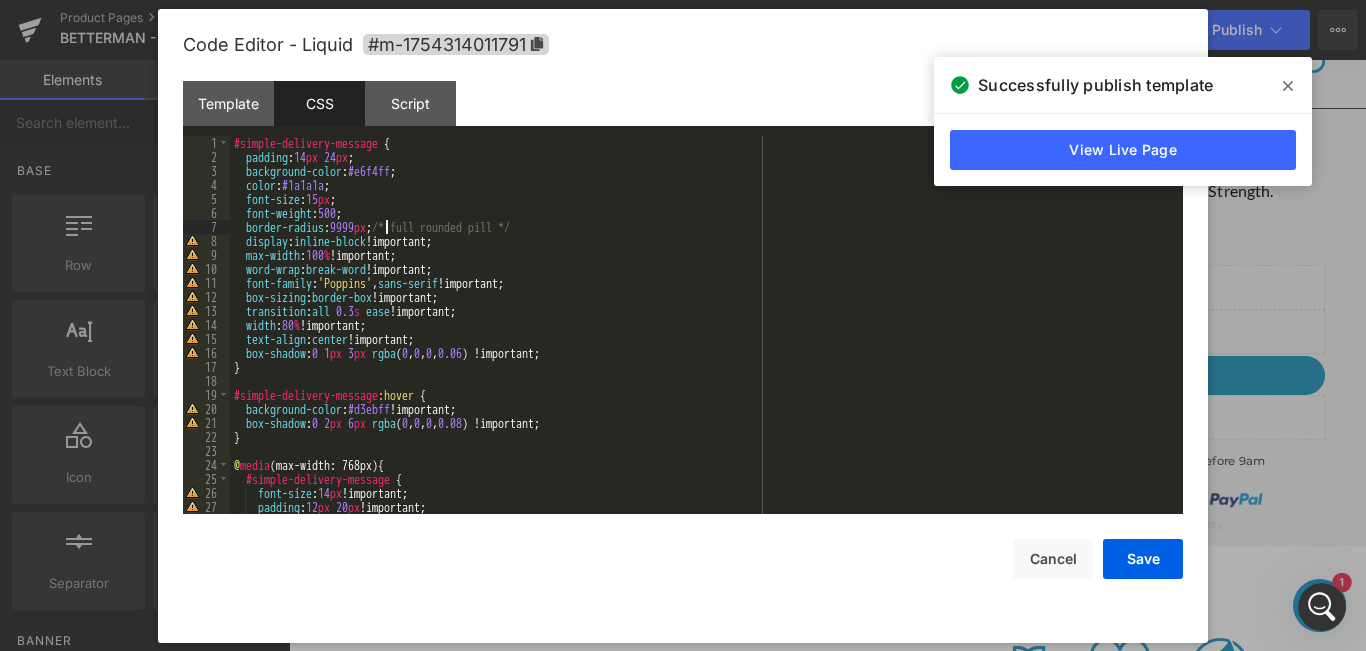 click on "#simple-delivery-message   {    padding :  14 px   24 px  ;    background-color :  #e6f4ff  ;    color :  #1a1a1a  ;    font-size :  15 px  ;    font-weight :  500 ;    border-radius :  9999 px ;  /* full rounded pill */    display :  inline-block  !important;    max-width :  100 %  !important;    word-wrap :  break-word  !important;    font-family :  ' Poppins ' ,  sans-serif  !important;    box-sizing :  border-box  !important;    transition :  all   0.3 s   ease  !important;    width :  80 %  !important;    text-align :  center  !important;    box-shadow :  0   1 px   3 px   rgba ( 0 ,  0 ,  0 ,  0.06 ) !important; } #simple-delivery-message :hover   {    background-color :  #d3ebff  !important;    box-shadow :  0   2 px   6 px   rgba ( 0 ,  0 ,  0 ,  0.08 ) !important; } @ media  (max-width: 768px)  {    #simple-delivery-message   {       font-size :  14 px  !important;       padding :  12 px   20 px  !important;       width :  90 %  !important;" at bounding box center (702, 339) 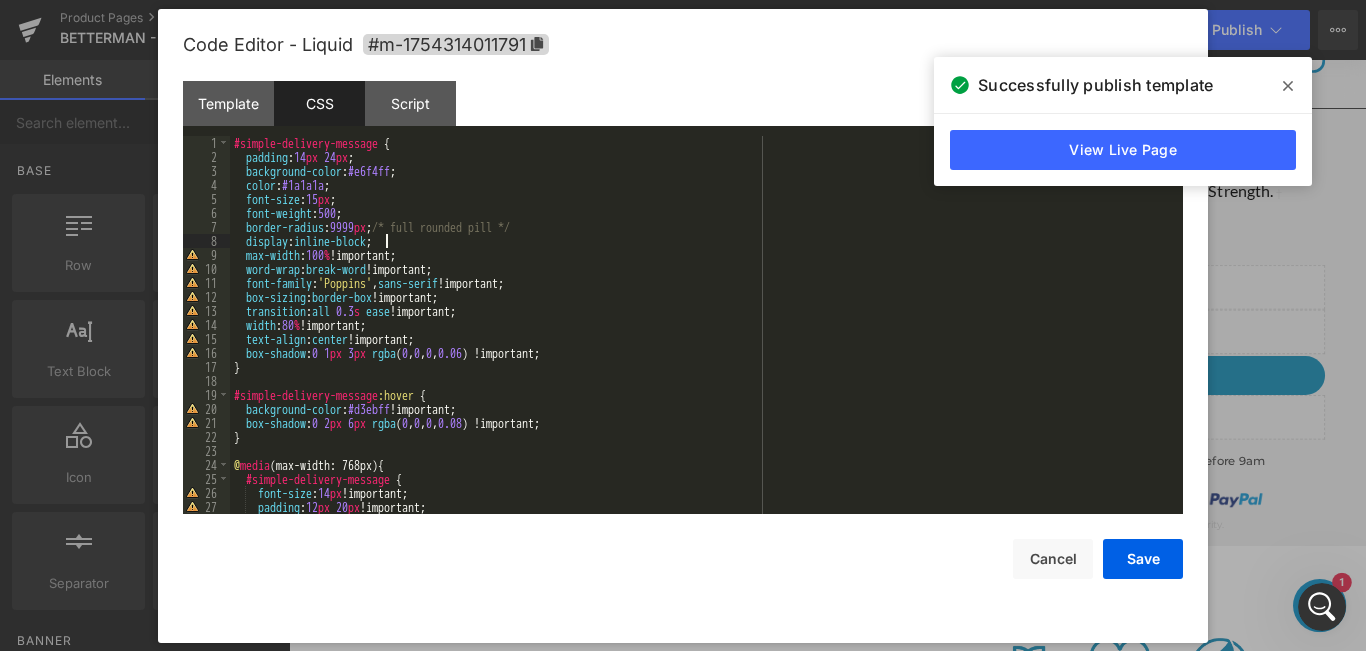 click on "#simple-delivery-message   {    padding :  14 px   24 px  ;    background-color :  #e6f4ff  ;    color :  #1a1a1a  ;    font-size :  15 px  ;    font-weight :  500 ;    border-radius :  9999 px ;  /* full rounded pill */    display :  inline-block ;    max-width :  100 %  !important;    word-wrap :  break-word  !important;    font-family :  ' Poppins ' ,  sans-serif  !important;    box-sizing :  border-box  !important;    transition :  all   0.3 s   ease  !important;    width :  80 %  !important;    text-align :  center  !important;    box-shadow :  0   1 px   3 px   rgba ( 0 ,  0 ,  0 ,  0.06 ) !important; } #simple-delivery-message :hover   {    background-color :  #d3ebff  !important;    box-shadow :  0   2 px   6 px   rgba ( 0 ,  0 ,  0 ,  0.08 ) !important; } @ media  (max-width: 768px)  {    #simple-delivery-message   {       font-size :  14 px  !important;       padding :  12 px   20 px  !important;       width :  90 %  !important;" at bounding box center [702, 339] 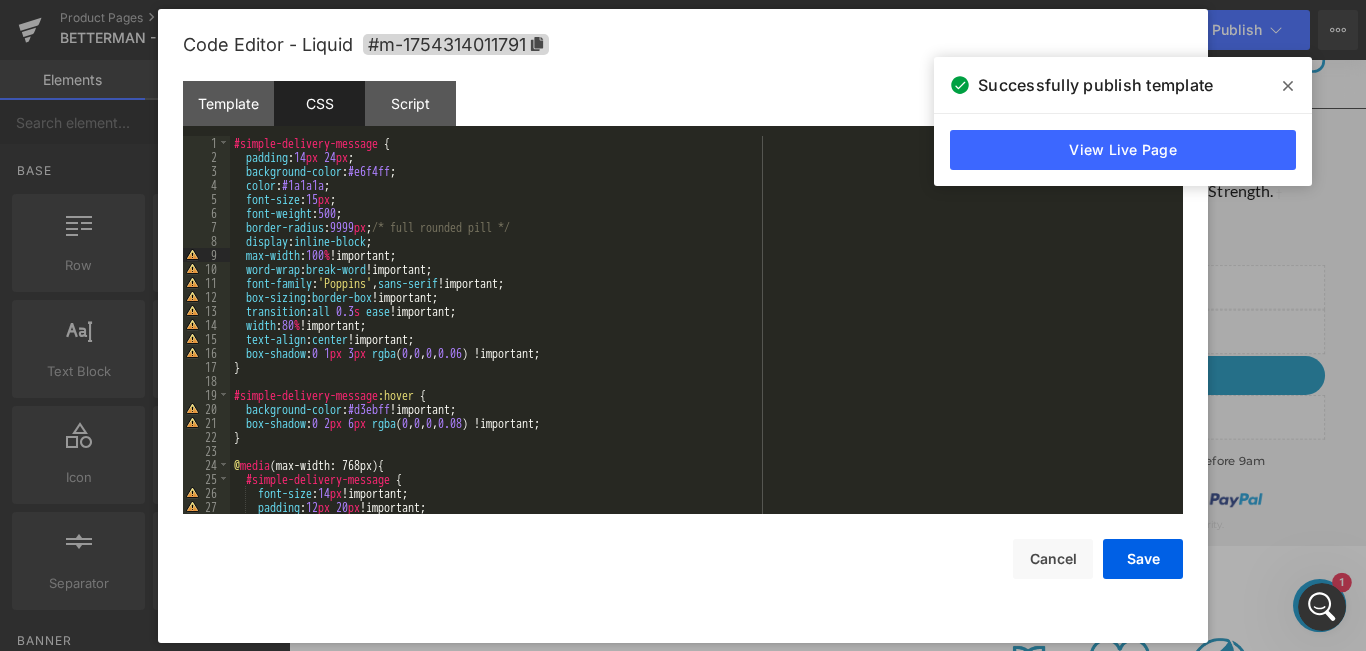 click on "#simple-delivery-message   {    padding :  14 px   24 px  ;    background-color :  #e6f4ff  ;    color :  #1a1a1a  ;    font-size :  15 px  ;    font-weight :  500 ;    border-radius :  9999 px ;  /* full rounded pill */    display :  inline-block ;    max-width :  100 %  !important;    word-wrap :  break-word  !important;    font-family :  ' Poppins ' ,  sans-serif  !important;    box-sizing :  border-box  !important;    transition :  all   0.3 s   ease  !important;    width :  80 %  !important;    text-align :  center  !important;    box-shadow :  0   1 px   3 px   rgba ( 0 ,  0 ,  0 ,  0.06 ) !important; } #simple-delivery-message :hover   {    background-color :  #d3ebff  !important;    box-shadow :  0   2 px   6 px   rgba ( 0 ,  0 ,  0 ,  0.08 ) !important; } @ media  (max-width: 768px)  {    #simple-delivery-message   {       font-size :  14 px  !important;       padding :  12 px   20 px  !important;       width :  90 %  !important;" at bounding box center [702, 339] 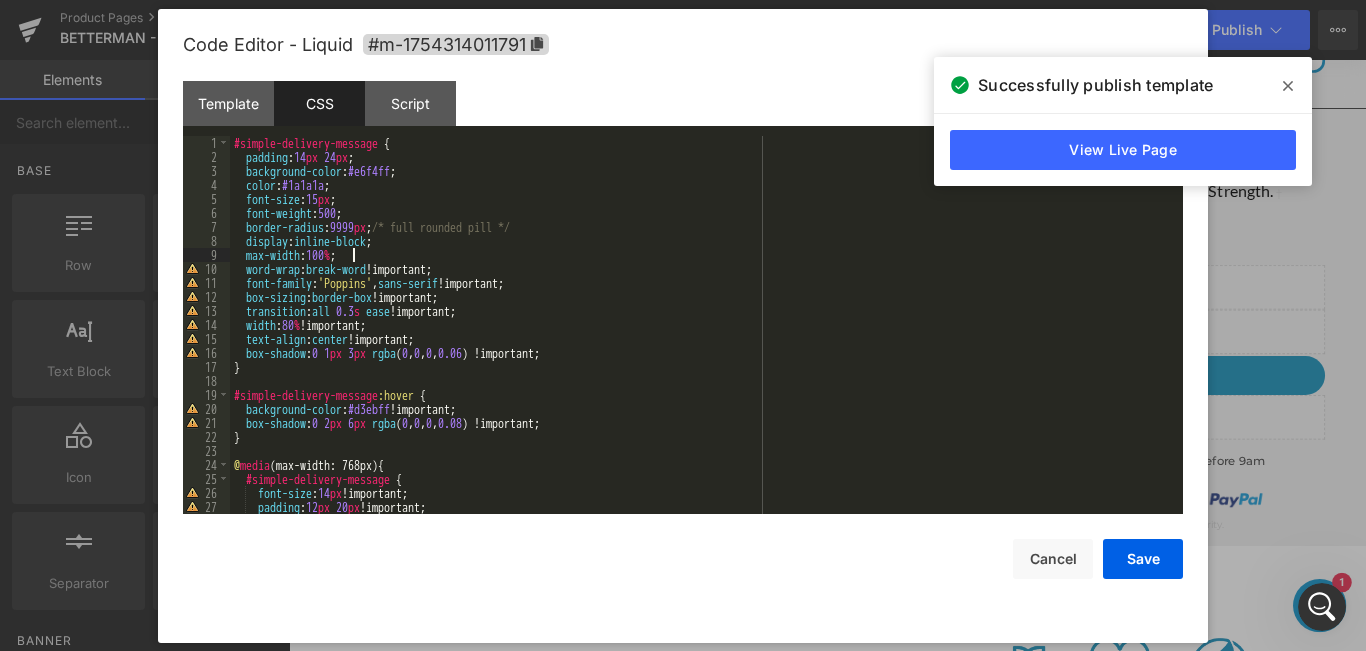 click on "#simple-delivery-message   {    padding :  14 px   24 px ;    background-color :  #e6f4ff ;    color :  #1a1a1a ;    font-size :  15 px ;    font-weight :  500 ;    border-radius :  9999 px ;  /* full rounded pill */    display :  inline-block ;    max-width :  100 % ;    word-wrap :  break-word  !important;    font-family :  ' Poppins ' ,  sans-serif  !important;    box-sizing :  border-box  !important;    transition :  all   0.3 s   ease  !important;    width :  80 %  !important;    text-align :  center  !important;    box-shadow :  0   1 px   3 px   rgba ( 0 ,  0 ,  0 ,  0.06 ) !important; } #simple-delivery-message :hover   {    background-color :  #d3ebff  !important;    box-shadow :  0   2 px   6 px   rgba ( 0 ,  0 ,  0 ,  0.08 ) !important; } @ media  (max-width: 768px)  {    #simple-delivery-message   {       font-size :  14 px  !important;       padding :  12 px   20 px  !important;       width :  90 %  !important;" at bounding box center (702, 339) 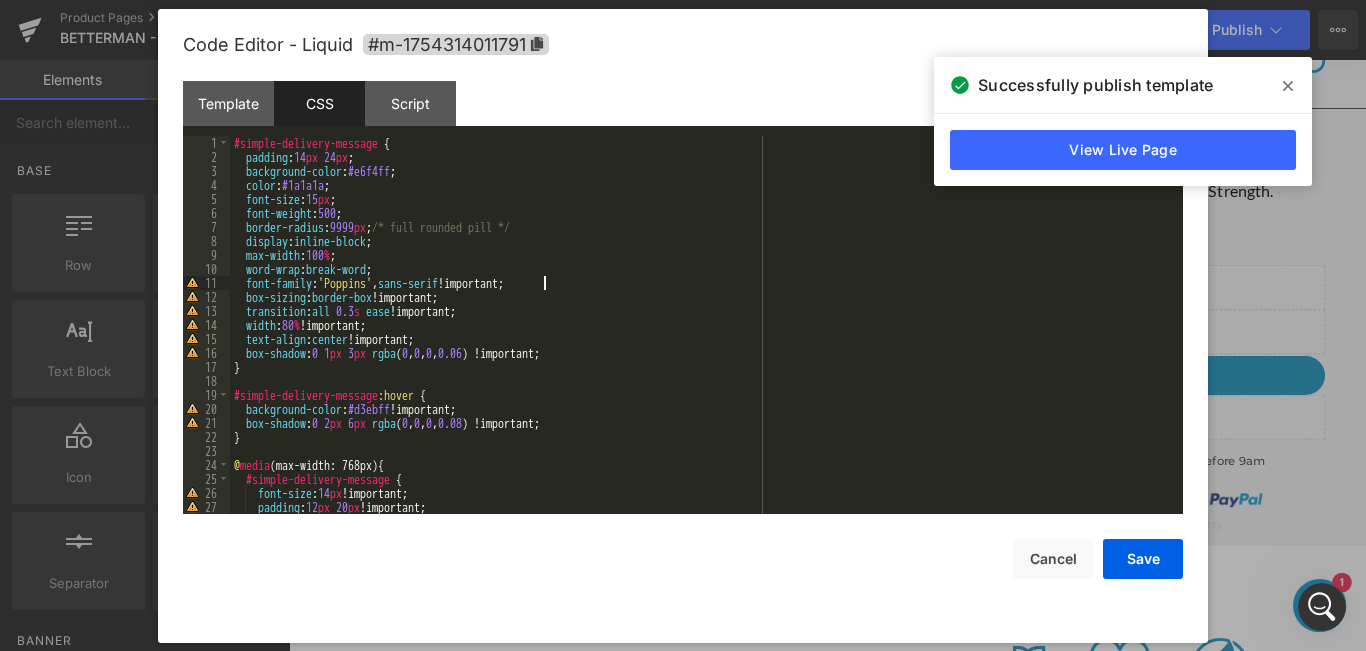 click on "#simple-delivery-message   {    padding :  14 px   24 px  ;    background-color :  #e6f4ff  ;    color :  #1a1a1a  ;    font-size :  15 px  ;    font-weight :  500 ;    border-radius :  9999 px ;  /* full rounded pill */    display :  inline-block ;    max-width :  100 %  ;    word-wrap :  break-word  ;    font-family :  ' Poppins ' ,  sans-serif  !important;    box-sizing :  border-box  !important;    transition :  all   0.3 s   ease  !important;    width :  80 %  !important;    text-align :  center  !important;    box-shadow :  0   1 px   3 px   rgba ( 0 ,  0 ,  0 ,  0.06 ) !important; } #simple-delivery-message :hover   {    background-color :  #d3ebff  !important;    box-shadow :  0   2 px   6 px   rgba ( 0 ,  0 ,  0 ,  0.08 ) !important; } @ media  (max-width: 768px)  {    #simple-delivery-message   {       font-size :  14 px  !important;       padding :  12 px   20 px  !important;       width :  90 %  !important;" at bounding box center [702, 339] 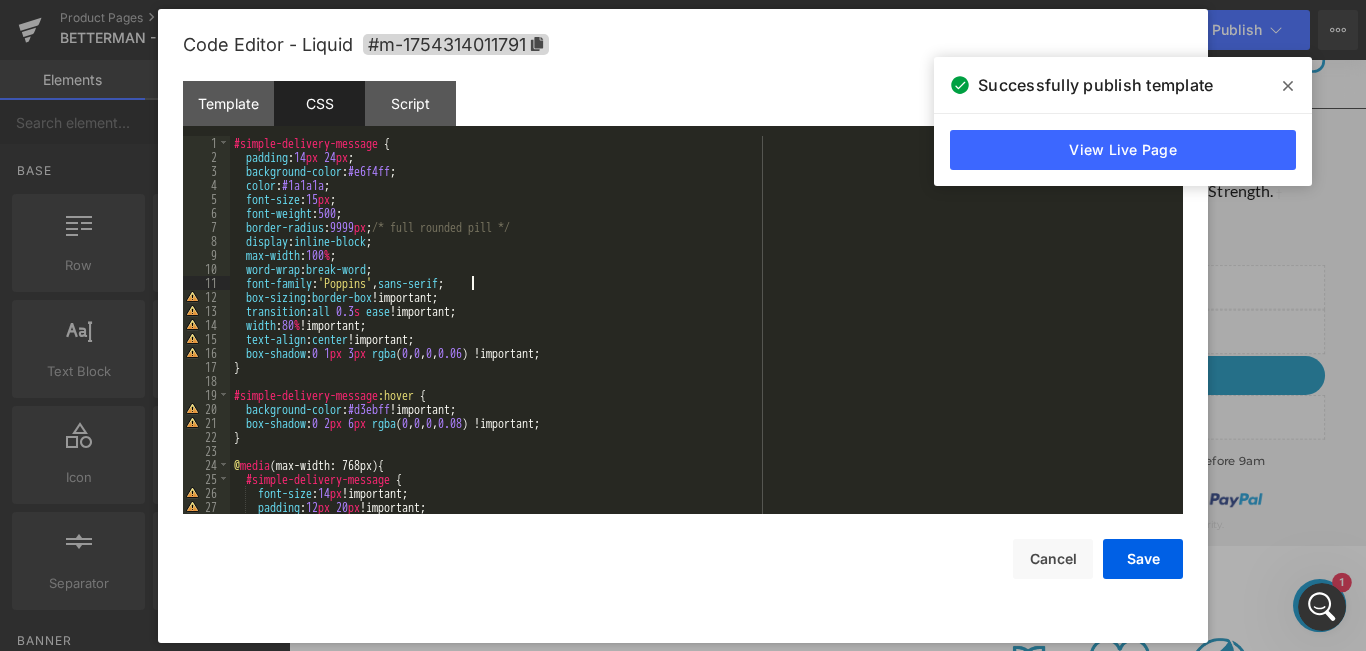 click on "#simple-delivery-message   {    padding :  14 px   24 px  ;    background-color :  #e6f4ff  ;    color :  #1a1a1a  ;    font-size :  15 px  ;    font-weight :  500 ;    border-radius :  9999 px ;  /* full rounded pill */    display :  inline-block ;    max-width :  100 %  ;    word-wrap :  break-word  ;    font-family :  ' Poppins ' ,  sans-serif ;    box-sizing :  border-box  !important;    transition :  all   0.3 s   ease  !important;    width :  80 %  !important;    text-align :  center  !important;    box-shadow :  0   1 px   3 px   rgba ( 0 ,  0 ,  0 ,  0.06 ) !important; } #simple-delivery-message :hover   {    background-color :  #d3ebff  !important;    box-shadow :  0   2 px   6 px   rgba ( 0 ,  0 ,  0 ,  0.08 ) !important; } @ media  (max-width: 768px)  {    #simple-delivery-message   {       font-size :  14 px  !important;       padding :  12 px   20 px  !important;       width :  90 %  !important;" at bounding box center (702, 339) 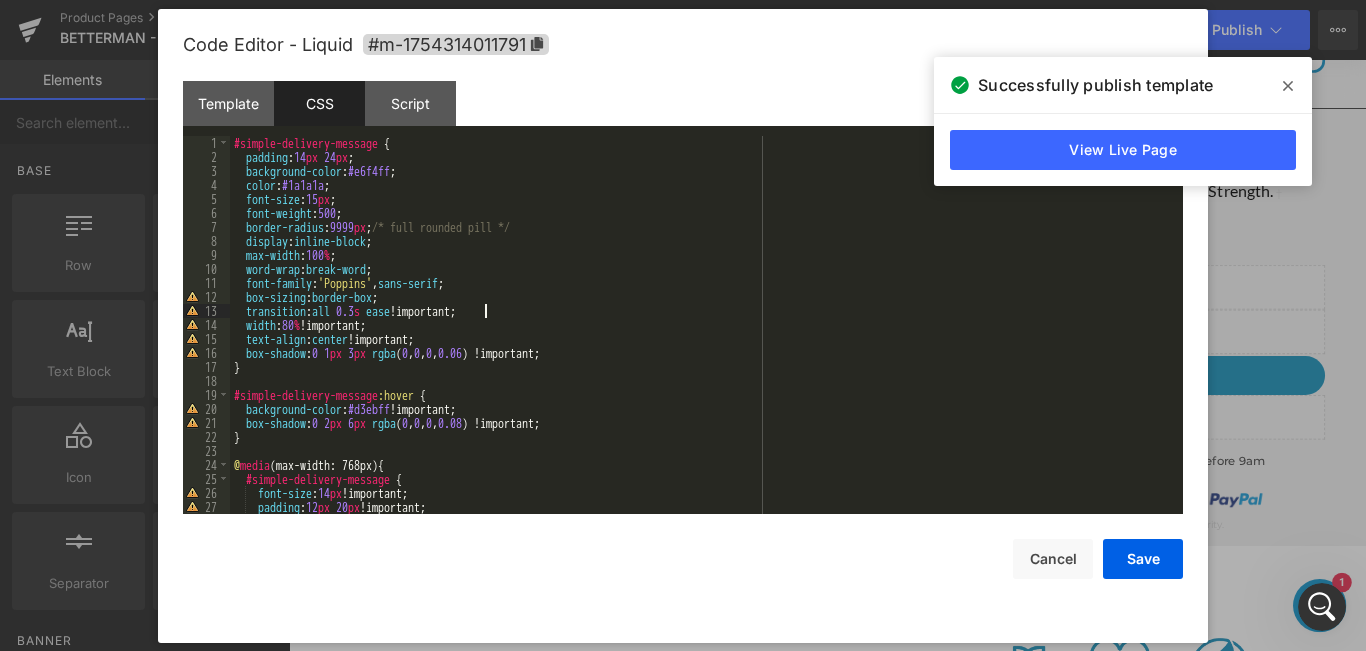 click on "#simple-delivery-message   {    padding :  14 px   24 px  ;    background-color :  #e6f4ff  ;    color :  #1a1a1a  ;    font-size :  15 px  ;    font-weight :  500 ;    border-radius :  9999 px ;  /* full rounded pill */    display :  inline-block ;    max-width :  100 %  ;    word-wrap :  break-word  ;    font-family :  ' Poppins ' ,  sans-serif ;    box-sizing :  border-box ;    transition :  all   0.3 s   ease  !important;    width :  80 %  !important;    text-align :  center  !important;    box-shadow :  0   1 px   3 px   rgba ( 0 ,  0 ,  0 ,  0.06 ) !important; } #simple-delivery-message :hover   {    background-color :  #d3ebff  !important;    box-shadow :  0   2 px   6 px   rgba ( 0 ,  0 ,  0 ,  0.08 ) !important; } @ media  (max-width: 768px)  {    #simple-delivery-message   {       font-size :  14 px  !important;       padding :  12 px   20 px  !important;       width :  90 %  !important;" at bounding box center [702, 339] 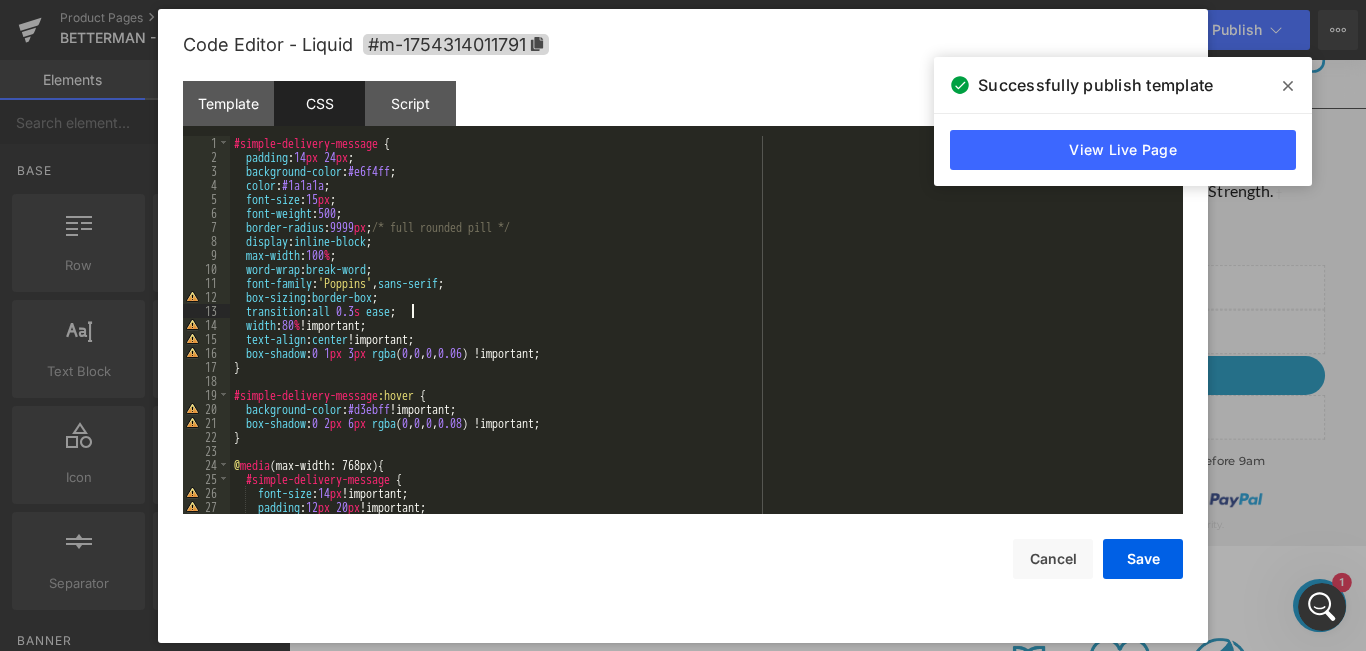 click on "#simple-delivery-message   {    padding :  14 px   24 px  ;    background-color :  #e6f4ff  ;    color :  #1a1a1a  ;    font-size :  15 px  ;    font-weight :  500 ;    border-radius :  9999 px ;  /* full rounded pill */    display :  inline-block ;    max-width :  100 %  ;    word-wrap :  break-word  ;    font-family :  ' Poppins ' ,  sans-serif ;    box-sizing :  border-box ;    transition :  all   0.3 s   ease ;    width :  80 %  !important;    text-align :  center  !important;    box-shadow :  0   1 px   3 px   rgba ( 0 ,  0 ,  0 ,  0.06 ) !important; } #simple-delivery-message :hover   {    background-color :  #d3ebff  !important;    box-shadow :  0   2 px   6 px   rgba ( 0 ,  0 ,  0 ,  0.08 ) !important; } @ media  (max-width: 768px)  {    #simple-delivery-message   {       font-size :  14 px  !important;       padding :  12 px   20 px  !important;       width :  90 %  !important;" at bounding box center [702, 339] 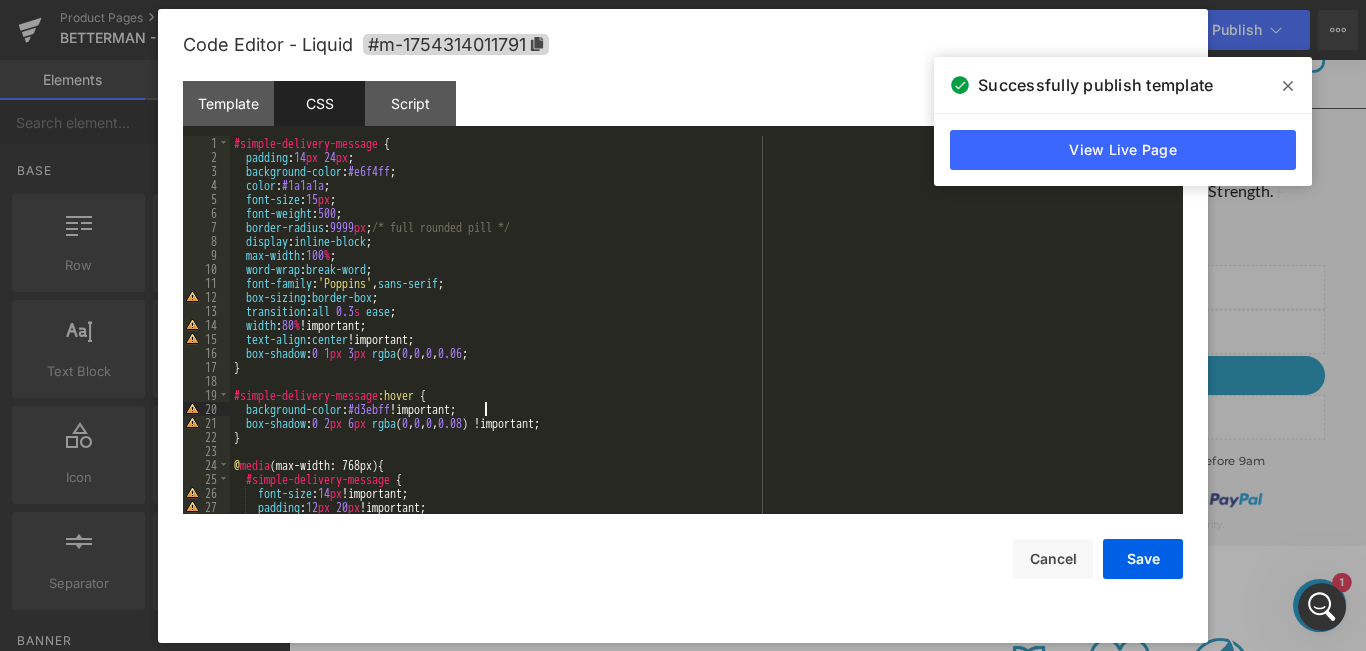 click on "#simple-delivery-message   {    padding :  14 px   24 px  ;    background-color :  #e6f4ff  ;    color :  #1a1a1a  ;    font-size :  15 px  ;    font-weight :  500 ;    border-radius :  9999 px ;  /* full rounded pill */    display :  inline-block ;    max-width :  100 %  ;    word-wrap :  break-word  ;    font-family :  ' Poppins ' ,  sans-serif ;    box-sizing :  border-box ;    transition :  all   0.3 s   ease ;    width :  80 %  !important;    text-align :  center  !important;    box-shadow :  0   1 px   3 px   rgba ( 0 ,  0 ,  0 ,  0.06 ; } #simple-delivery-message :hover   {    background-color :  #d3ebff  !important;    box-shadow :  0   2 px   6 px   rgba ( 0 ,  0 ,  0 ,  0.08 ) !important; } @ media  (max-width: 768px)  {    #simple-delivery-message   {       font-size :  14 px  !important;       padding :  12 px   20 px  !important;       width :  90 %  !important;" at bounding box center [702, 339] 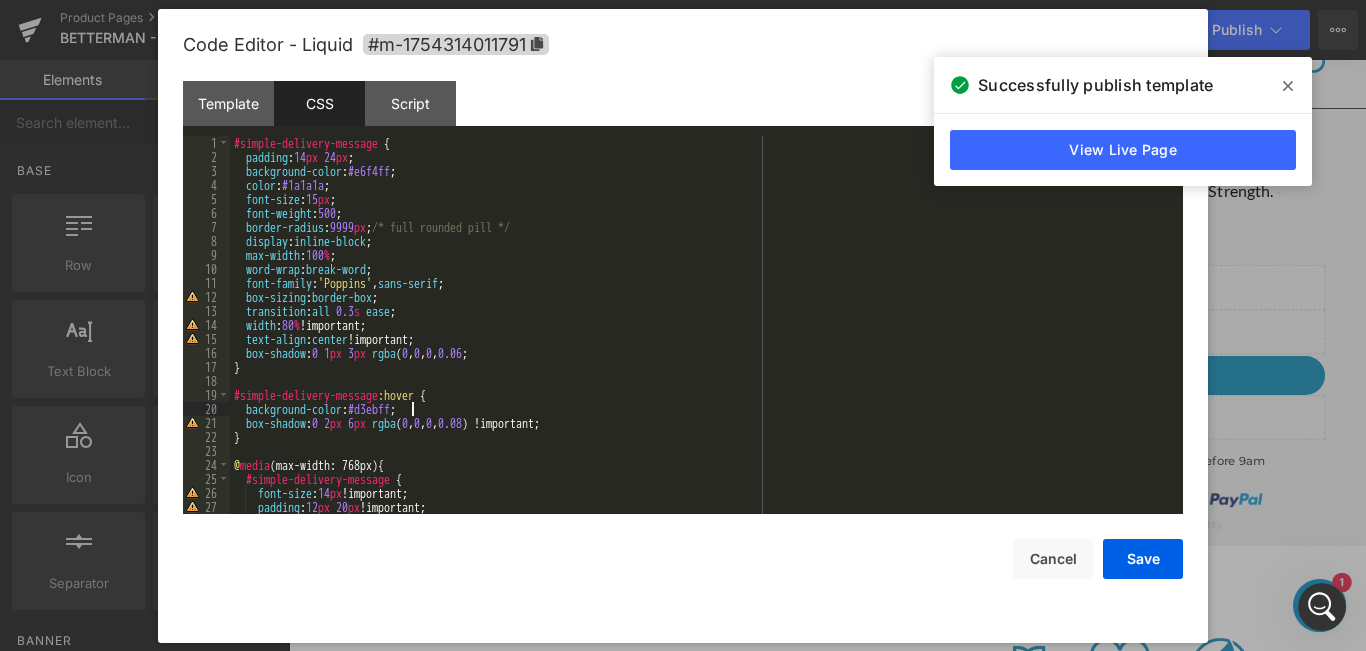 click on "#simple-delivery-message   {    padding :  14 px   24 px  ;    background-color :  #e6f4ff  ;    color :  #1a1a1a  ;    font-size :  15 px  ;    font-weight :  500 ;    border-radius :  9999 px ;  /* full rounded pill */    display :  inline-block ;    max-width :  100 %  ;    word-wrap :  break-word  ;    font-family :  ' Poppins ' ,  sans-serif ;    box-sizing :  border-box ;    transition :  all   0.3 s   ease ;    width :  80 %  !important;    text-align :  center  !important;    box-shadow :  0   1 px   3 px   rgba ( 0 ,  0 ,  0 ,  0.06 ; } #simple-delivery-message :hover   {    background-color :  #d3ebff ;    box-shadow :  0   2 px   6 px   rgba ( 0 ,  0 ,  0 ,  0.08 ) !important; } @ media  (max-width: 768px)  {    #simple-delivery-message   {       font-size :  14 px  !important;       padding :  12 px   20 px  !important;       width :  90 %  !important;" at bounding box center [702, 339] 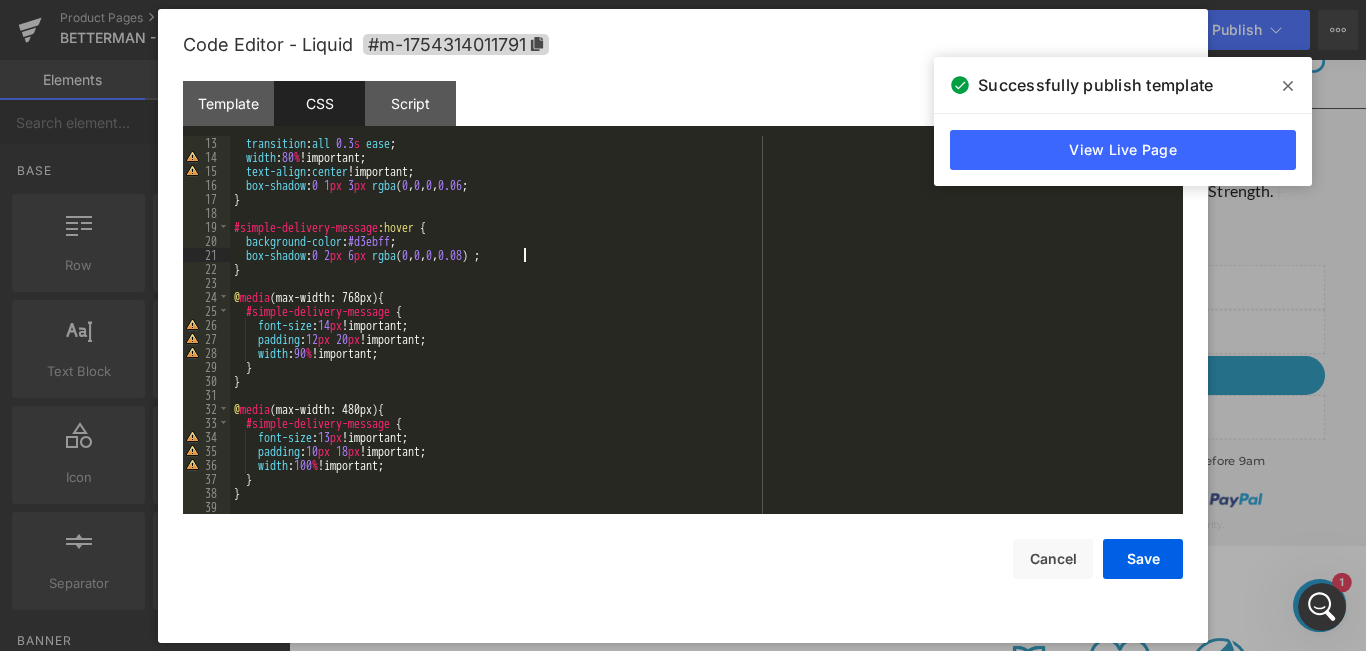 scroll, scrollTop: 168, scrollLeft: 0, axis: vertical 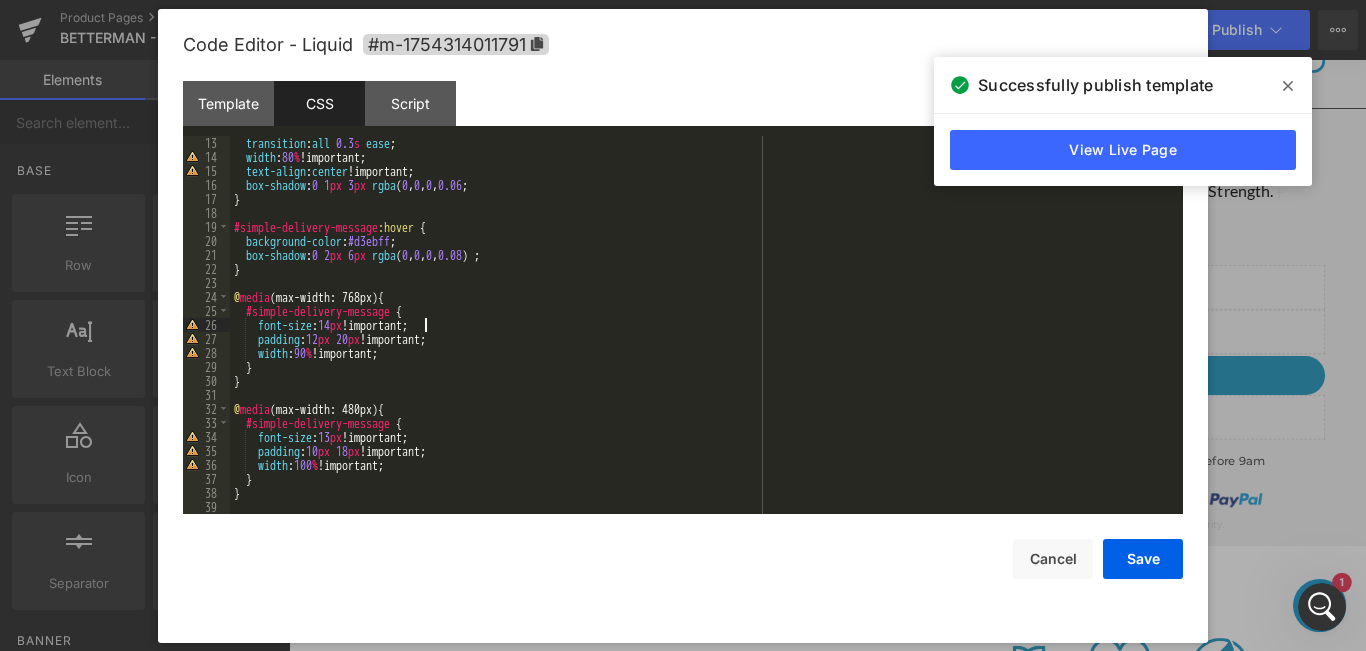 click on "transition :  all   0.3 s   ease ;    width :  80 %  !important;    text-align :  center  !important;    box-shadow :  0   1 px   3 px   rgba ( 0 ,  0 ,  0 ,  0.06 ; } #simple-delivery-message :hover   {    background-color :  #d3ebff ;    box-shadow :  0   2 px   6 px   rgba ( 0 ,  0 ,  0 ,  0.08 ) ; } @ media  (max-width: 768px)  {    #simple-delivery-message   {       font-size :  14 px  !important;       padding :  12 px   20 px  !important;       width :  90 %  !important;    } } @ media  (max-width: 480px)  {    #simple-delivery-message   {       font-size :  13 px  !important;       padding :  10 px   18 px  !important;       width :  100 %  !important;    } }" at bounding box center (702, 339) 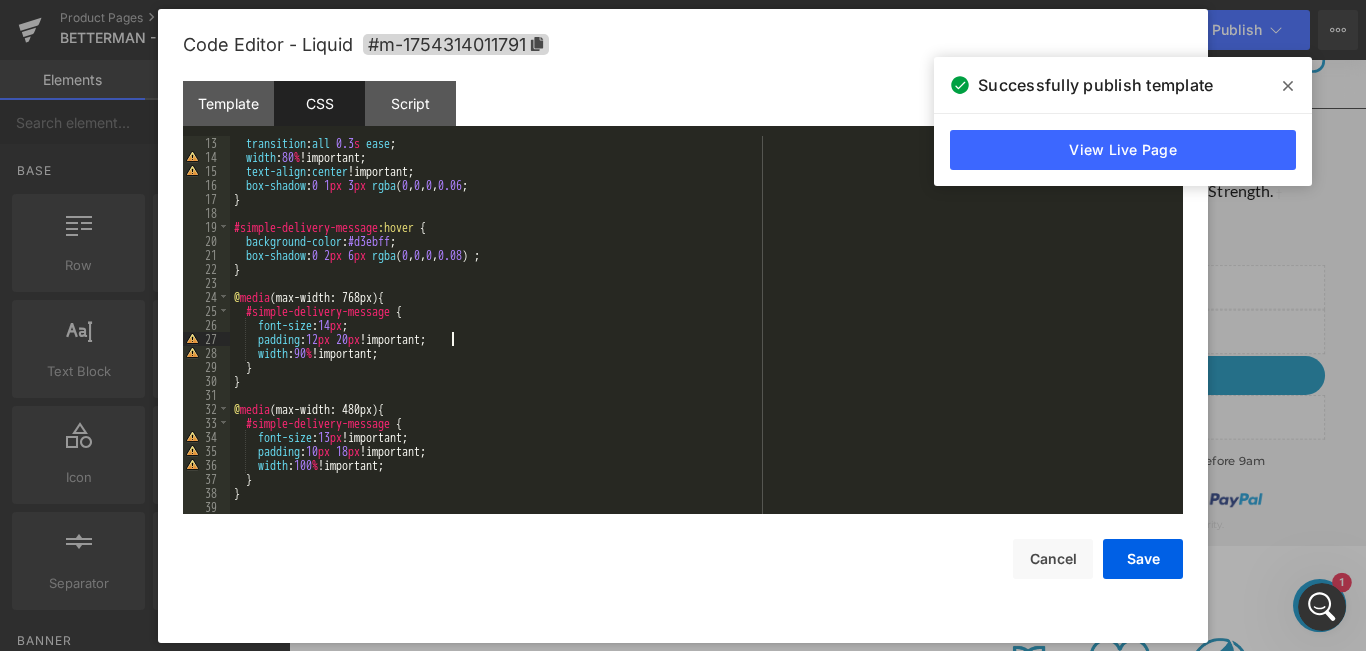 click on "transition :  all   0.3 s   ease ;    width :  80 %  !important;    text-align :  center  !important;    box-shadow :  0   1 px   3 px   rgba ( 0 ,  0 ,  0 ,  0.06 ) ; } #simple-delivery-message :hover   {    background-color :  #d3ebff ;    box-shadow :  0   2 px   6 px   rgba ( 0 ,  0 ,  0 ,  0.08 ) ; } @ media  (max-width: 768px)  {    #simple-delivery-message   {       font-size :  14 px  ;       padding :  12 px   20 px  !important;       width :  90 %  !important;    } } @ media  (max-width: 480px)  {    #simple-delivery-message   {       font-size :  13 px  !important;       padding :  10 px   18 px  !important;       width :  100 %  !important;    }" at bounding box center [702, 339] 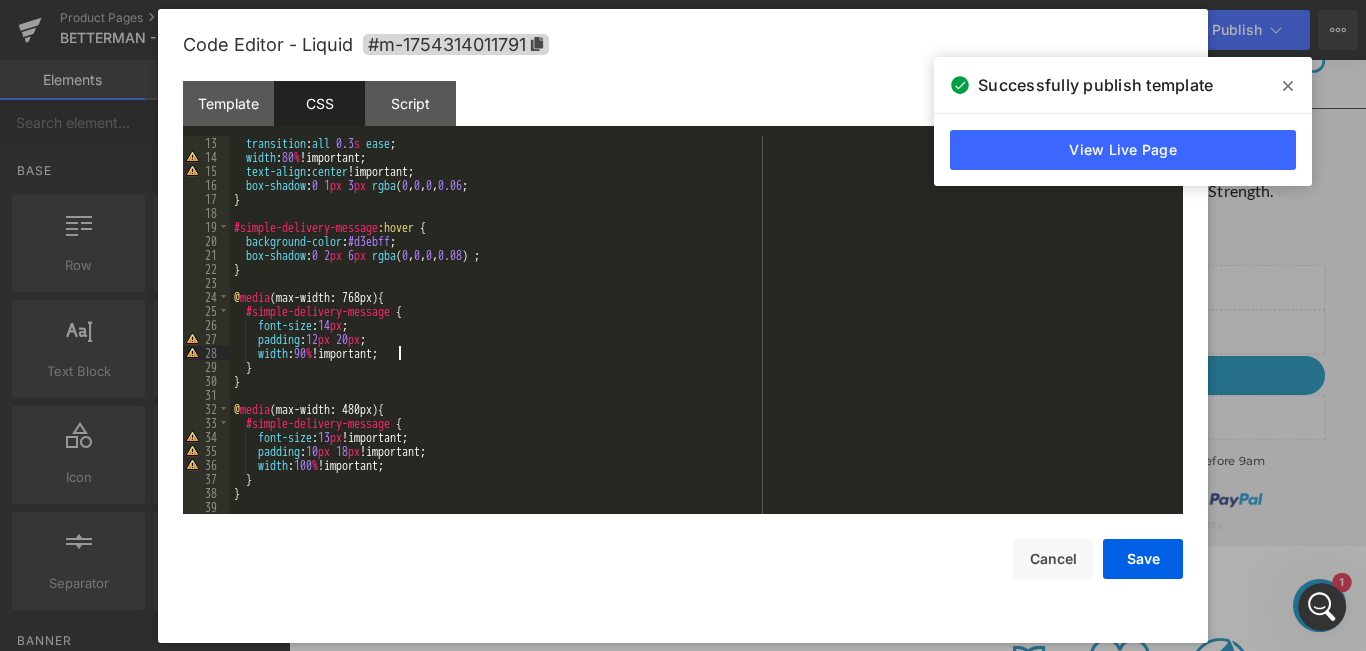 click on "transition :  all   0.3 s   ease ;    width :  80 %  !important;    text-align :  center  !important;    box-shadow :  0   1 px   3 px   rgba ( 0 ,  0 ,  0 ,  0.06 ; } #simple-delivery-message :hover   {    background-color :  #d3ebff ;    box-shadow :  0   2 px   6 px   rgba ( 0 ,  0 ,  0 ,  0.08 ) ; } @ media  (max-width: 768px)  {    #simple-delivery-message   {       font-size :  14 px  ;       padding :  12 px   20 px ;       width :  90 %  !important;    } } @ media  (max-width: 480px)  {    #simple-delivery-message   {       font-size :  13 px  !important;       padding :  10 px   18 px  !important;       width :  100 %  !important;    } }" at bounding box center (702, 339) 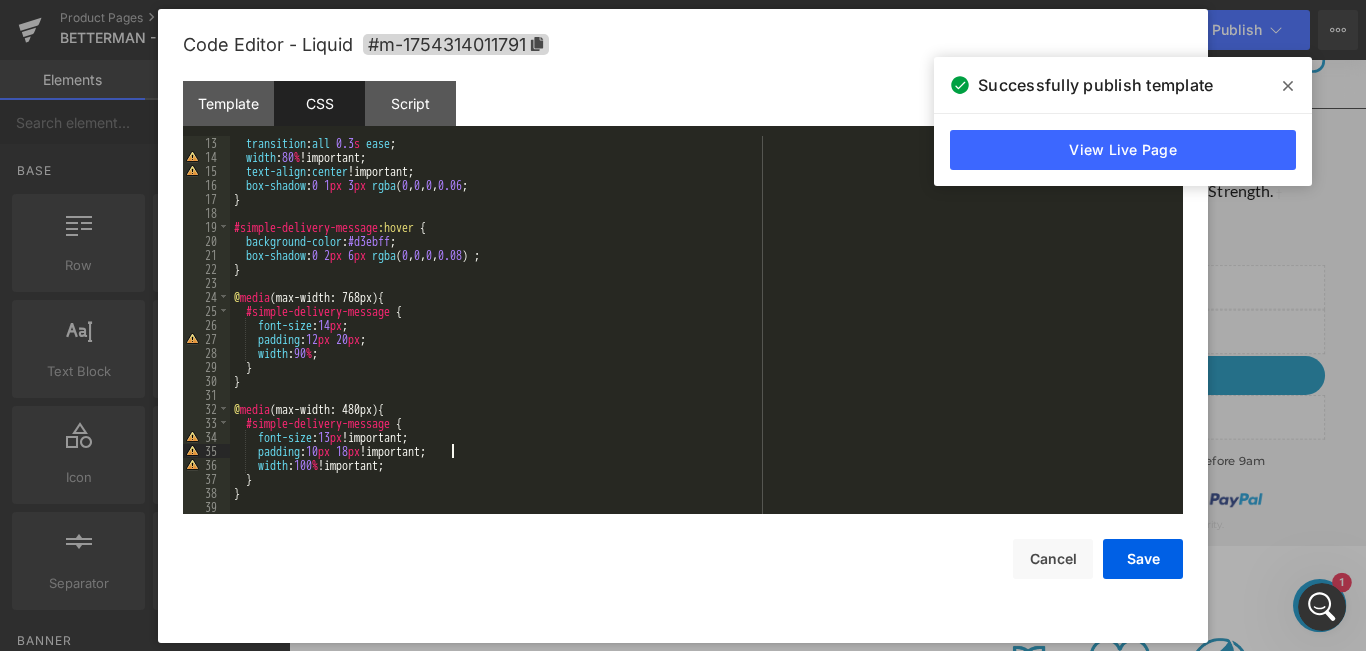 click on "transition :  all   0.3 s   ease ;    width :  80 %  !important;    text-align :  center  !important;    box-shadow :  0   1 px   3 px   rgba ( 0 ,  0 ,  0 ,  0.06 ) ; } #simple-delivery-message :hover   {    background-color :  #d3ebff ;    box-shadow :  0   2 px   6 px   rgba ( 0 ,  0 ,  0 ,  0.08 ) ; } @ media  (max-width: 768px)  {    #simple-delivery-message   {       font-size :  14 px  ;       padding :  12 px   20 px ;       width :  90 %  ;    } } @ media  (max-width: 480px)  {    #simple-delivery-message   {       font-size :  13 px  !important;       padding :  10 px   18 px  ;       width :  100 %  !important;    } }" at bounding box center [702, 339] 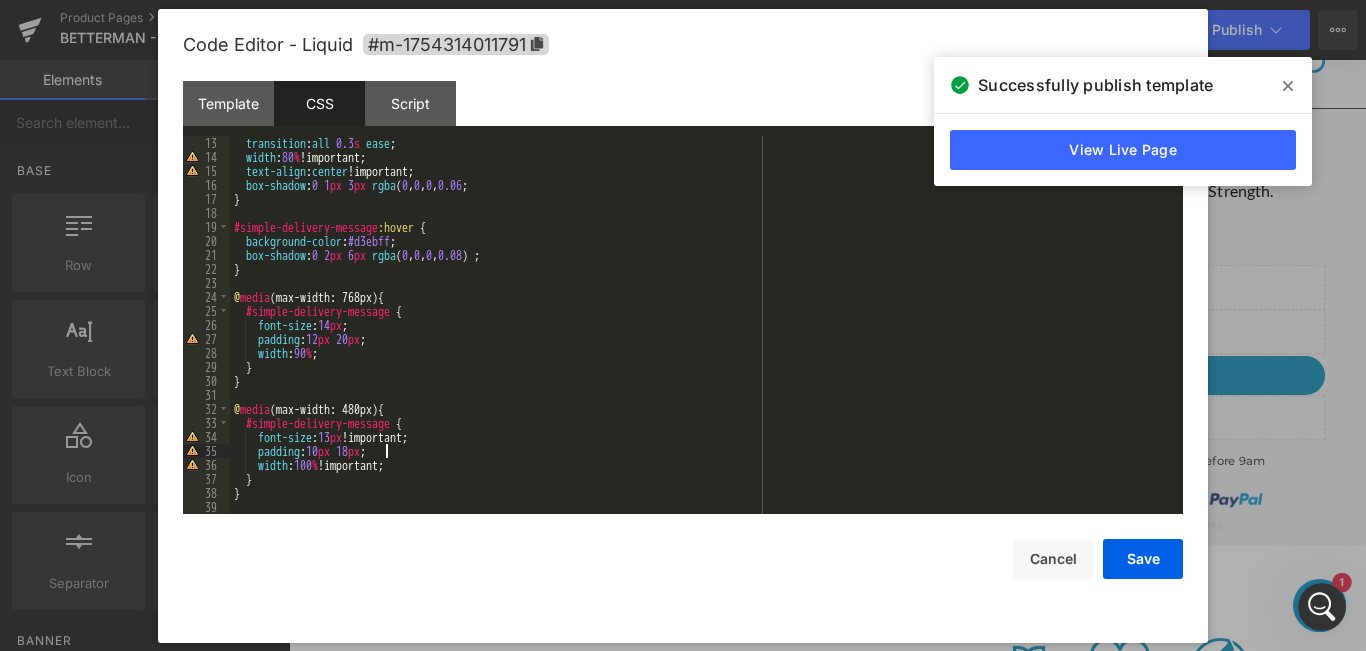 click on "transition :  all   0.3 s   ease ;    width :  80 %  !important;    text-align :  center  !important;    box-shadow :  0   1 px   3 px   rgba ( 0 ,  0 ,  0 ,  0.06 ) ; } #simple-delivery-message :hover   {    background-color :  #d3ebff ;    box-shadow :  0   2 px   6 px   rgba ( 0 ,  0 ,  0 ,  0.08 ) ; } @ media  (max-width: 768px)  {    #simple-delivery-message   {       font-size :  14 px  ;       padding :  12 px   20 px ;       width :  90 %  ;    } } @ media  (max-width: 480px)  {    #simple-delivery-message   {       font-size :  13 px  !important;       padding :  10 px   18 px  ;       width :  100 %  !important;    } }" at bounding box center (702, 339) 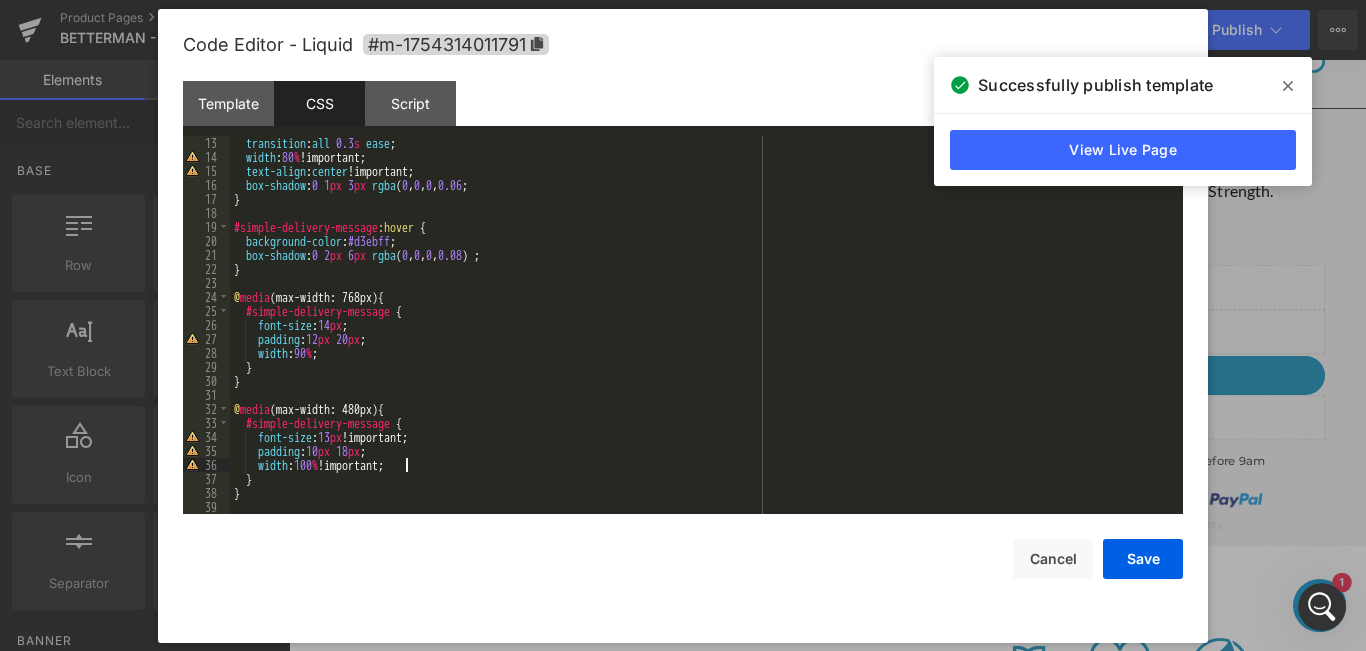 click on "transition :  all   0.3 s   ease ;    width :  80 %  !important;    text-align :  center  !important;    box-shadow :  0   1 px   3 px   rgba ( 0 ,  0 ,  0 ,  0.06 ) ; } #simple-delivery-message :hover   {    background-color :  #d3ebff ;    box-shadow :  0   2 px   6 px   rgba ( 0 ,  0 ,  0 ,  0.08 ) ; } @ media  (max-width: 768px)  {    #simple-delivery-message   {       font-size :  14 px  ;       padding :  12 px   20 px ;       width :  90 %  ;    } } @ media  (max-width: 480px)  {    #simple-delivery-message   {       font-size :  13 px  !important;       padding :  10 px   18 px  ;       width :  100 %  !important;    } }" at bounding box center (702, 339) 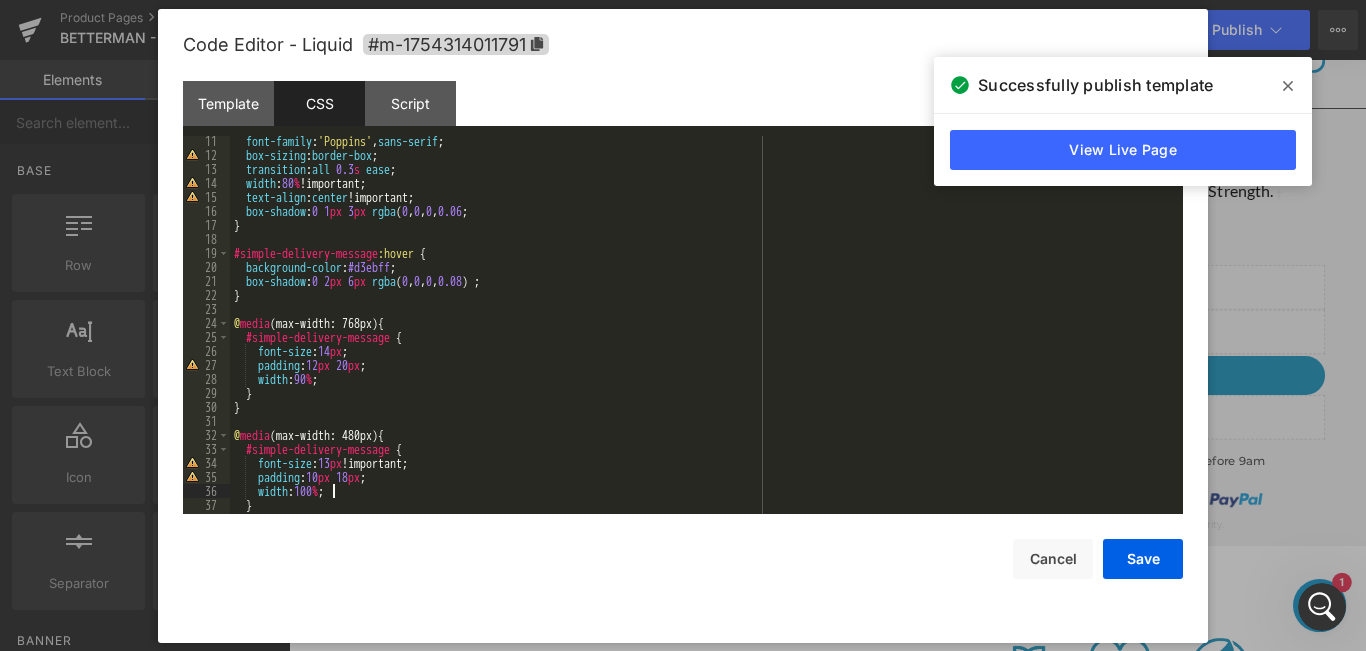 scroll, scrollTop: 93, scrollLeft: 0, axis: vertical 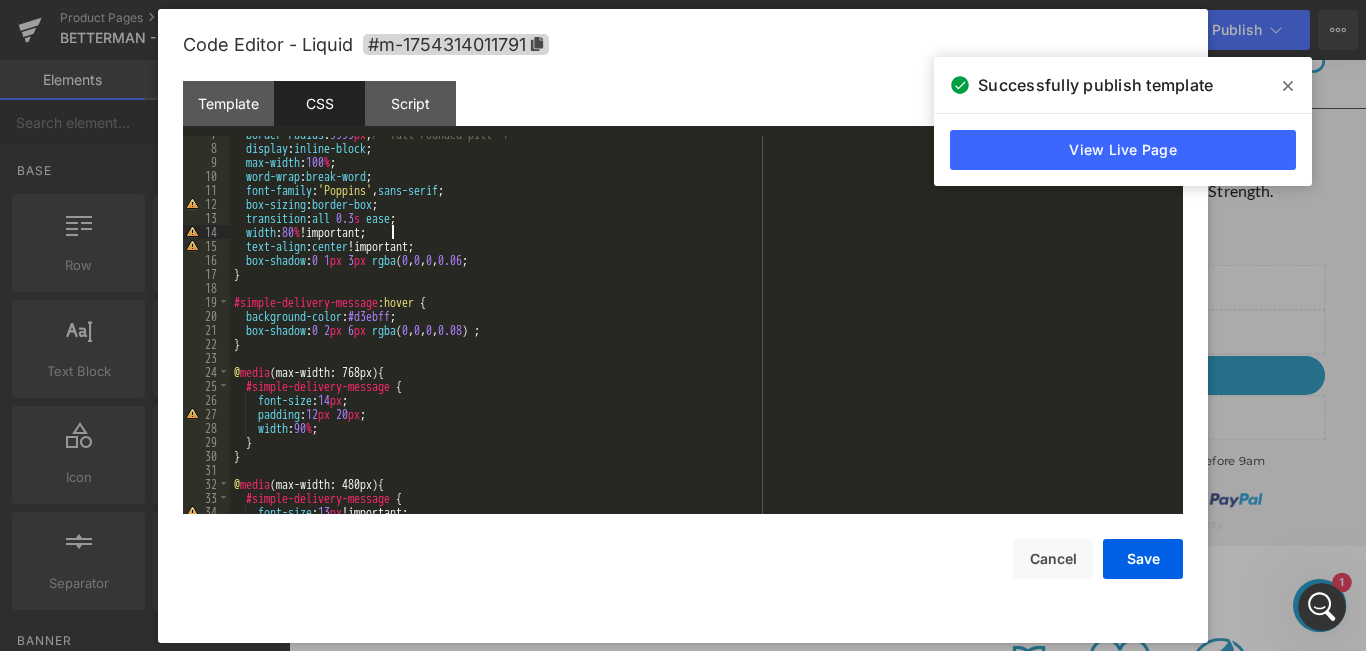 click on "border-radius :  9999 px ;  /* full rounded pill */    display :  inline-block ;    max-width :  100 %  ;    word-wrap :  break-word  ;    font-family :  ' Poppins ' ,  sans-serif ;    box-sizing :  border-box ;    transition :  all   0.3 s   ease ;    width :  80 %  !important;    text-align :  center  !important;    box-shadow :  0   1 px   3 px   rgba ( 0 ,  0 ,  0 ,  0.06 ) ; } #simple-delivery-message :hover   {    background-color :  #d3ebff ;    box-shadow :  0   2 px   6 px   rgba ( 0 ,  0 ,  0 ,  0.08 ) ; } @ media  (max-width: 768px)  {    #simple-delivery-message   {       font-size :  14 px  ;       padding :  12 px   20 px ;       width :  90 %  ;    } } @ media  (max-width: 480px)  {    #simple-delivery-message   {       font-size :  13 px  !important;" at bounding box center [702, 330] 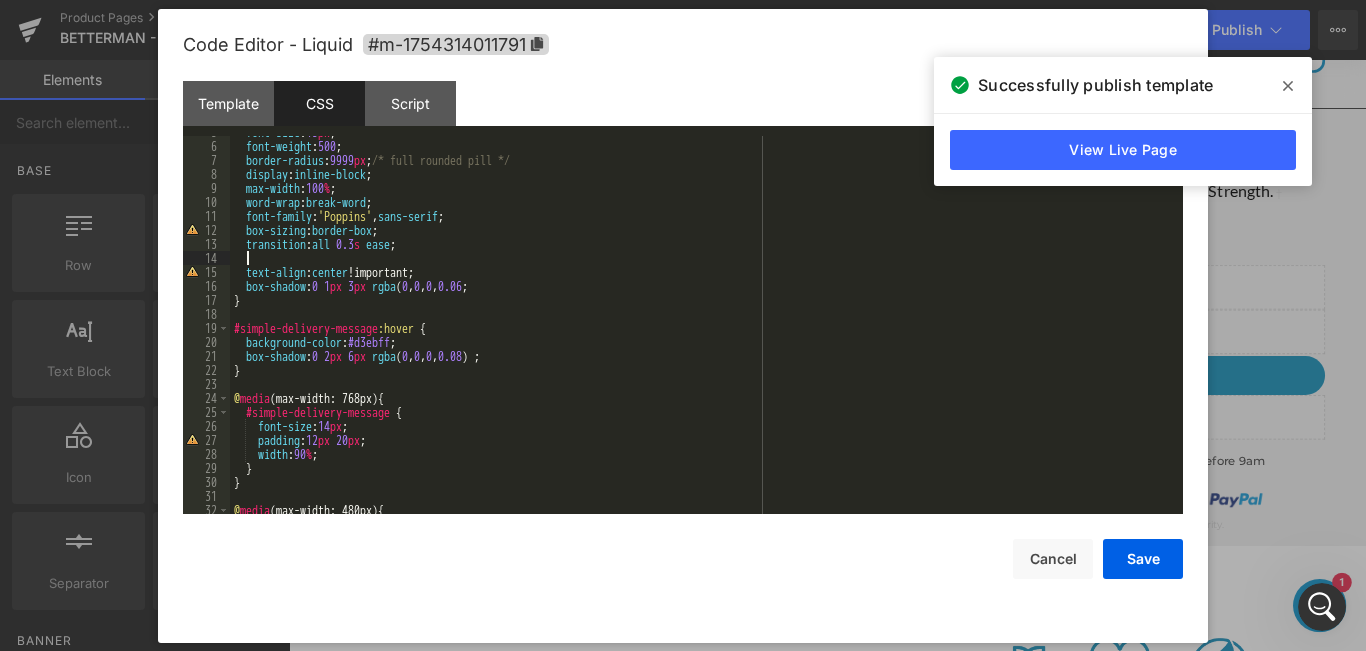 scroll, scrollTop: 66, scrollLeft: 0, axis: vertical 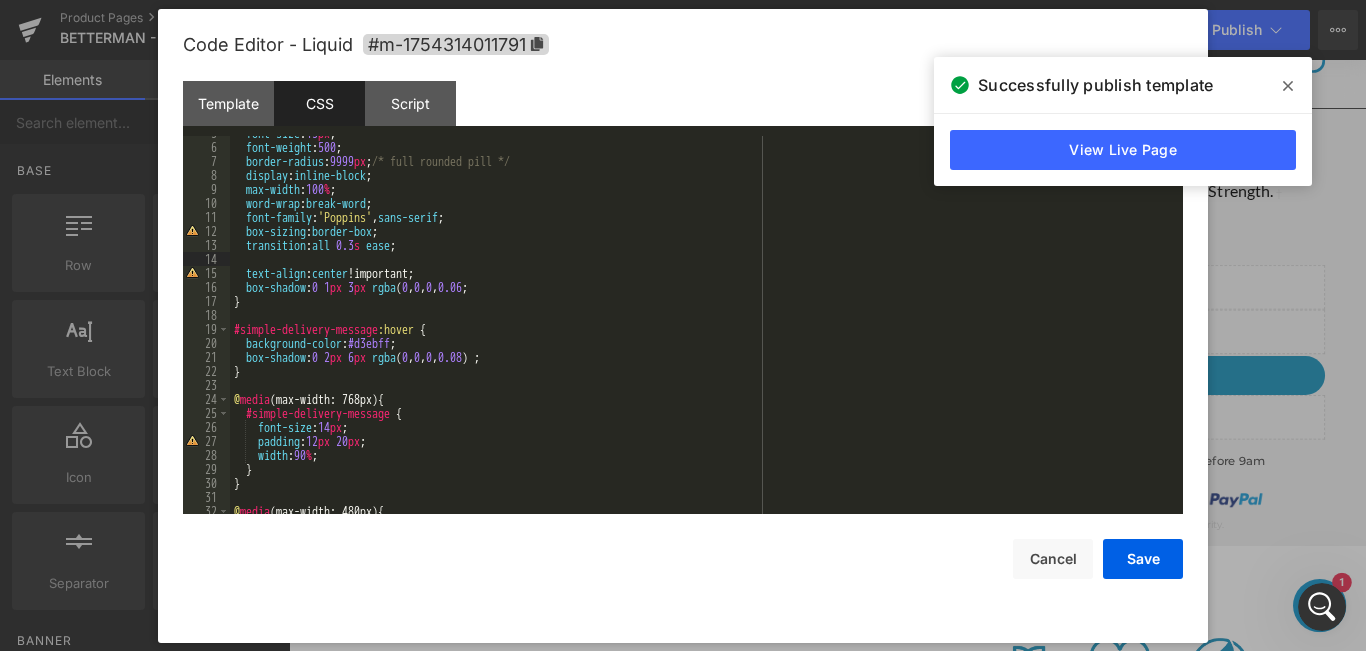 click on "font-size :  15 px  ;    font-weight :  500 ;    border-radius :  9999 px ;  /* full rounded pill */    display :  inline-block ;    max-width :  100 %  ;    word-wrap :  break-word  ;    font-family :  ' Poppins ' ,  sans-serif ;    box-sizing :  border-box ;    transition :  all   0.3 s   ease ;       text-align :  center  !important;    box-shadow :  0   1 px   3 px   rgba ( 0 ,  0 ,  0 ,  0.06 ) ; } #simple-delivery-message :hover   {    background-color :  #d3ebff ;    box-shadow :  0   2 px   6 px   rgba ( 0 ,  0 ,  0 ,  0.08 ) ; } @ media  (max-width: 768px)  {    #simple-delivery-message   {       font-size :  14 px  ;       padding :  12 px   20 px ;       width :  90 %  ;    } } @ media  (max-width: 480px)  {" at bounding box center (702, 329) 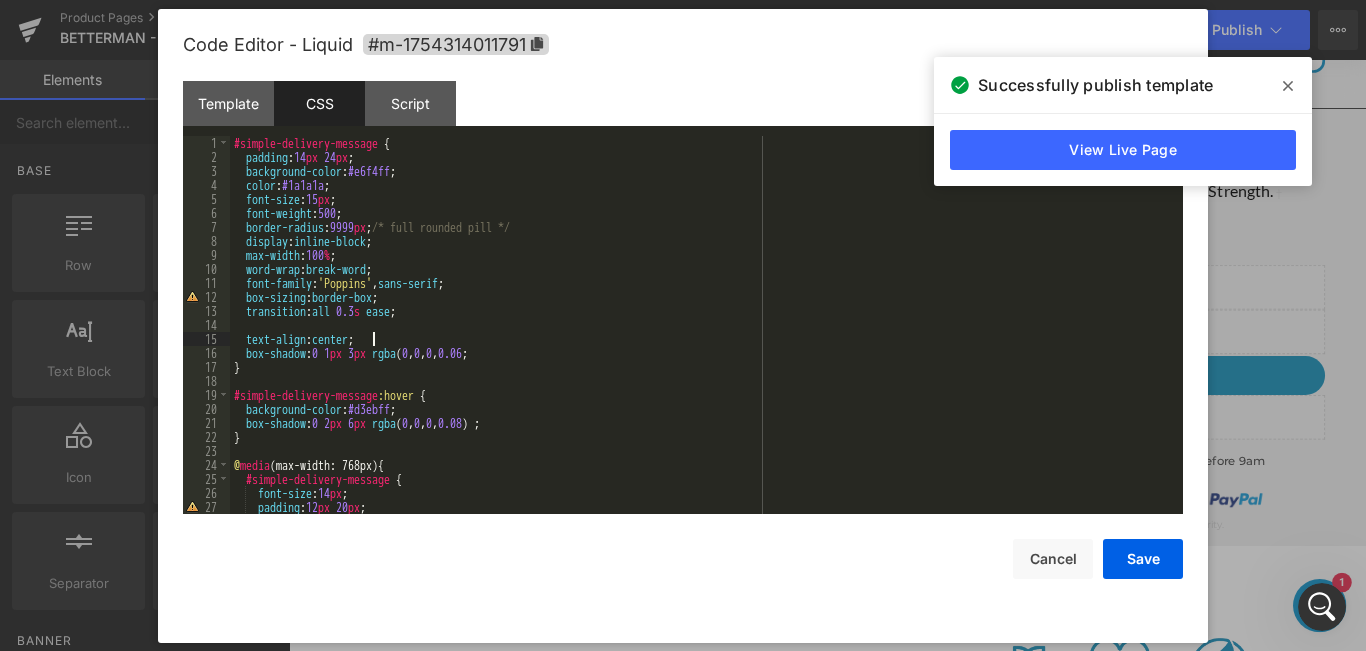 scroll, scrollTop: 0, scrollLeft: 0, axis: both 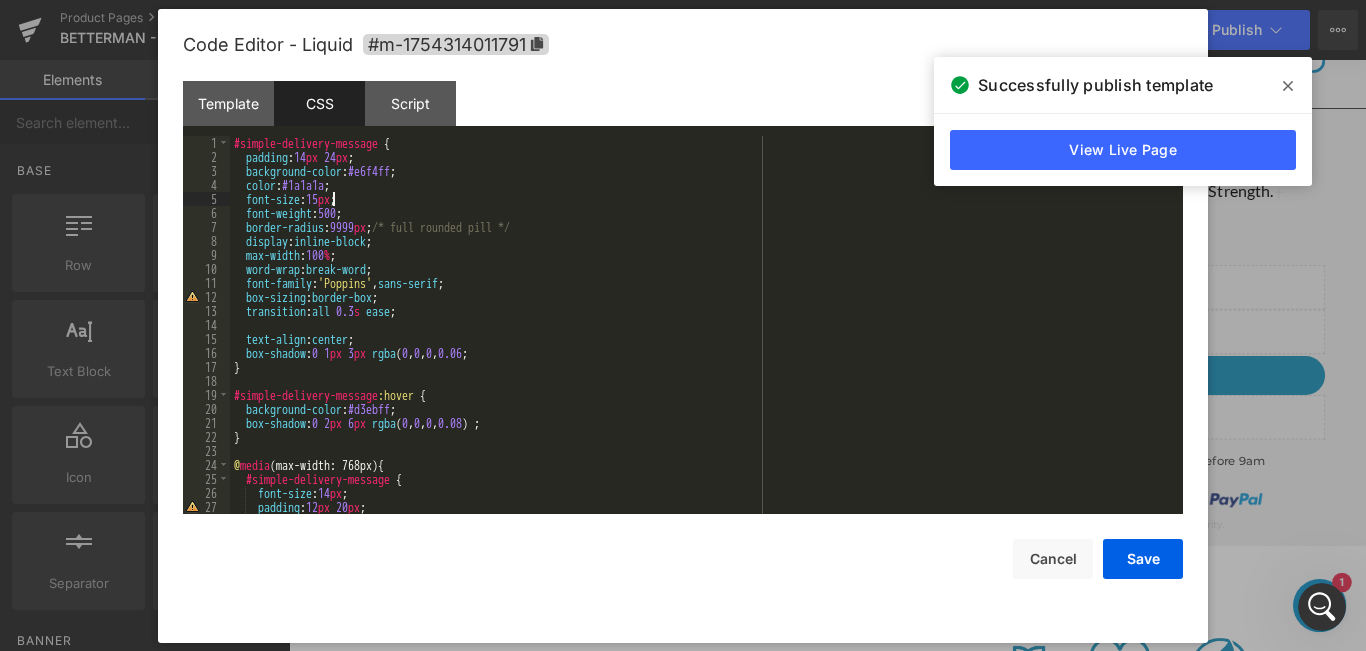 click on "#simple-delivery-message   {    padding :  14 px   24 px  ;    background-color :  #e6f4ff  ;    color :  #1a1a1a  ;    font-size :  15 px  ;    font-weight :  500 ;    border-radius :  9999 px ;  /* full rounded pill */    display :  inline-block ;    max-width :  100 %  ;    word-wrap :  break-word  ;    font-family :  ' Poppins ' ,  sans-serif ;    box-sizing :  border-box ;    transition :  all   0.3 s   ease ;       text-align :  center  ;    box-shadow :  0   1 px   3 px   rgba ( 0 ,  0 ,  0 ,  0.06 ; } #simple-delivery-message :hover   {    background-color :  #d3ebff ;    box-shadow :  0   2 px   6 px   rgba ( 0 ,  0 ,  0 ,  0.08 ) ; } @ media  (max-width: 768px)  {    #simple-delivery-message   {       font-size :  14 px  ;       padding :  12 px   20 px ;       width :  90 %  ;" at bounding box center [702, 339] 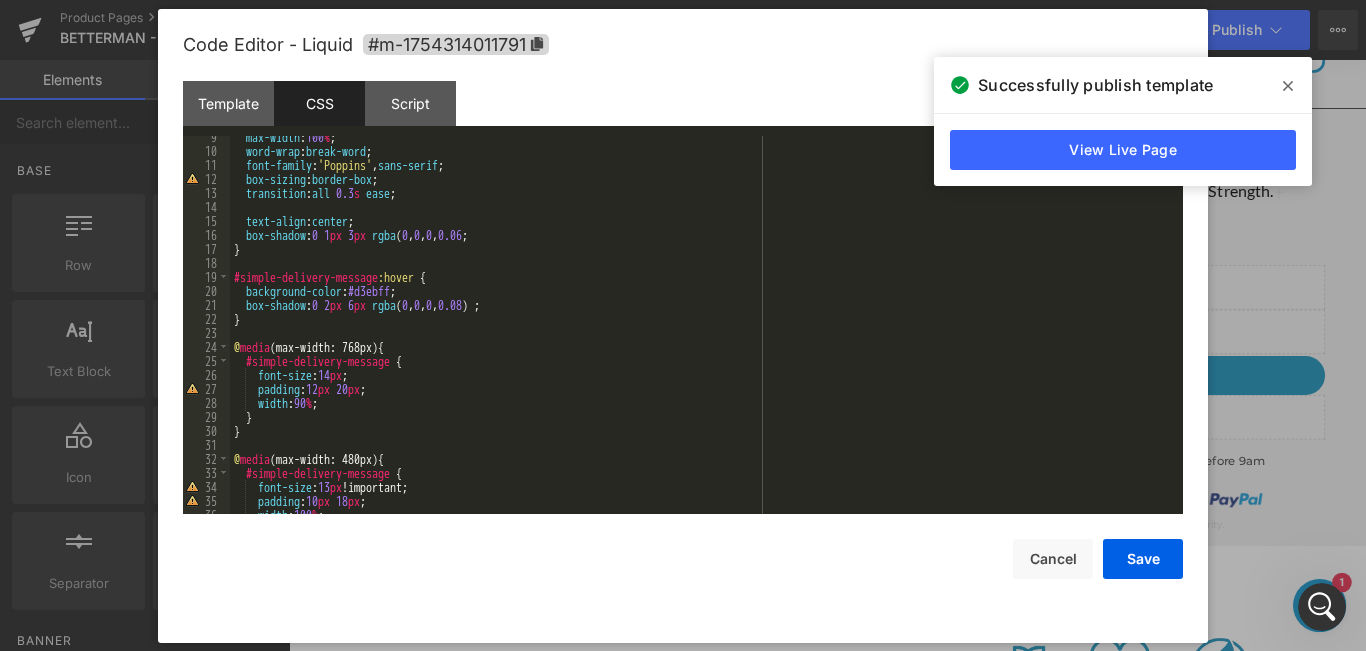 scroll, scrollTop: 168, scrollLeft: 0, axis: vertical 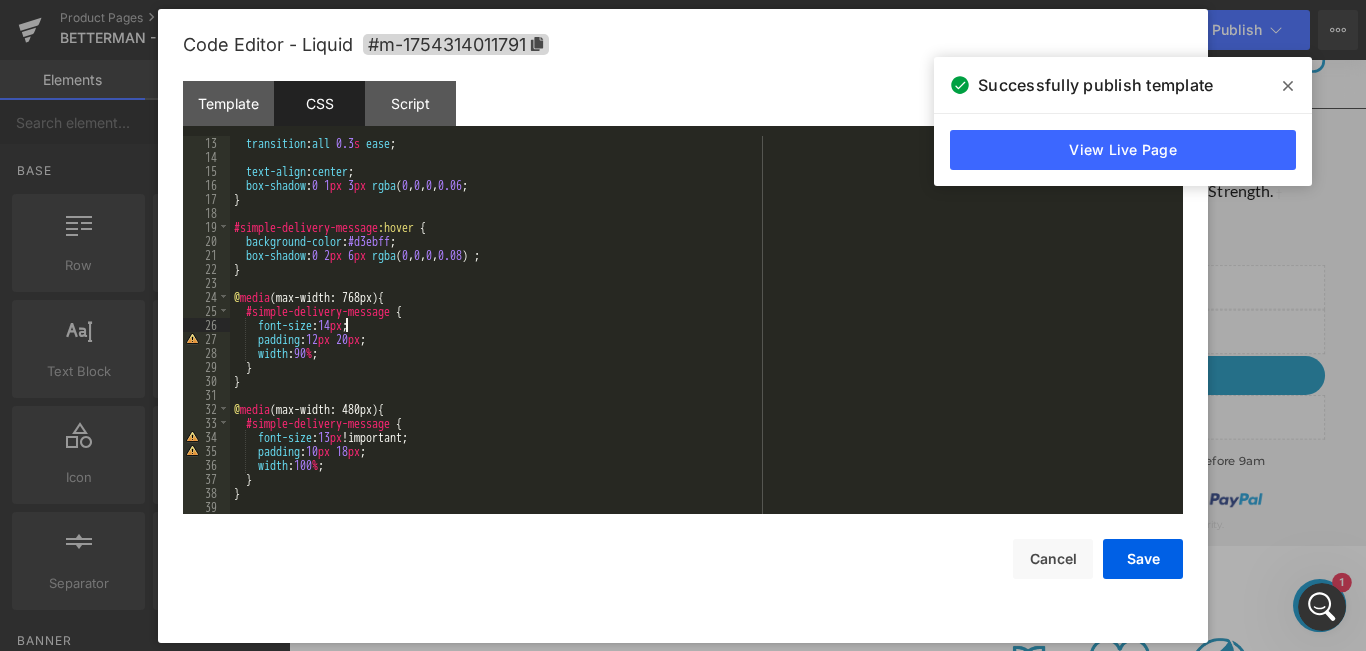click on "transition :  all   0.3 s   ease ;       text-align :  center  ;    box-shadow :  0   1 px   3 px   rgba ( 0 ,  0 ,  0 ,  0.06 ) ; } #simple-delivery-message :hover   {    background-color :  #d3ebff ;    box-shadow :  0   2 px   6 px   rgba ( 0 ,  0 ,  0 ,  0.08 ) ; } @ media  (max-width: 768px)  {    #simple-delivery-message   {       font-size :  14 px  ;       padding :  12 px   20 px ;       width :  90 %  ;    } } @ media  (max-width: 480px)  {    #simple-delivery-message   {       font-size :  13 px  !important;       padding :  10 px   18 px  ;       width :  100 % ;    } }" at bounding box center (702, 339) 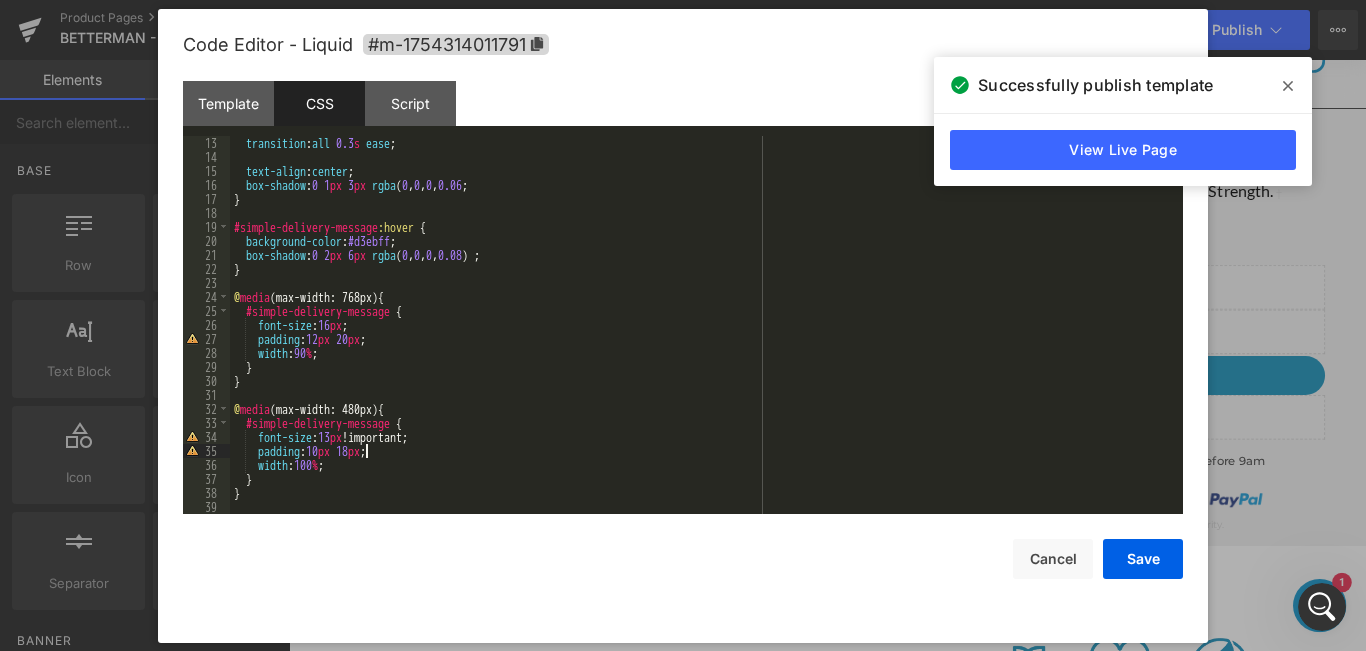 click on "transition :  all   0.3 s   ease ;       text-align :  center  ;    box-shadow :  0   1 px   3 px   rgba ( 0 ,  0 ,  0 ,  0.06 ; } #simple-delivery-message :hover   {    background-color :  #d3ebff ;    box-shadow :  0   2 px   6 px   rgba ( 0 ,  0 ,  0 ,  0.08 ) ; } @ media  (max-width: 768px)  {    #simple-delivery-message   {       font-size :  16 px  ;       padding :  12 px   20 px ;       width :  90 %  ;    } } @ media  (max-width: 480px)  {    #simple-delivery-message   {       font-size :  13 px  !important;       padding :  10 px   18 px  ;       width :  100 % ;    } }" at bounding box center (702, 339) 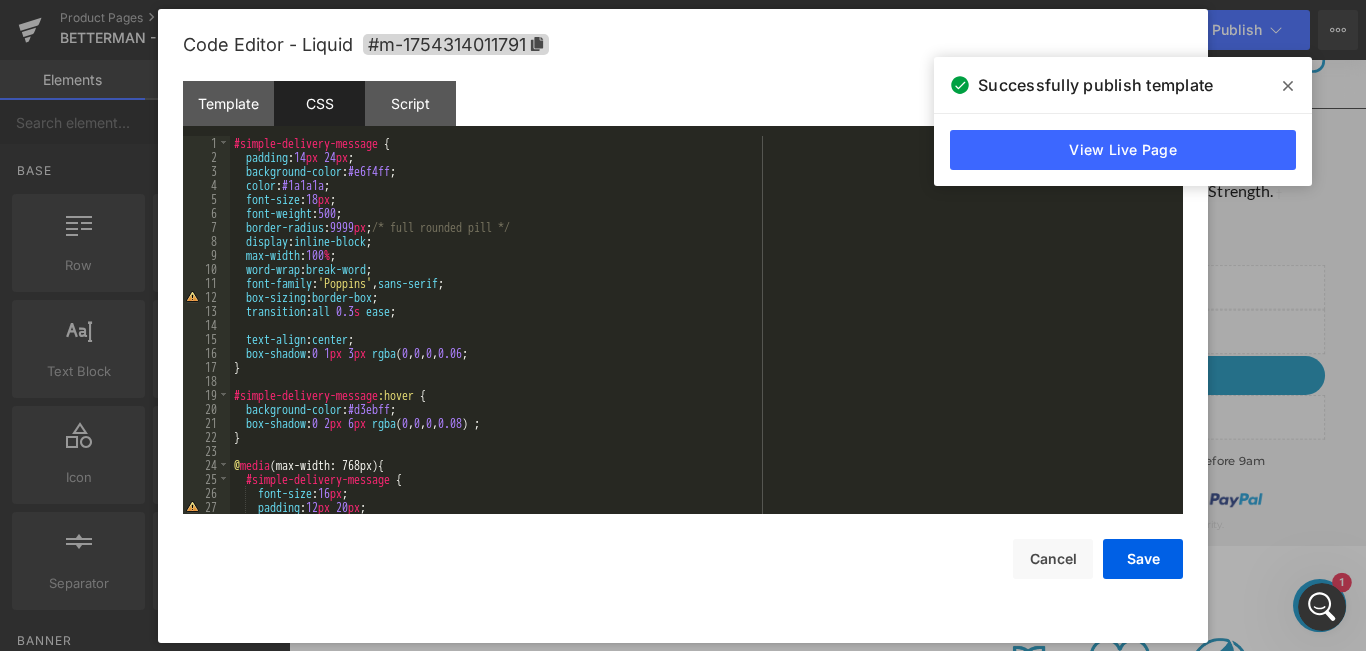 scroll, scrollTop: 0, scrollLeft: 0, axis: both 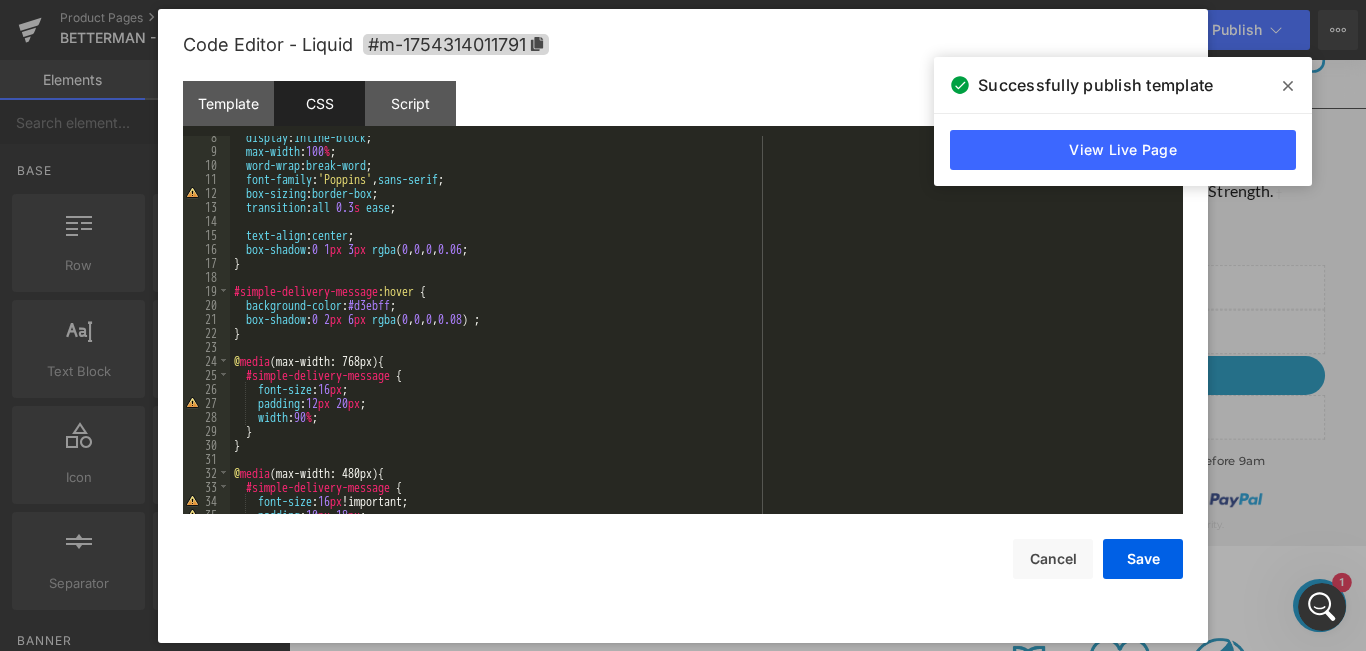 click on "display :  inline-block ;    max-width :  100 %  ;    word-wrap :  break-word  ;    font-family :  ' Poppins ' ,  sans-serif ;    box-sizing :  border-box ;    transition :  all   0.3 s   ease ;       text-align :  center  ;    box-shadow :  0   1 px   3 px   rgba ( 0 ,  0 ,  0 ,  0.06 ; } #simple-delivery-message :hover   {    background-color :  #d3ebff ;    box-shadow :  0   2 px   6 px   rgba ( 0 ,  0 ,  0 ,  0.08 ) ; } @ media  (max-width: 768px)  {    #simple-delivery-message   {       font-size :  16 px  ;       padding :  12 px   20 px ;       width :  90 %  ;    } } @ media  (max-width: 480px)  {    #simple-delivery-message   {       font-size :  16 px  !important;       padding :  10 px   18 px  ;" at bounding box center [702, 333] 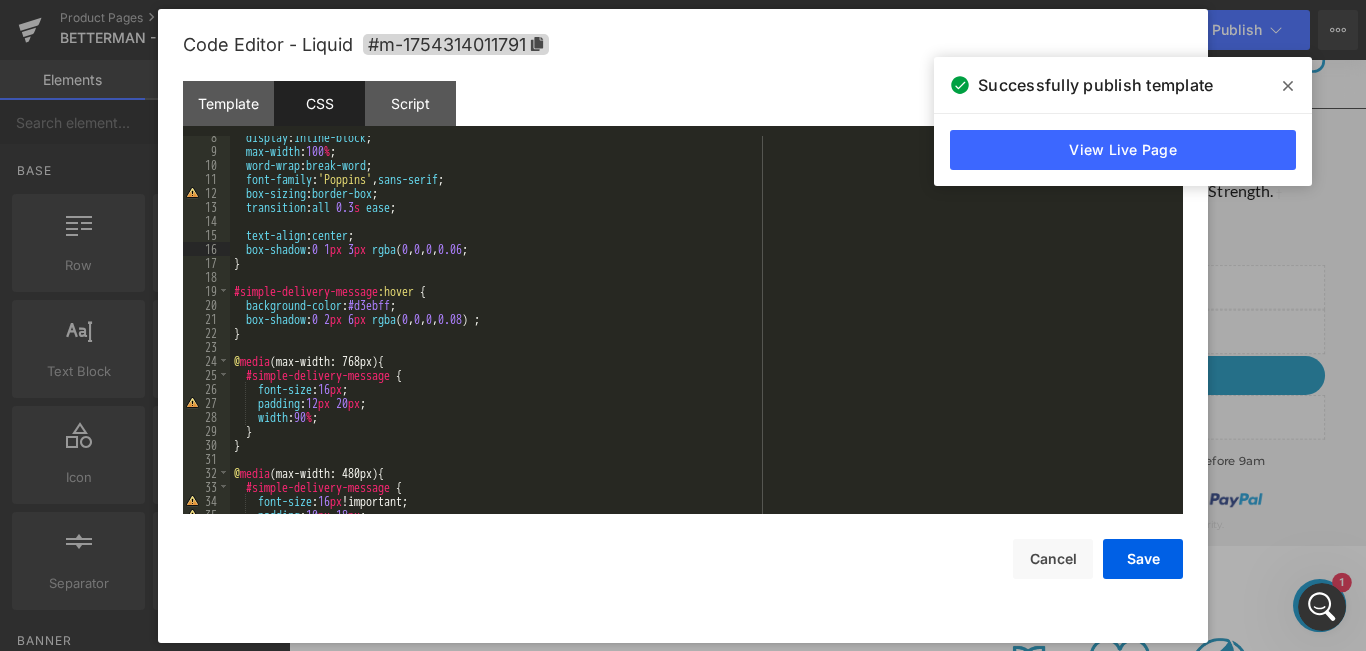 type 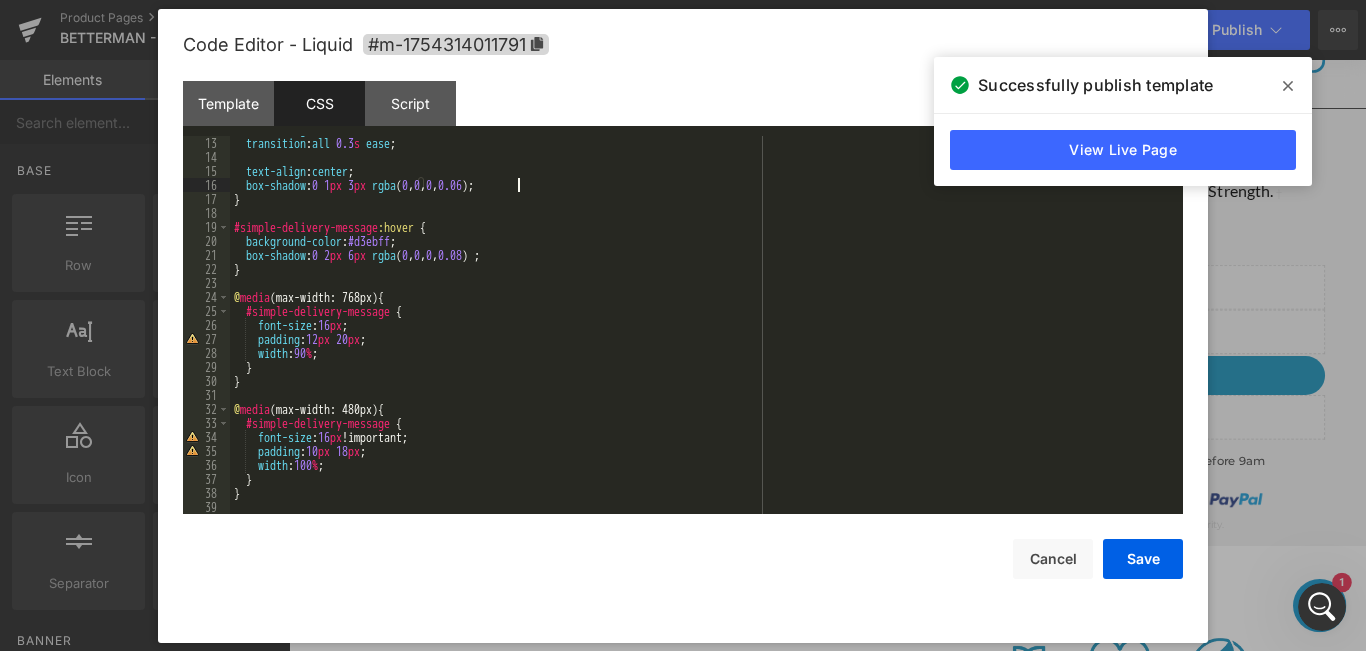 scroll, scrollTop: 167, scrollLeft: 0, axis: vertical 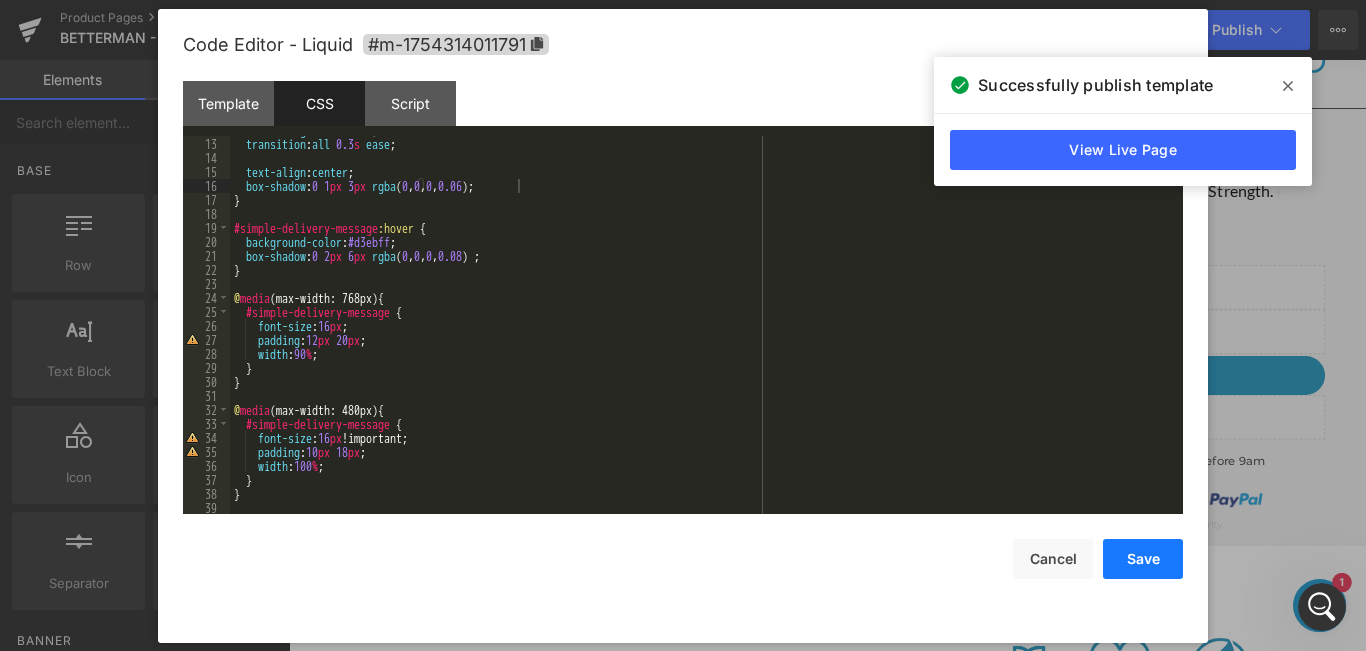 click on "Save" at bounding box center [1143, 559] 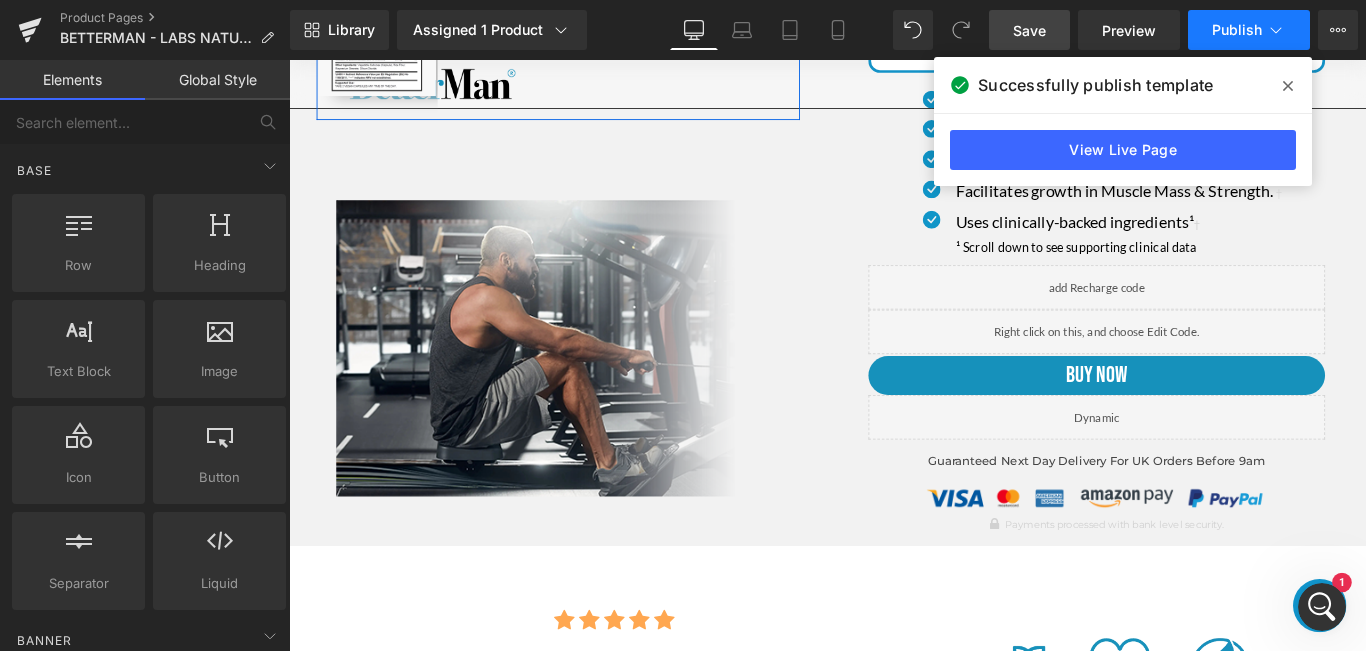 click on "Publish" at bounding box center [1237, 30] 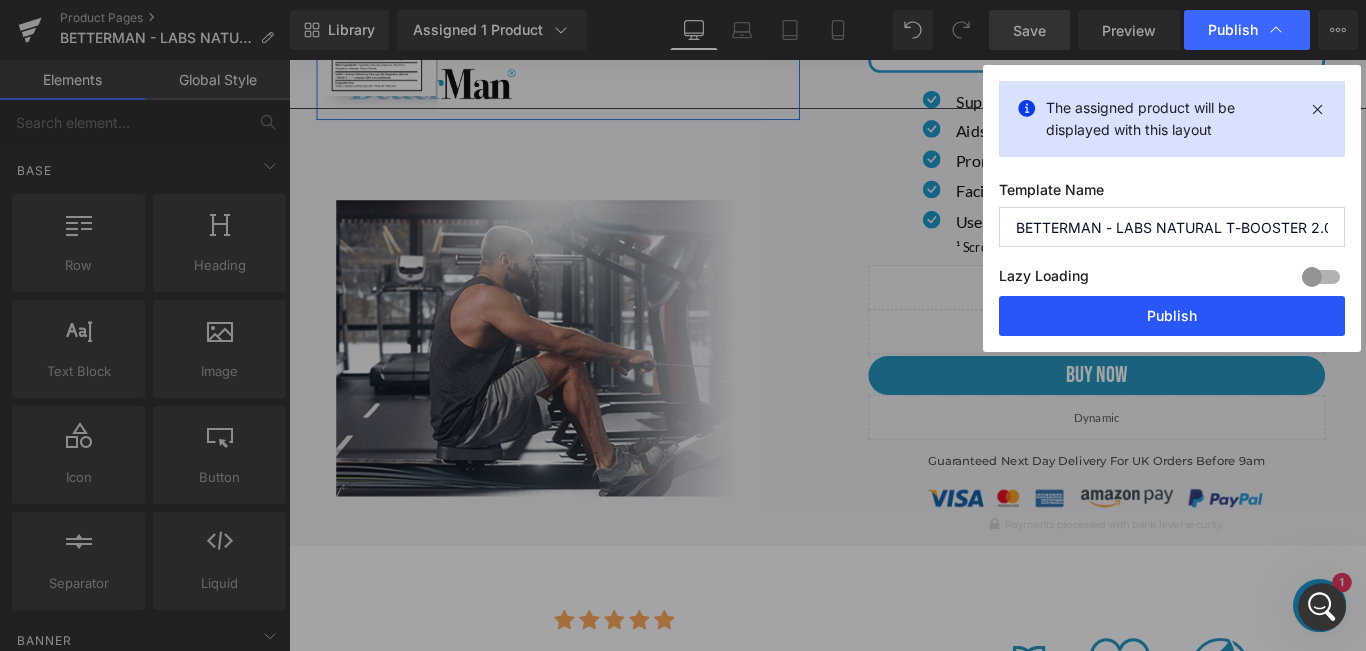 click on "Publish" at bounding box center [1172, 316] 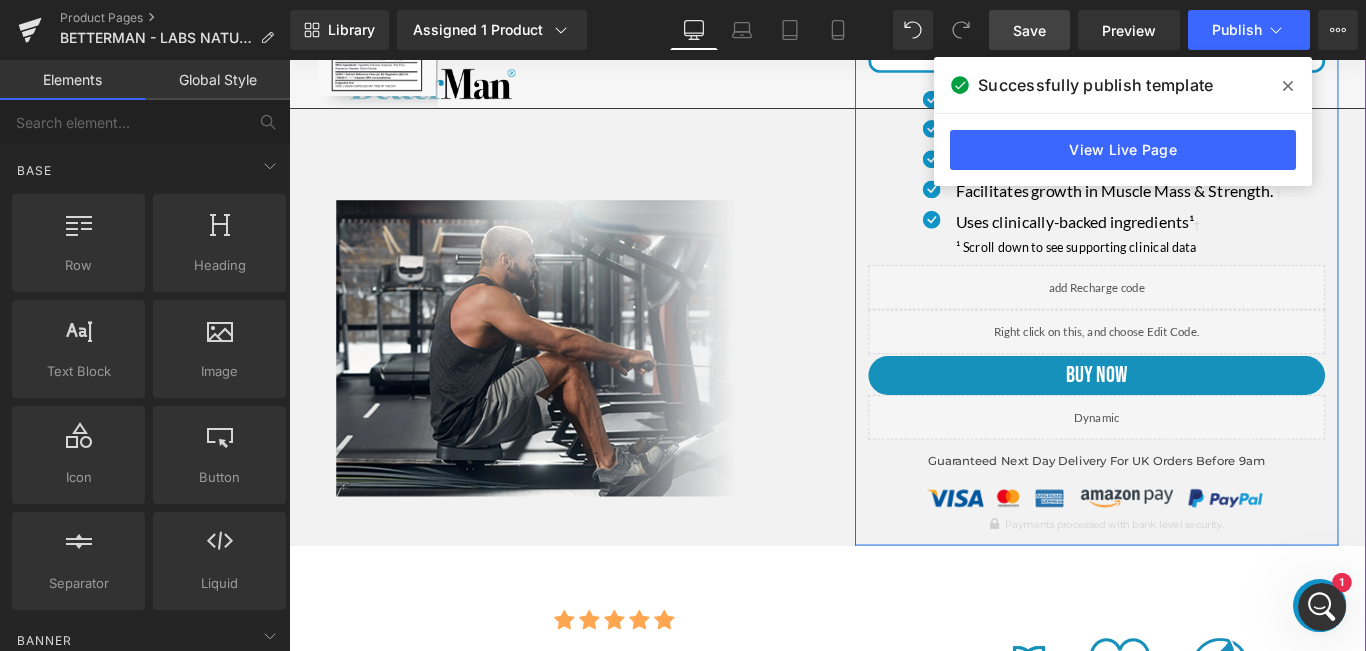 click 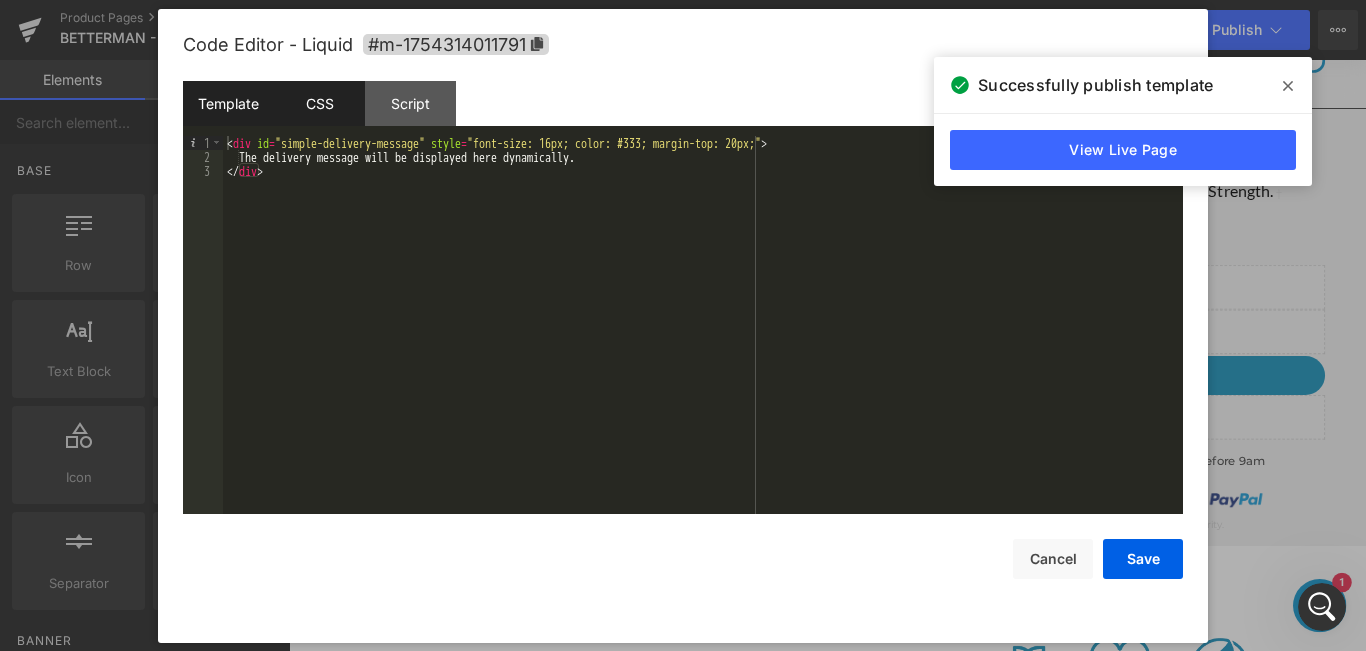 click on "CSS" at bounding box center [319, 103] 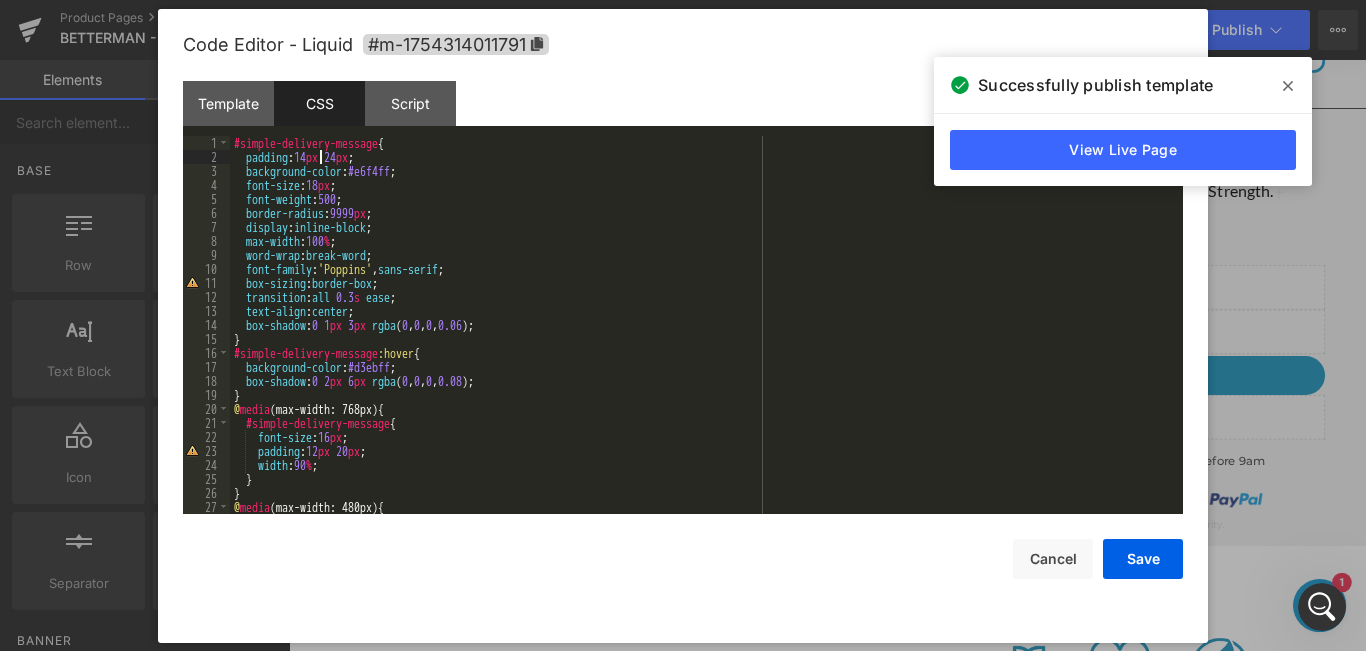 click on "#simple-delivery-message {    padding :  14 px   24 px ;    background-color :  #e6f4ff ;    font-size :  18 px ;    font-weight :  500 ;    border-radius :  9999 px ;    display :  inline-block ;    max-width :  100 % ;    word-wrap :  break-word ;    font-family :  ' Poppins ' ,  sans-serif ;    box-sizing :  border-box ;    transition :  all   0.3 s   ease ;    text-align :  center ;    box-shadow :  0   1 px   3 px   rgba ( 0 ,  0 ,  0 ,  0.06 ); } #simple-delivery-message :hover {    background-color :  #d3ebff ;    box-shadow :  0   2 px   6 px   rgba ( 0 ,  0 ,  0 ,  0.08 ); } @ media  (max-width: 768px) {    #simple-delivery-message {       font-size :  16 px ;       padding :  12 px   20 px ;       width :  90 % ;    } } @ media  (max-width: 480px) {    #simple-delivery-message {" at bounding box center [702, 339] 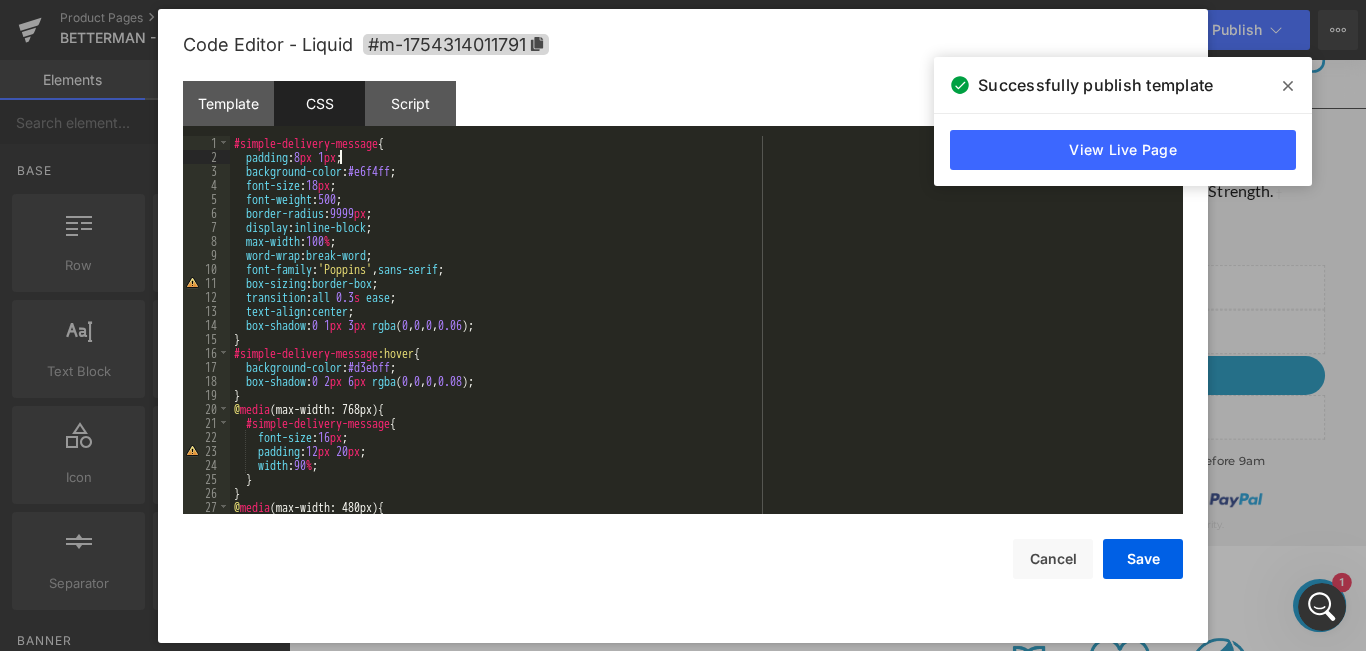 type 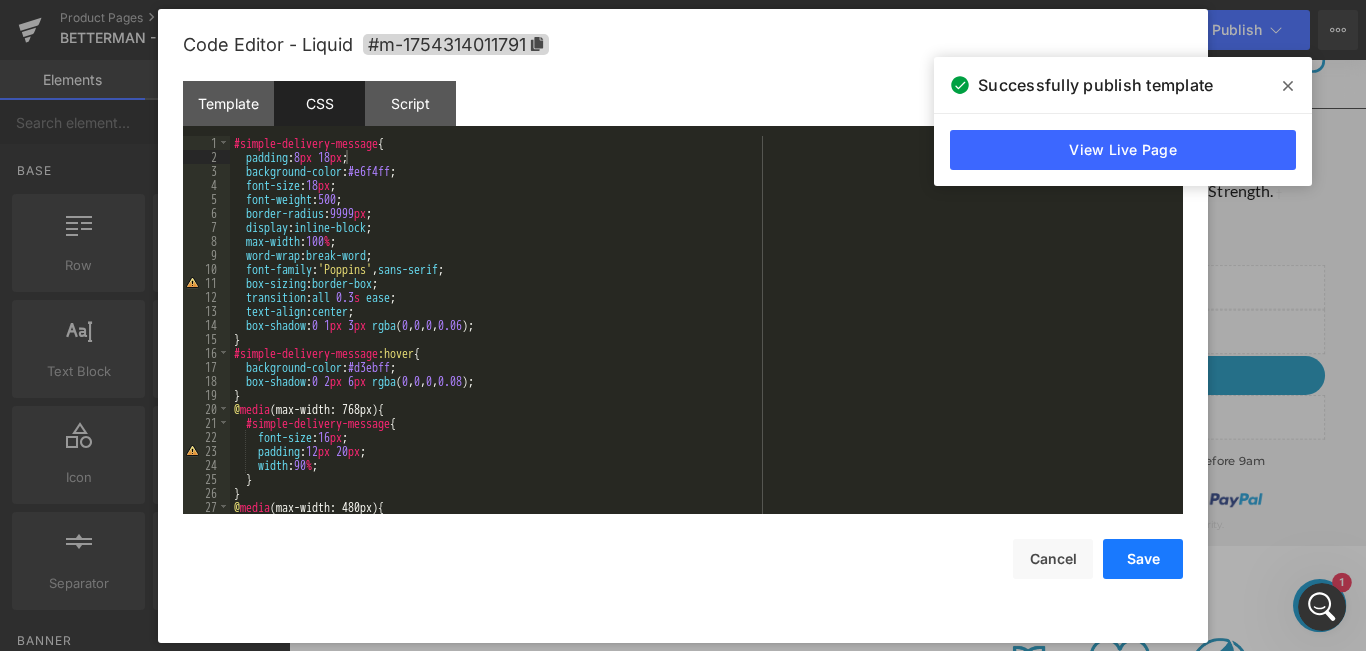 click on "Save" at bounding box center (1143, 559) 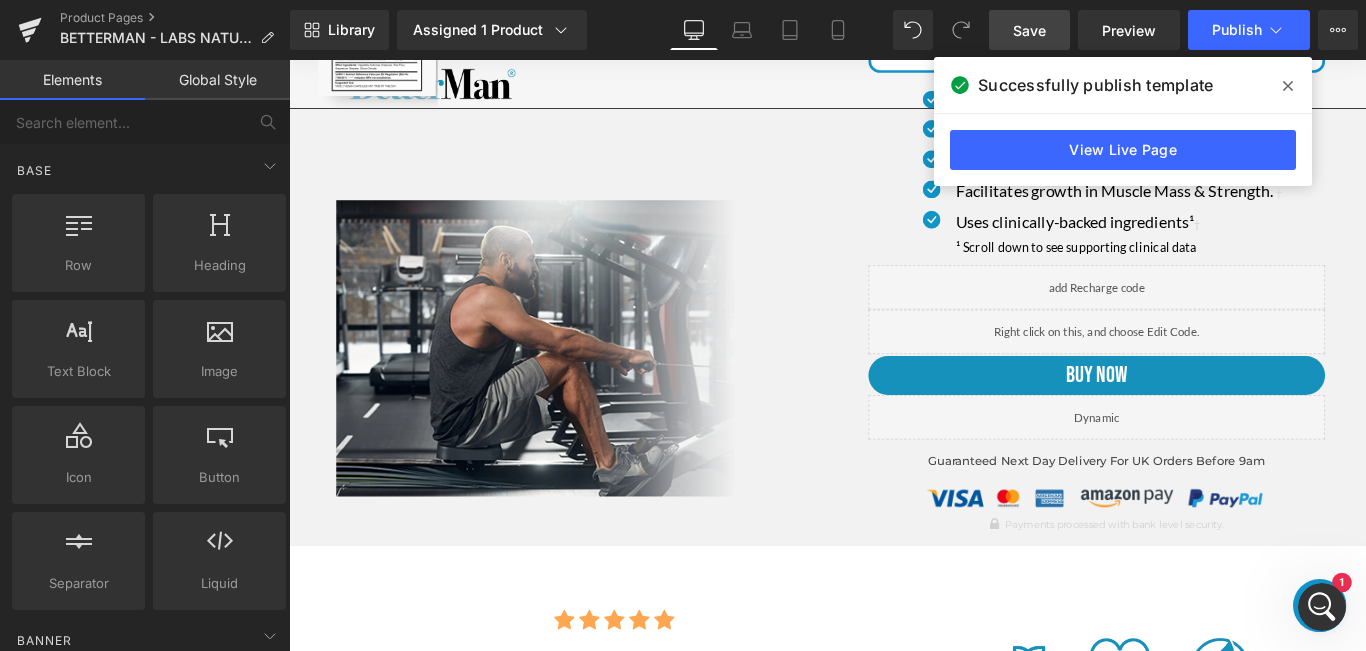 click on "Save" at bounding box center (1029, 30) 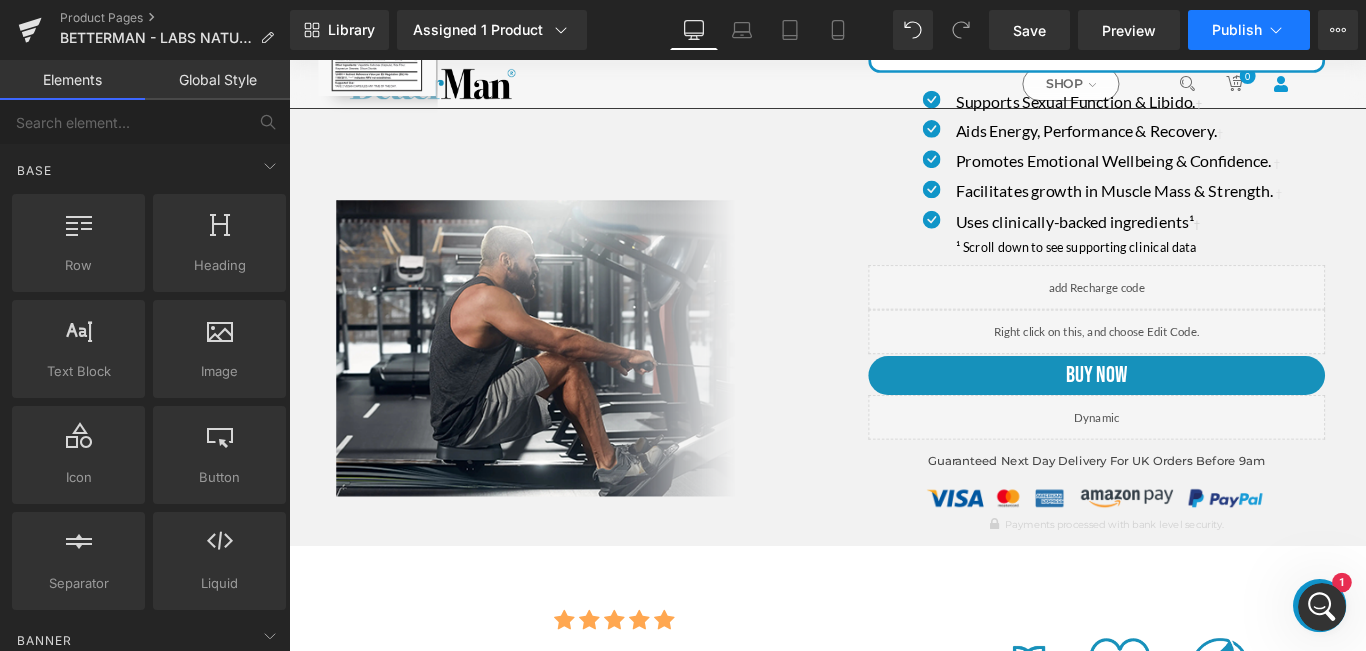 click on "Publish" at bounding box center [1249, 30] 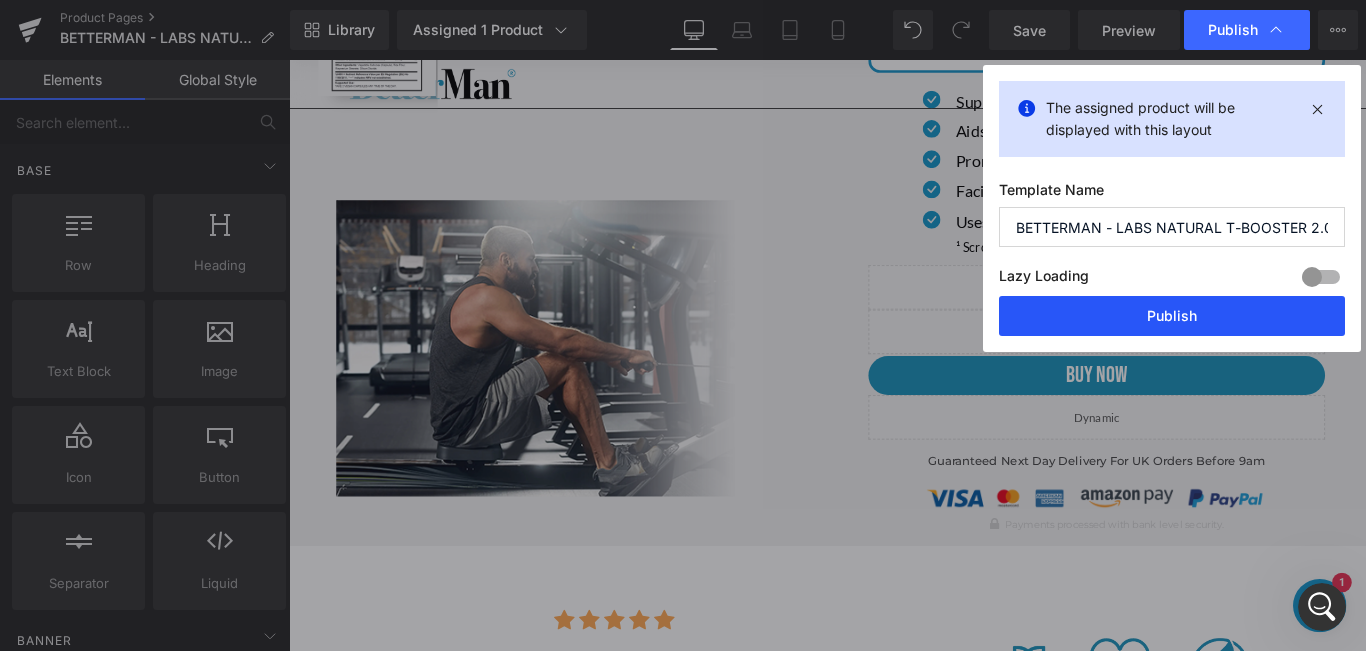 click on "Publish" at bounding box center (1172, 316) 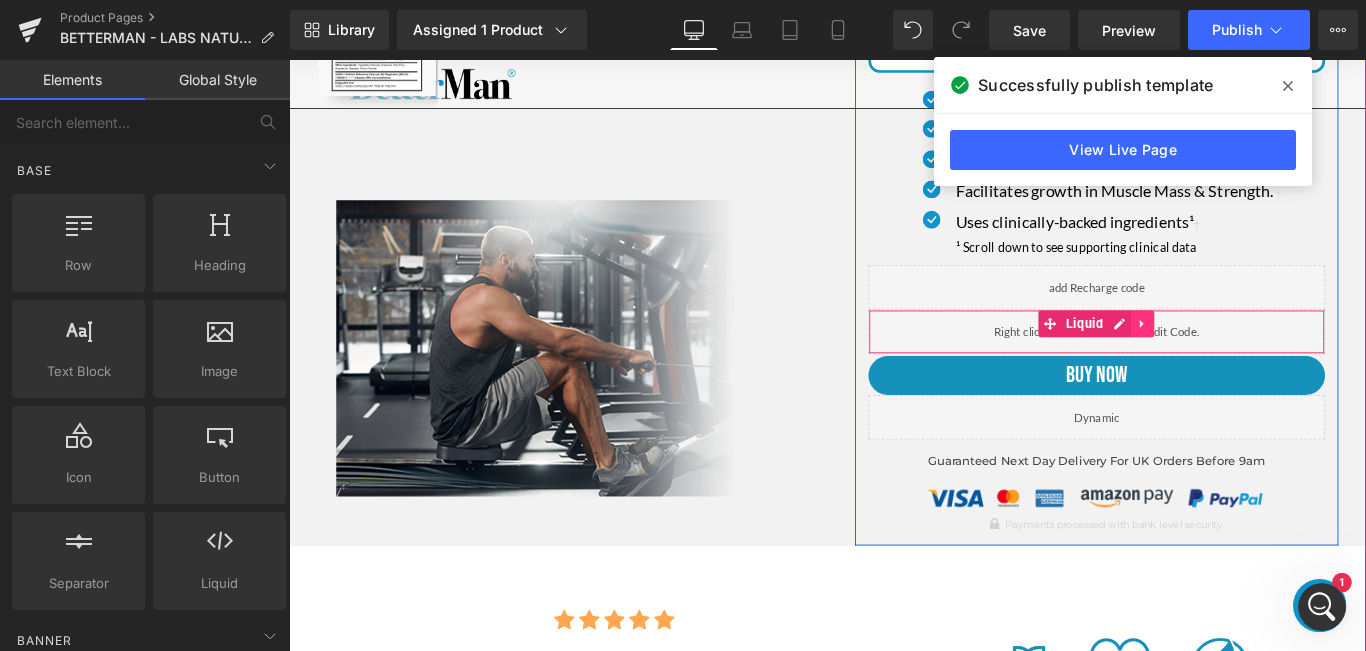 click on "Liquid" at bounding box center [1196, 357] 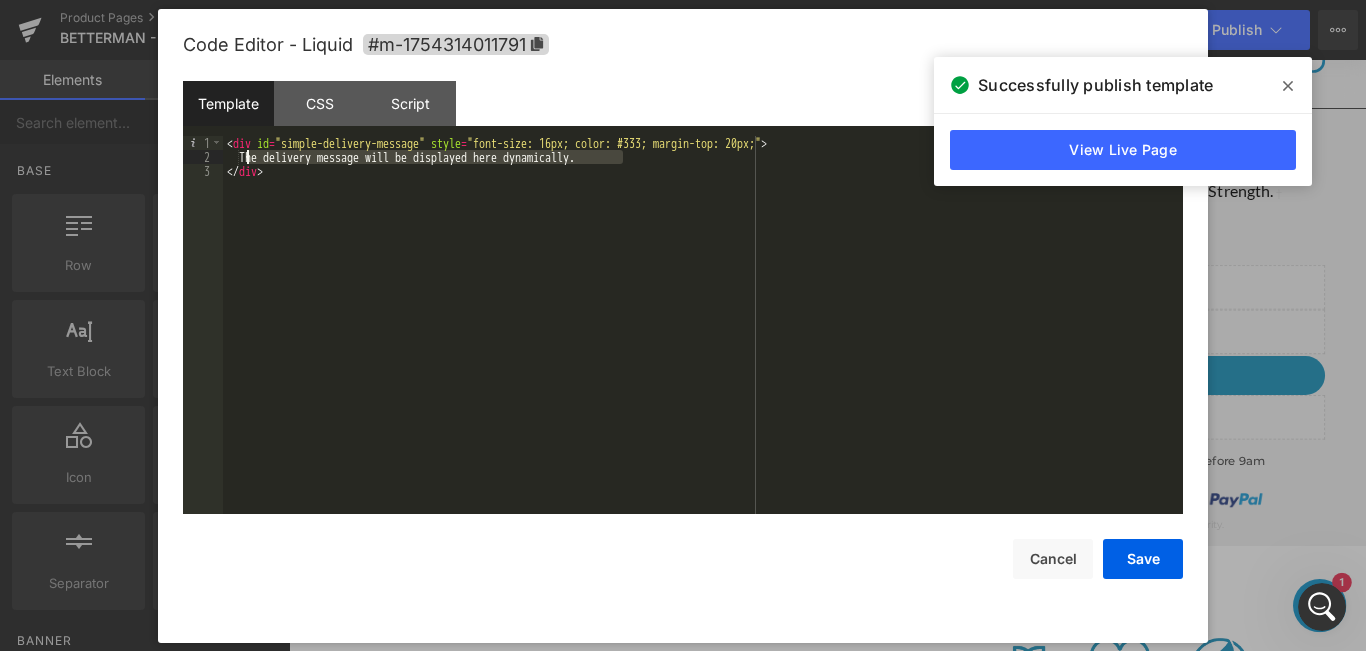 drag, startPoint x: 623, startPoint y: 160, endPoint x: 244, endPoint y: 161, distance: 379.0013 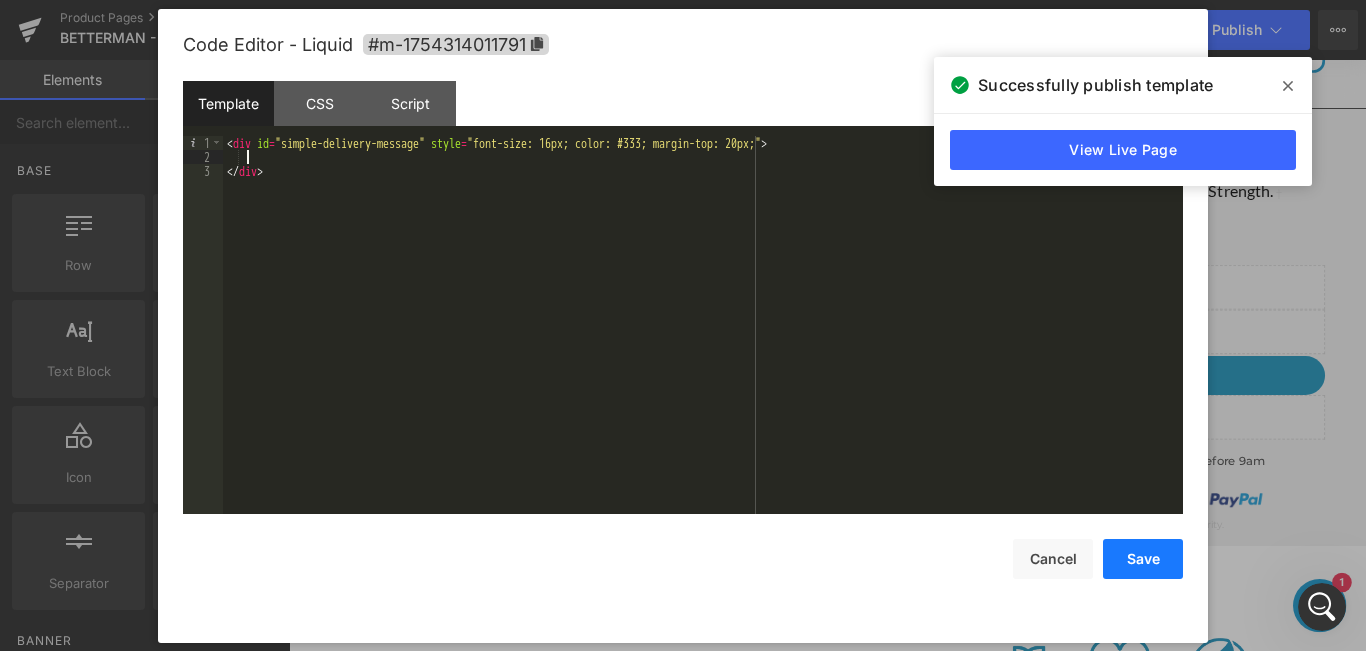click on "Save" at bounding box center (1143, 559) 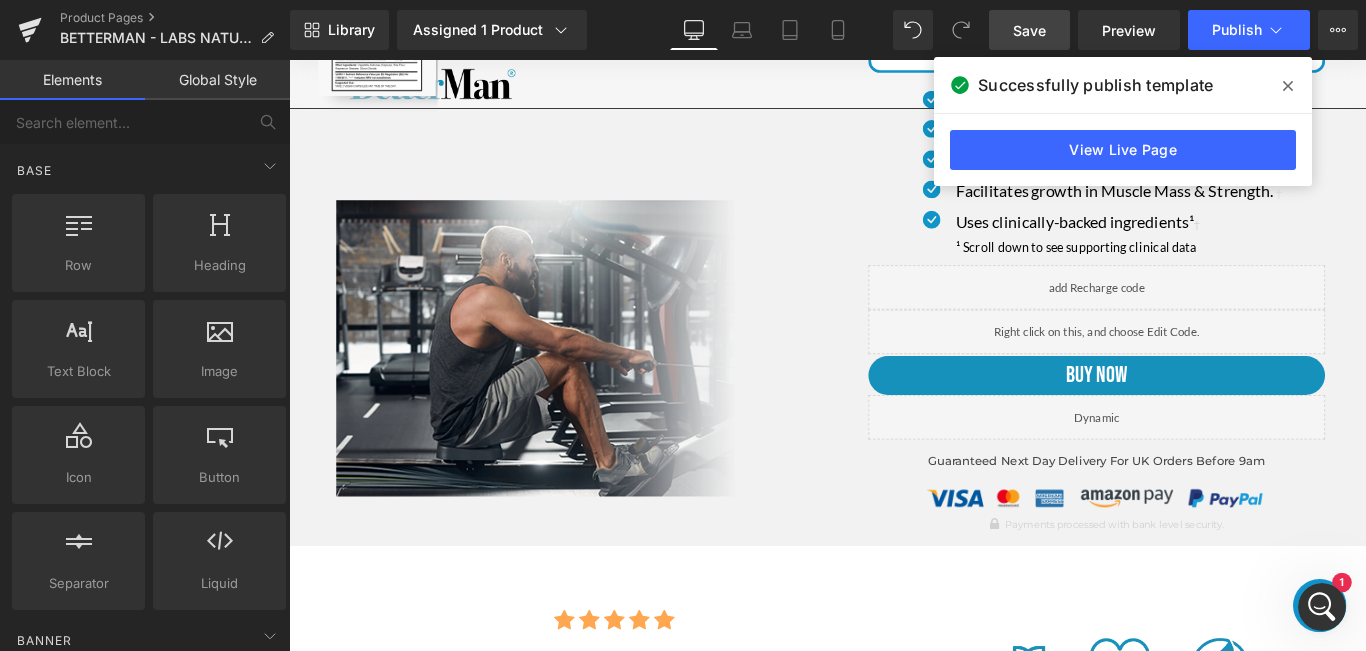 drag, startPoint x: 994, startPoint y: 36, endPoint x: 671, endPoint y: 17, distance: 323.55835 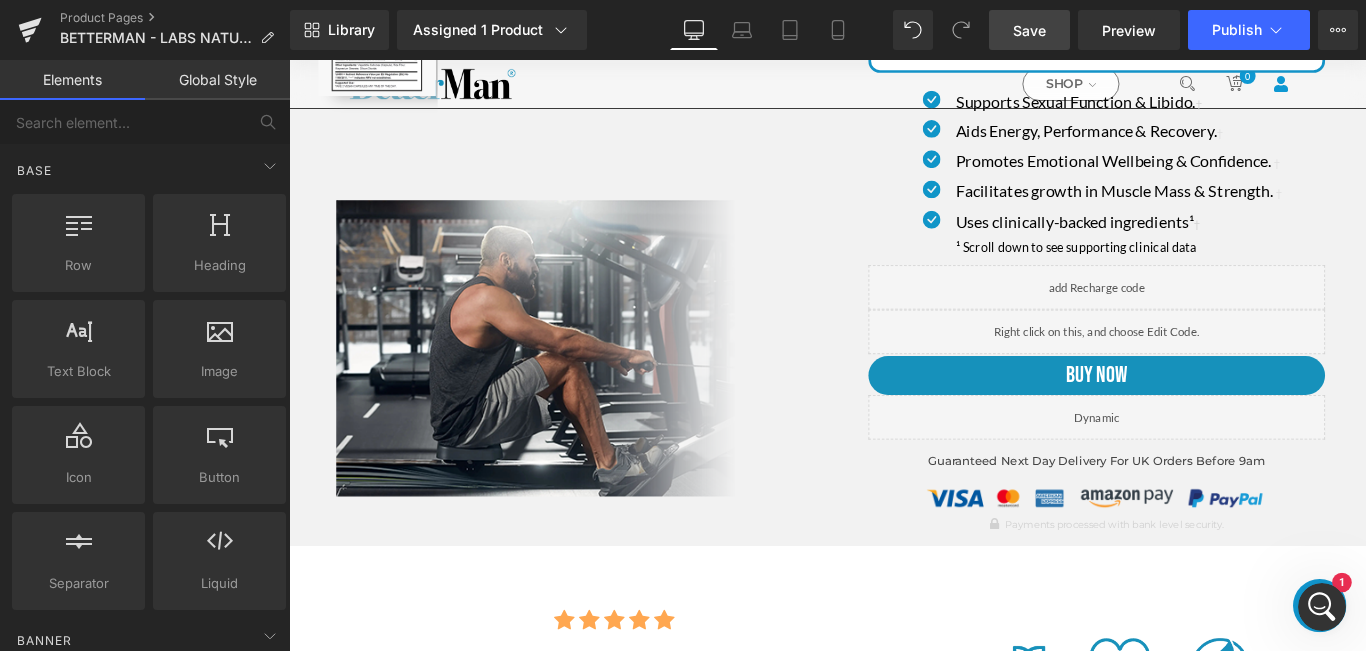 click on "Save" at bounding box center [1029, 30] 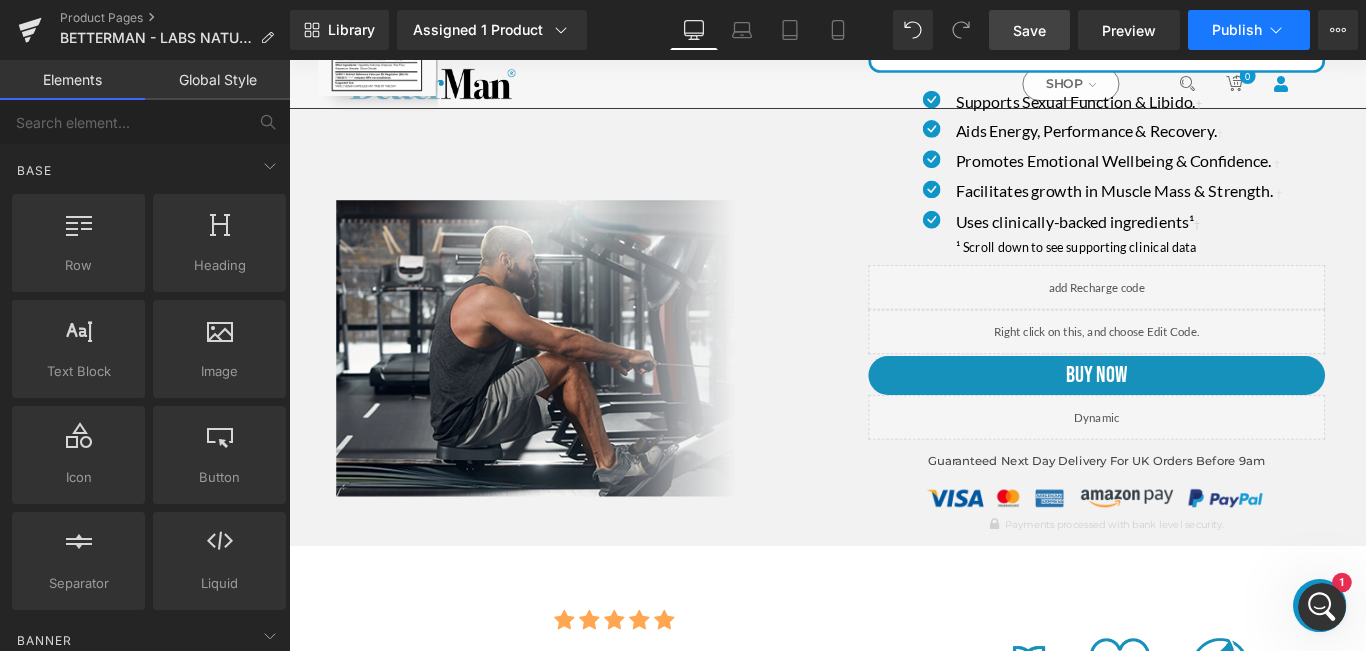 click on "Publish" at bounding box center [1237, 30] 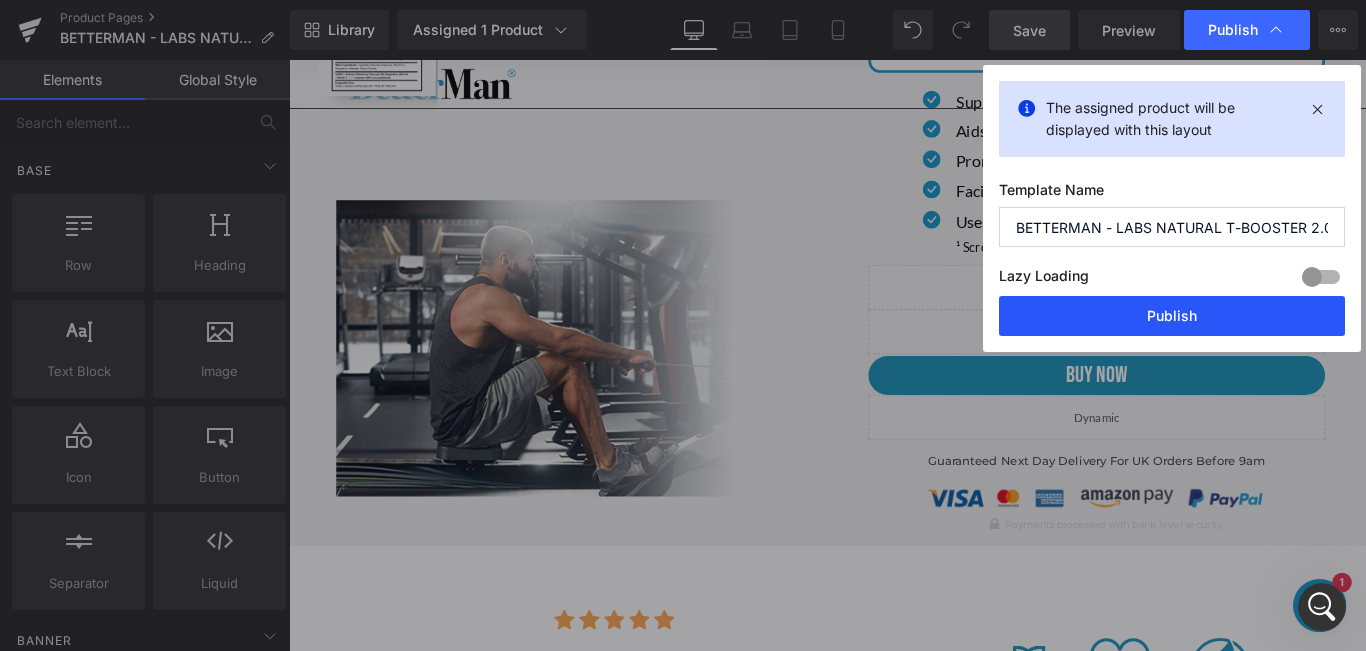 click on "Publish" at bounding box center (1172, 316) 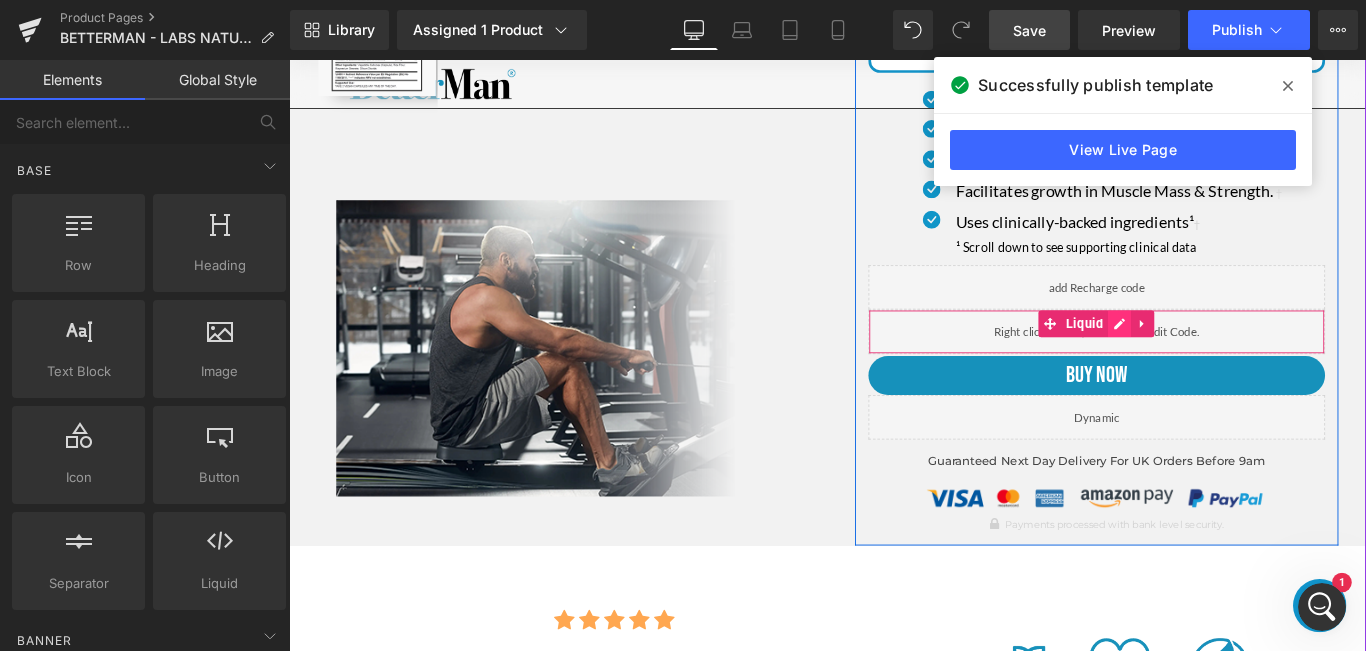 click at bounding box center (1222, 357) 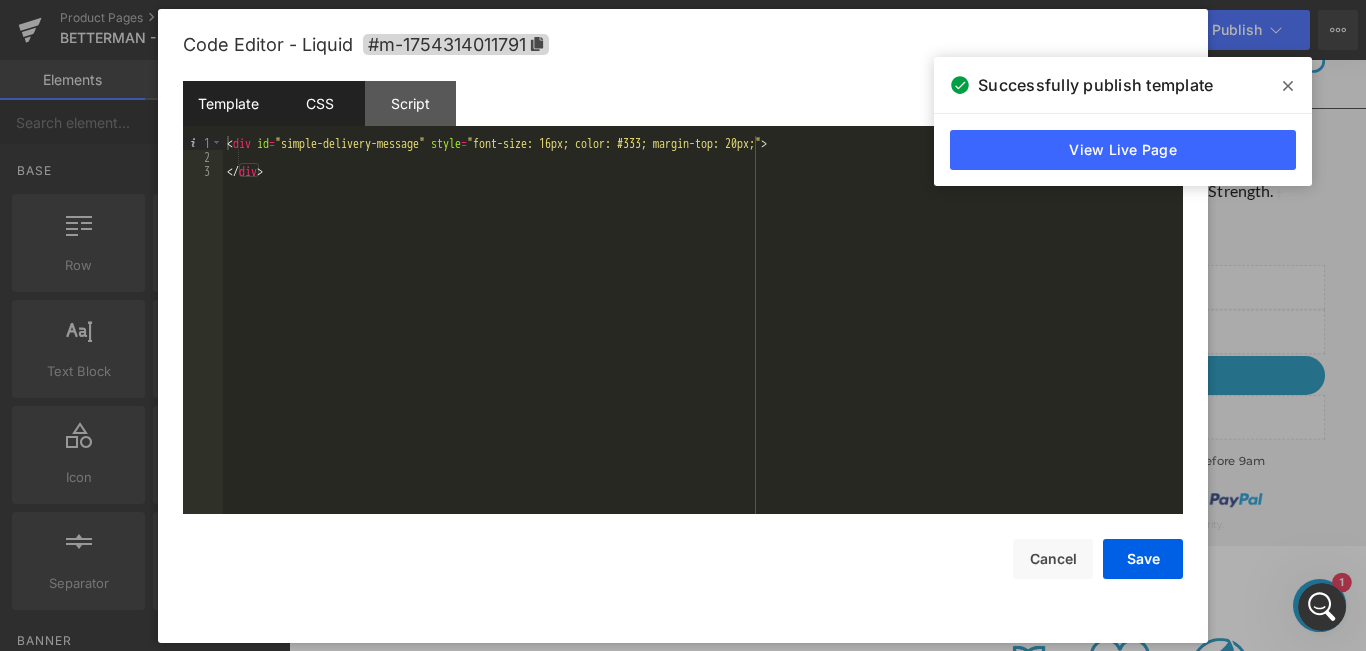 click on "CSS" at bounding box center (319, 103) 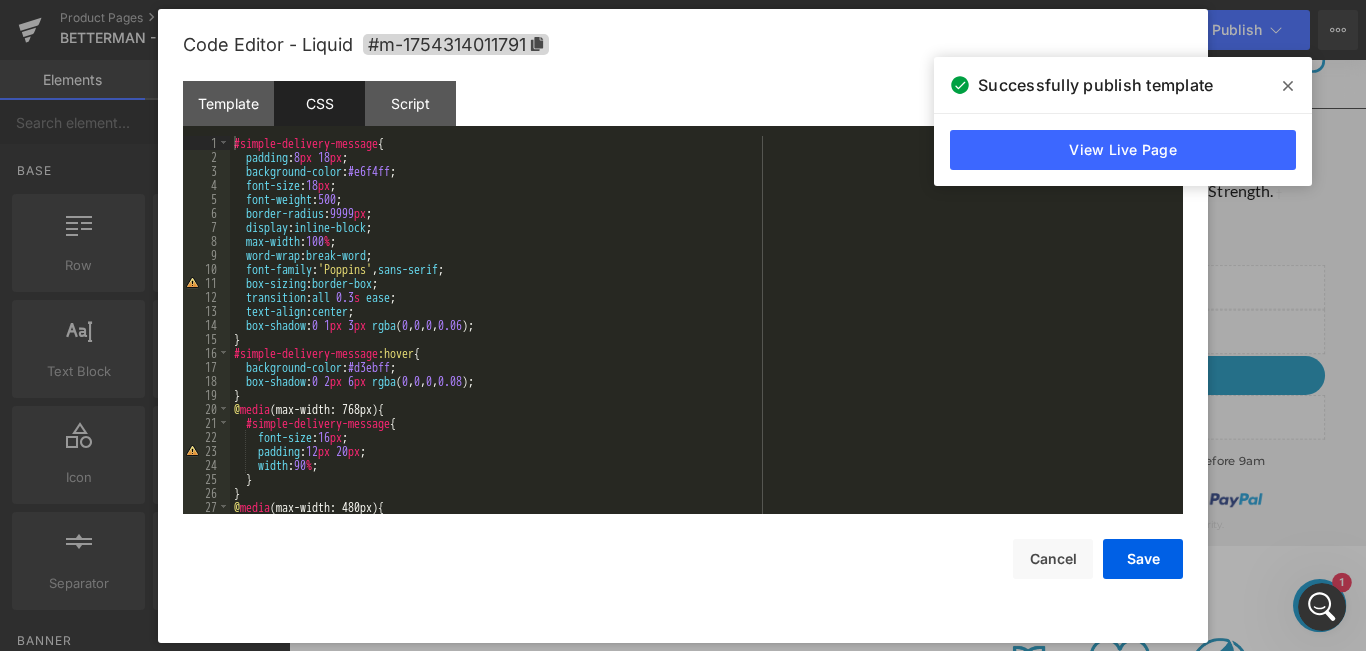 scroll, scrollTop: 60, scrollLeft: 0, axis: vertical 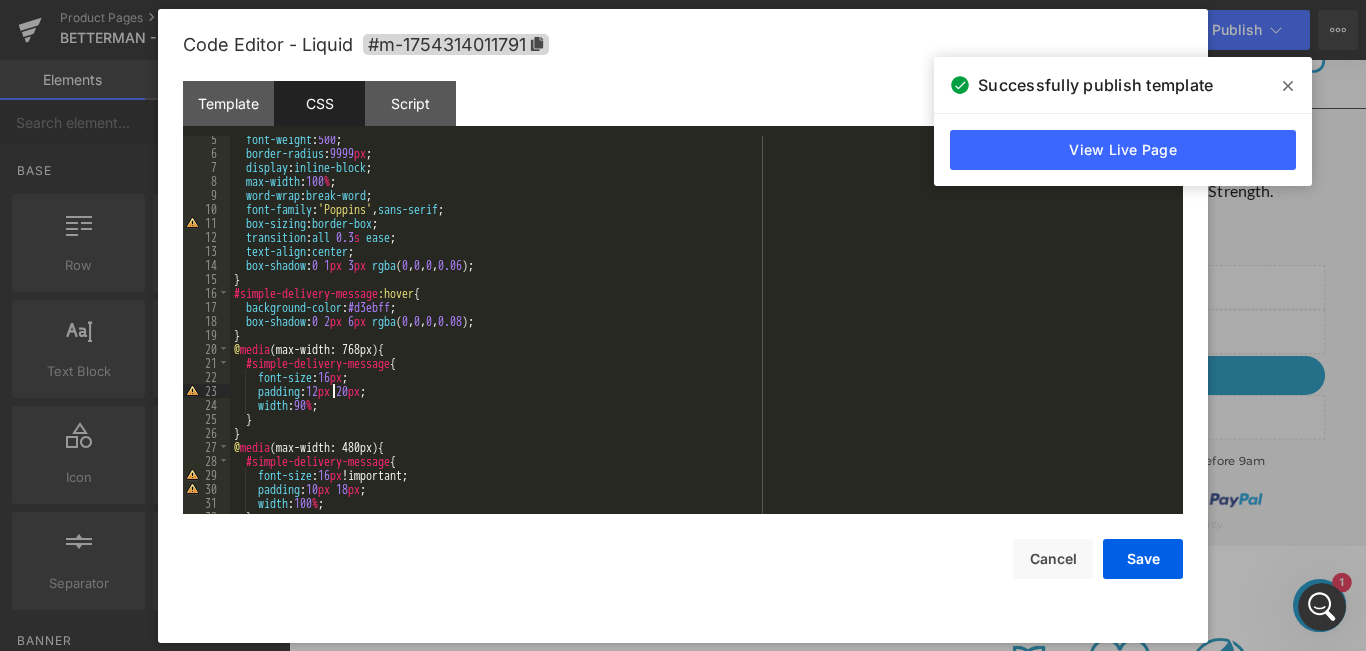 click on "font-weight :  500 ;    border-radius :  9999 px ;    display :  inline-block ;    max-width :  100 % ;    word-wrap :  break-word ;    font-family :  ' Poppins ' ,  sans-serif ;    box-sizing :  border-box ;    transition :  all   0.3 s   ease ;    text-align :  center ;    box-shadow :  0   1 px   3 px   rgba ( 0 ,  0 ,  0 ,  0.06 ) ; } #simple-delivery-message :hover {    background-color :  #d3ebff ;    box-shadow :  0   2 px   6 px   rgba ( 0 ,  0 ,  0 ,  0.08 ) ; } @ media  (max-width: 768px) {    #simple-delivery-message {       font-size :  16 px ;       padding :  12 px   20 px ;       width :  90 % ;    } } @ media  (max-width: 480px) {    #simple-delivery-message {       font-size :  16 px  !important;       padding :  10 px   18 px ;       width :  100 % ;    }" at bounding box center [702, 335] 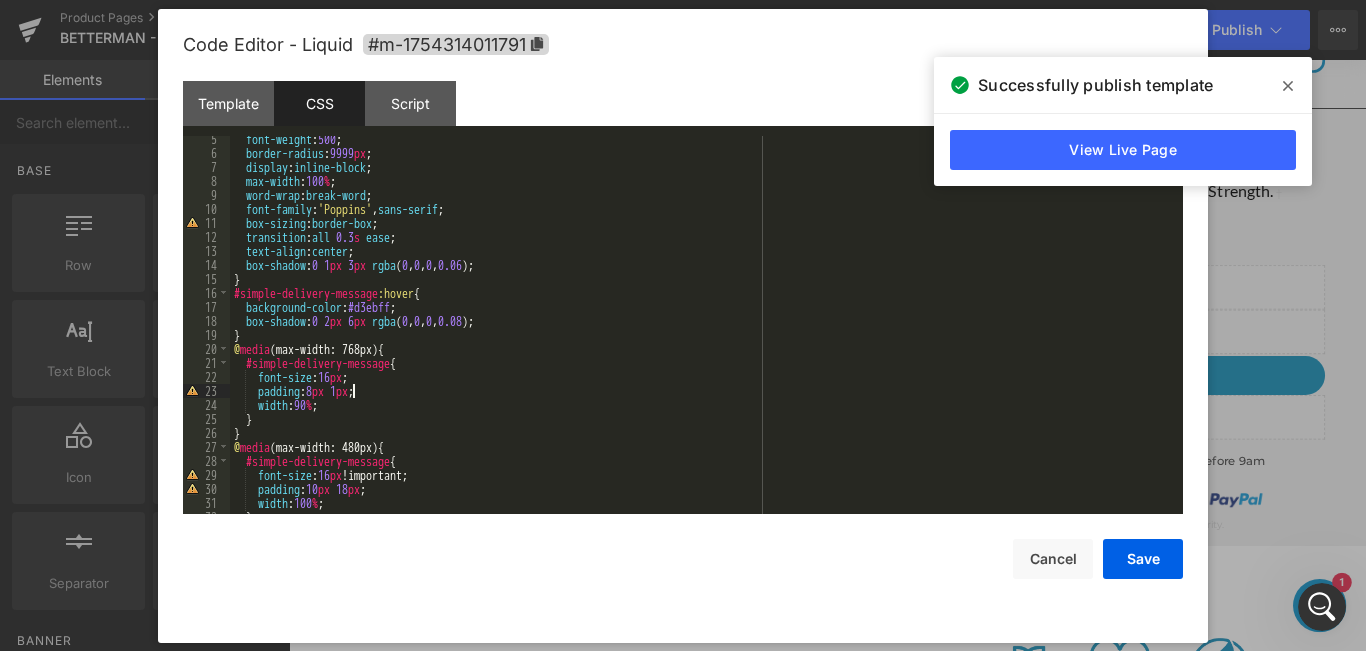 type 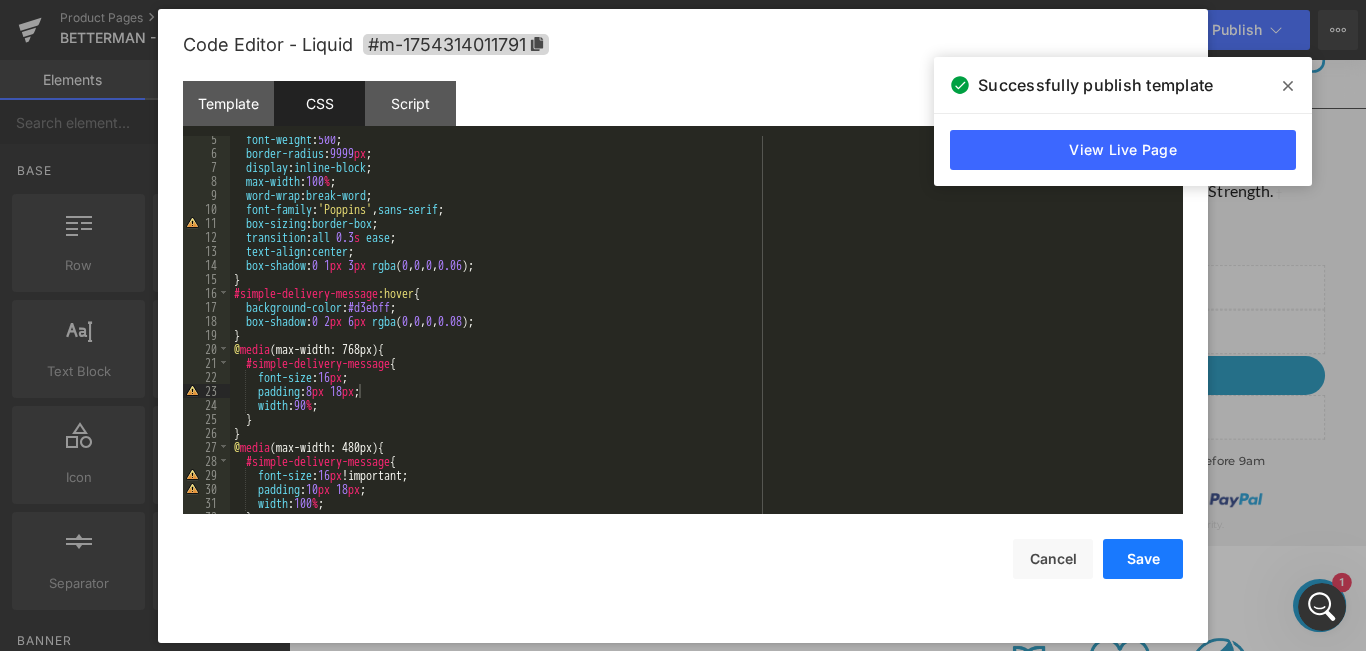 click on "Save" at bounding box center (1143, 559) 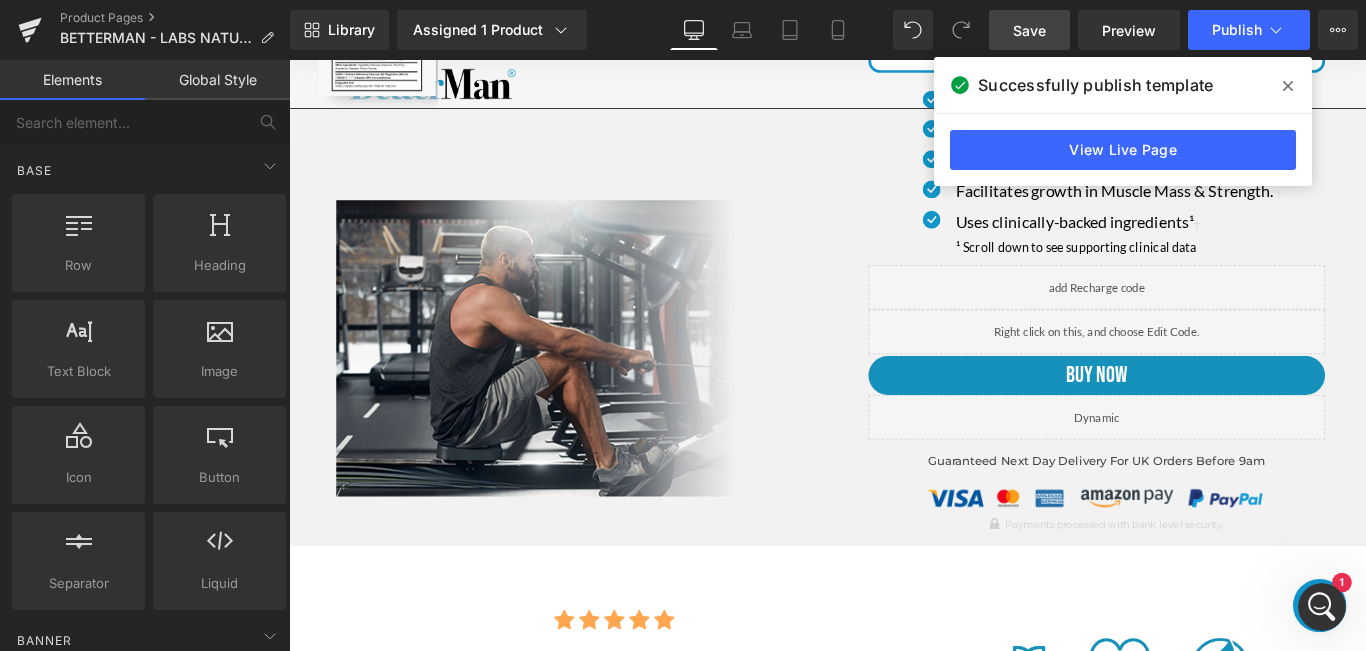 click on "Save" at bounding box center (1029, 30) 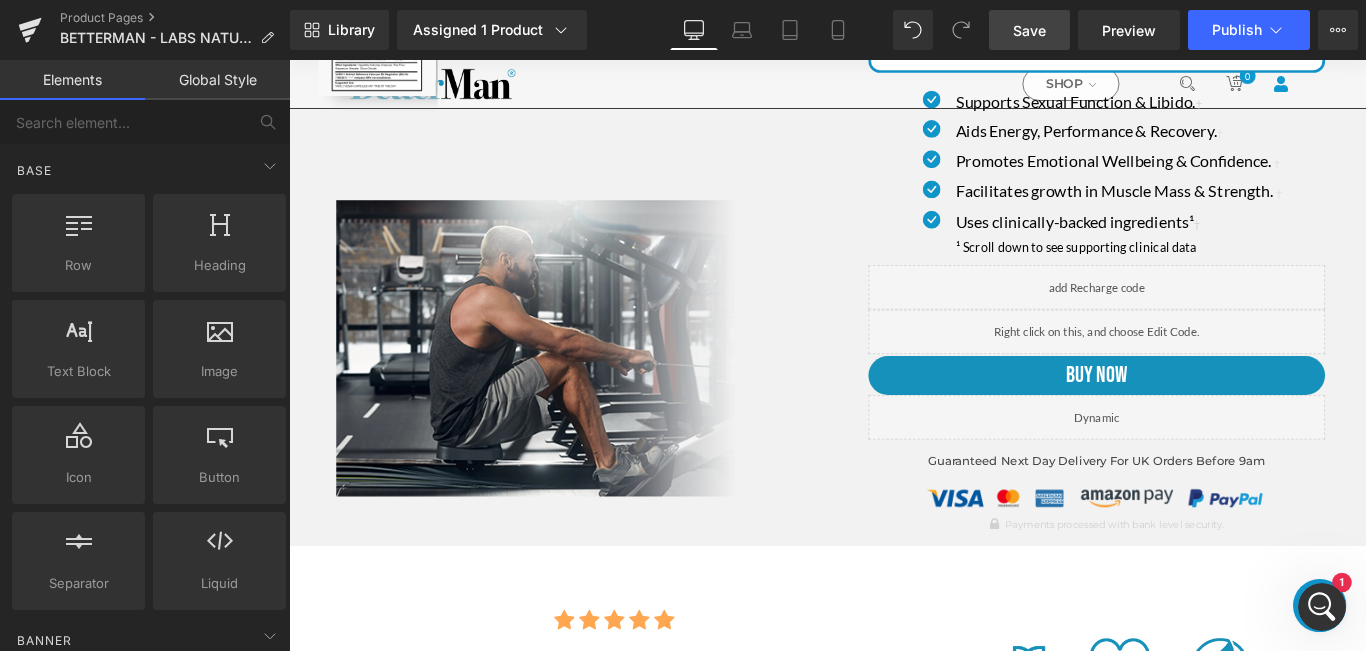 click 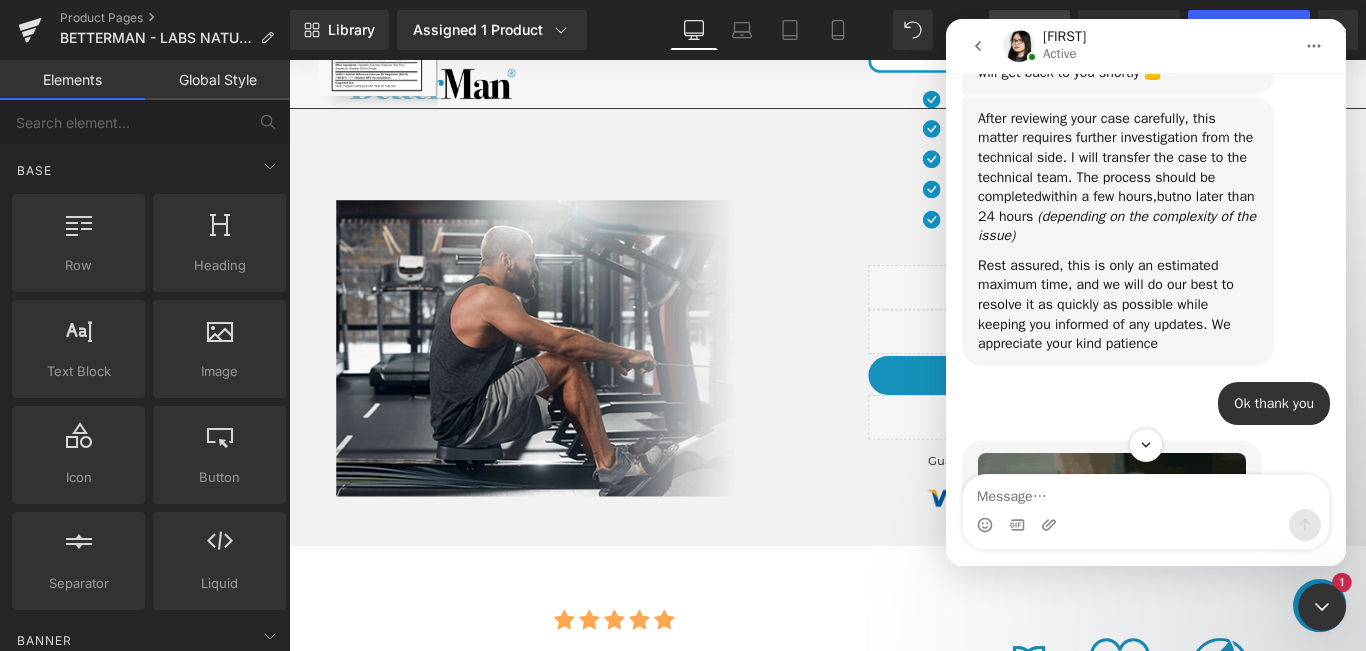 scroll, scrollTop: 2467, scrollLeft: 0, axis: vertical 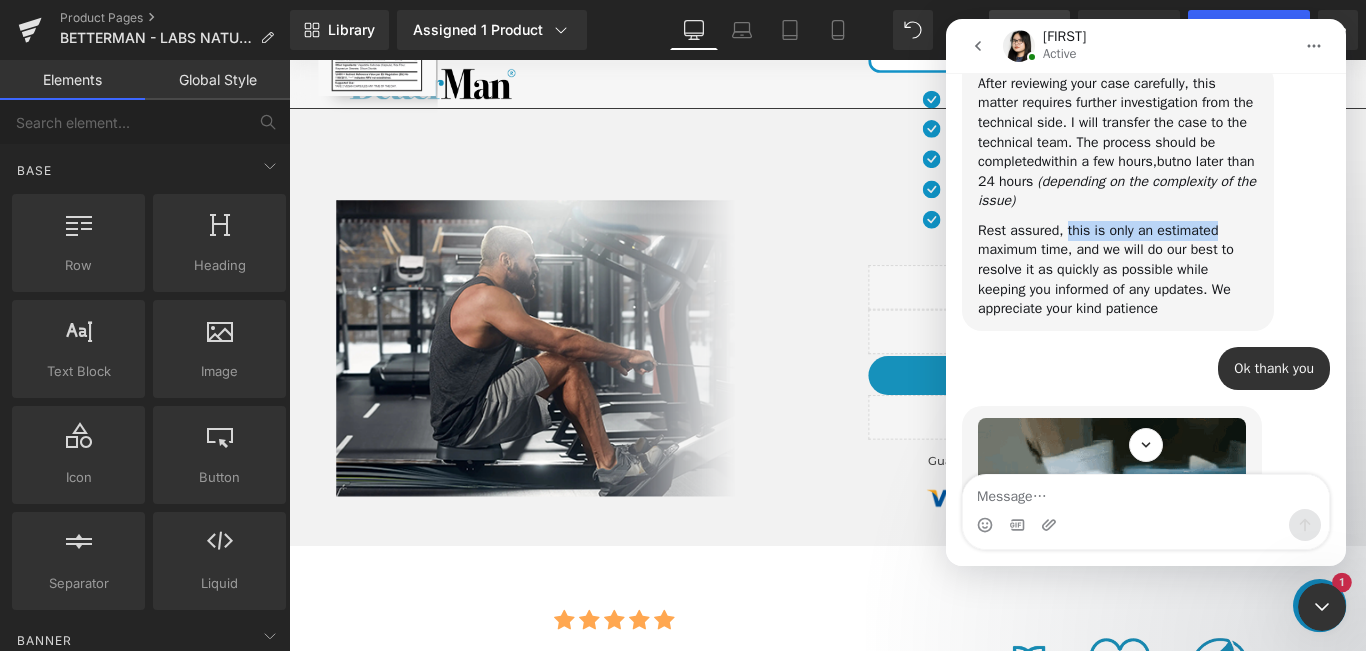 drag, startPoint x: 1061, startPoint y: 234, endPoint x: 1233, endPoint y: 226, distance: 172.18594 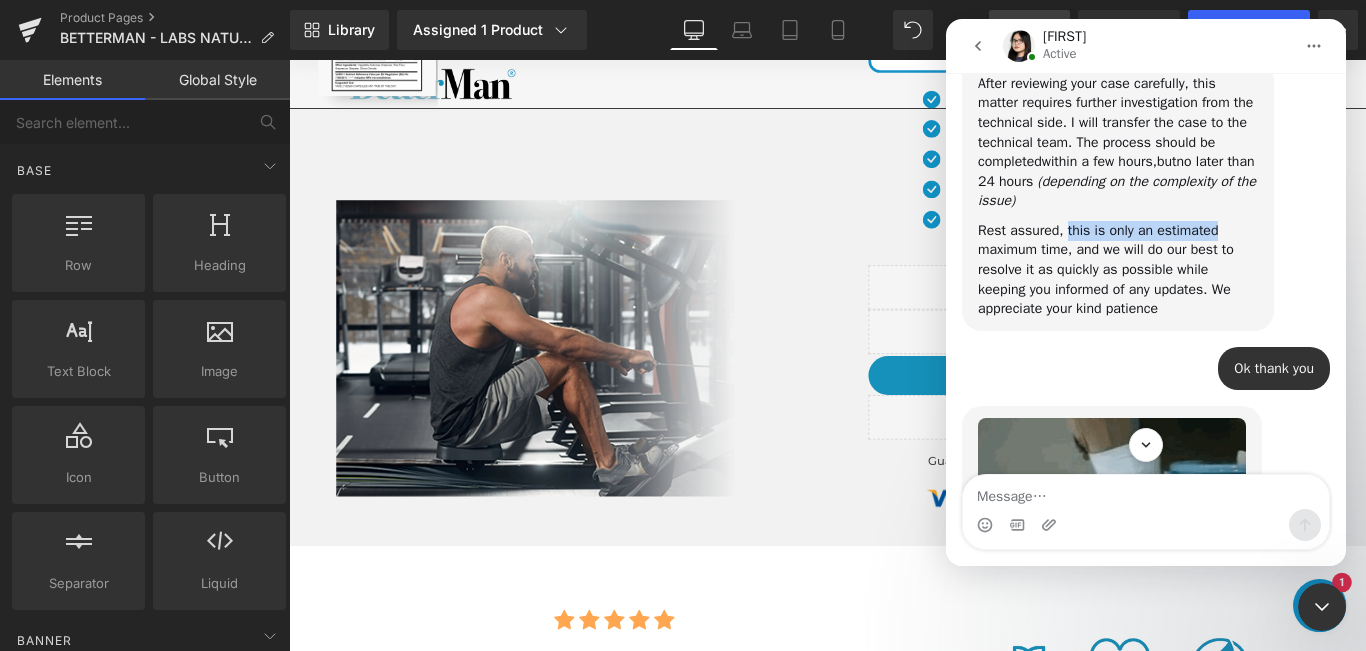 click on "Rest assured, this is only an estimated maximum time, and we will do our best to resolve it as quickly as possible while keeping you informed of any updates. We appreciate your kind patience" at bounding box center [1118, 270] 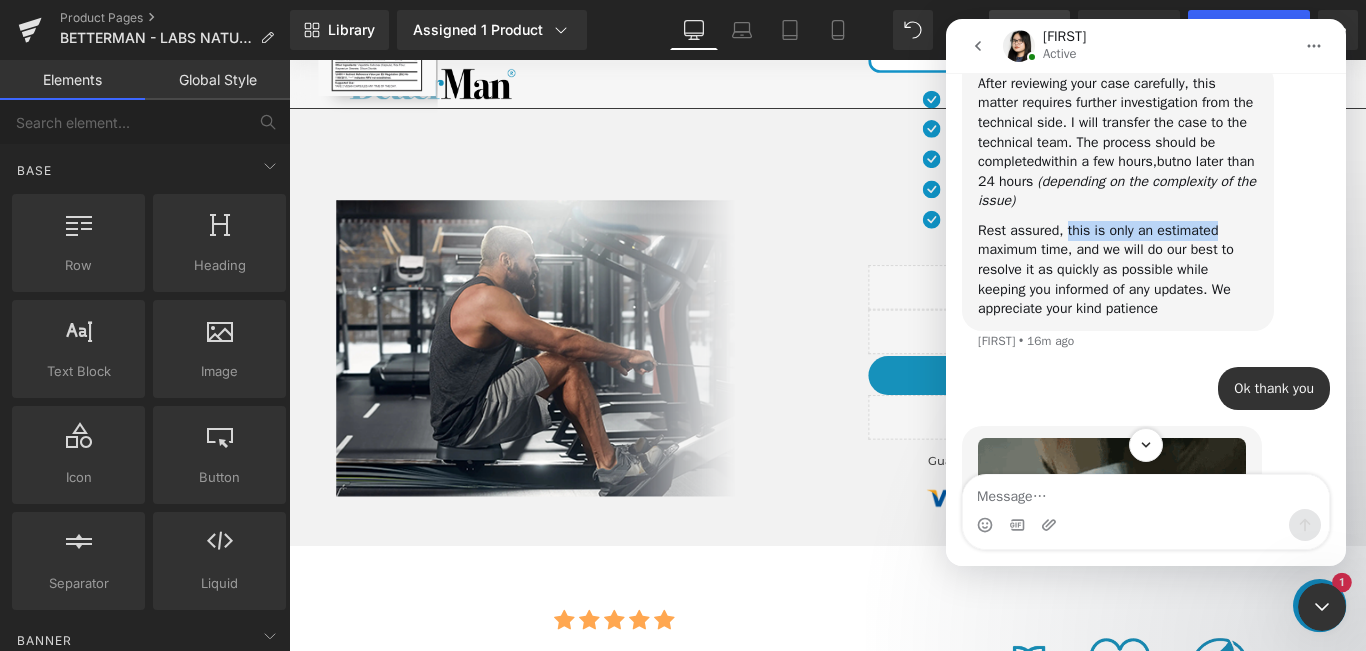click on "Rest assured, this is only an estimated maximum time, and we will do our best to resolve it as quickly as possible while keeping you informed of any updates. We appreciate your kind patience" at bounding box center (1118, 270) 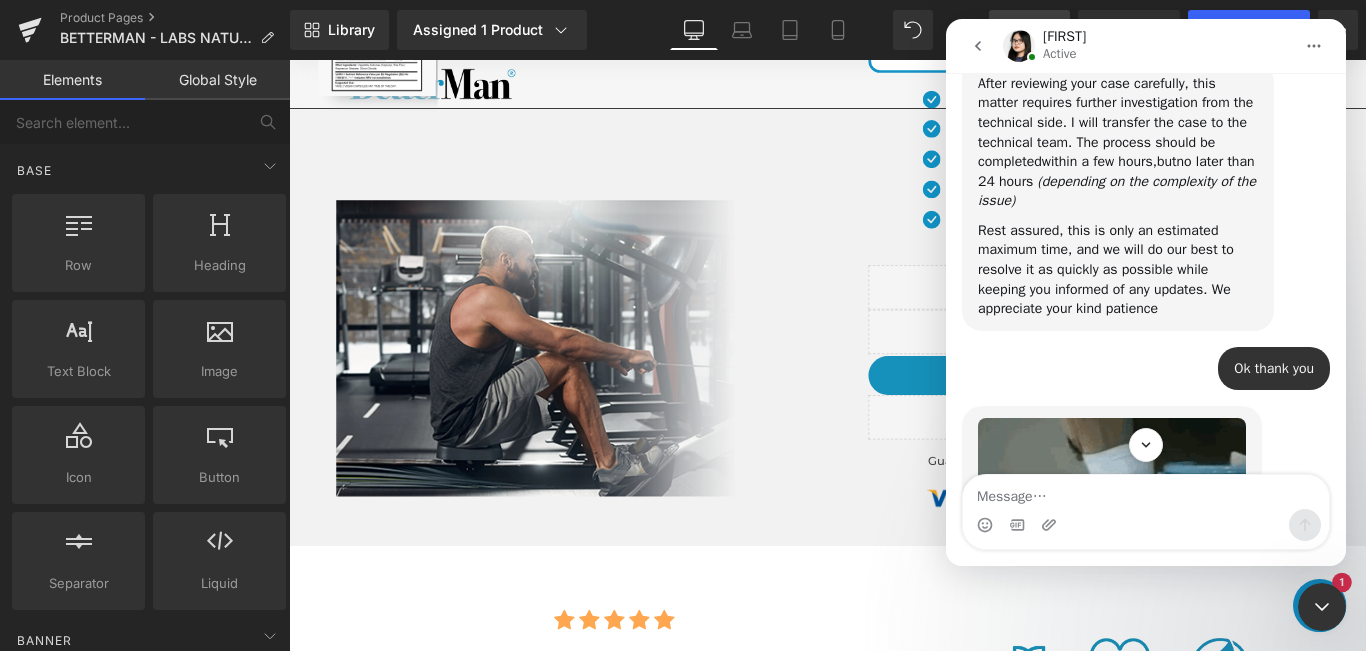 click on "Rest assured, this is only an estimated maximum time, and we will do our best to resolve it as quickly as possible while keeping you informed of any updates. We appreciate your kind patience" at bounding box center (1118, 270) 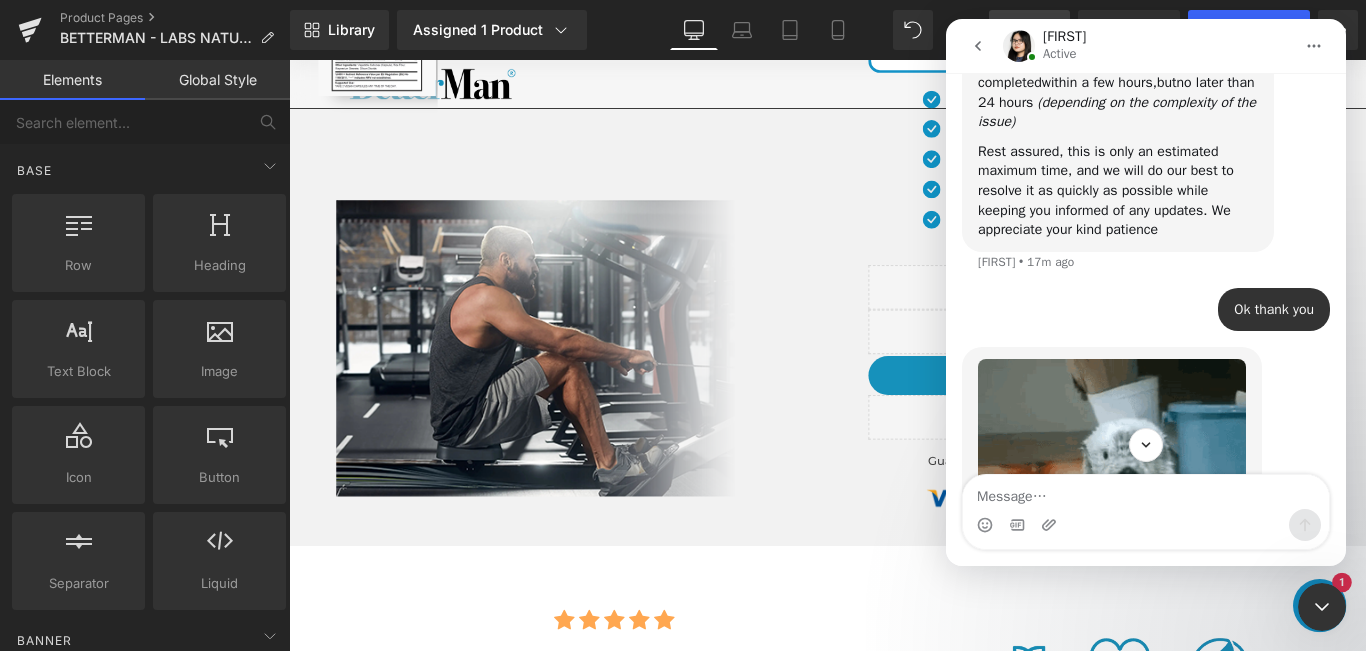 scroll, scrollTop: 2687, scrollLeft: 0, axis: vertical 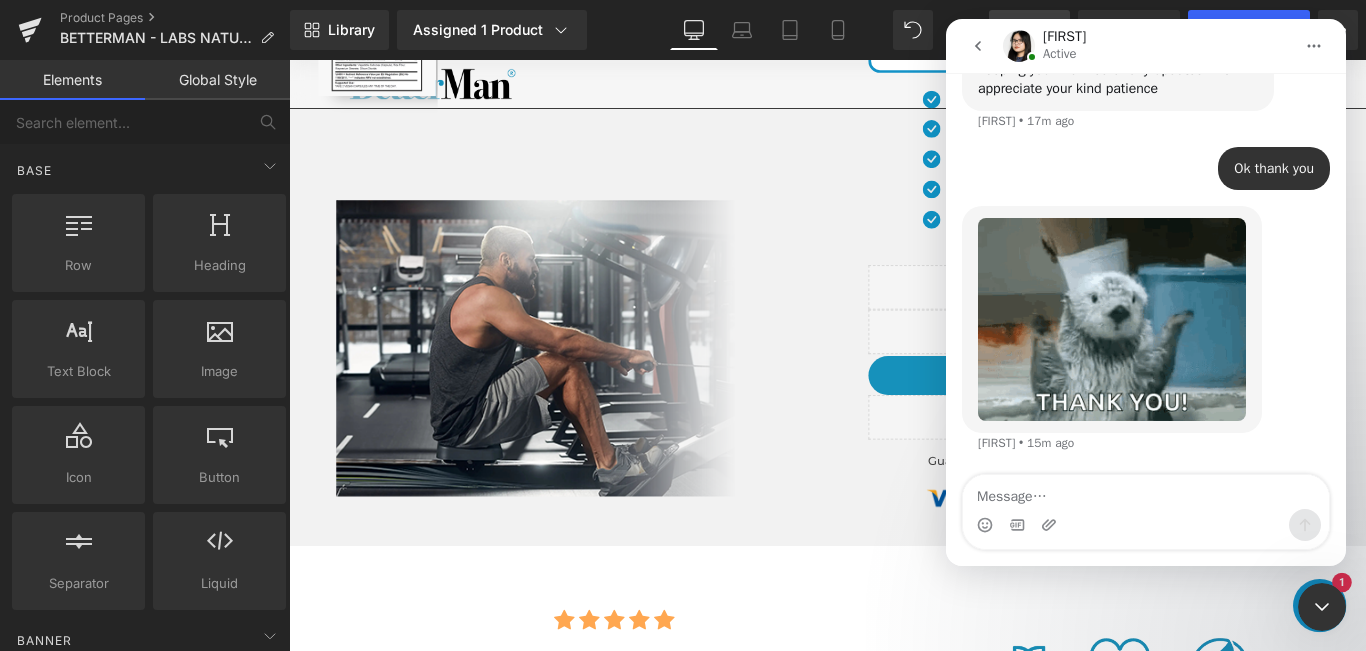 click at bounding box center (683, 295) 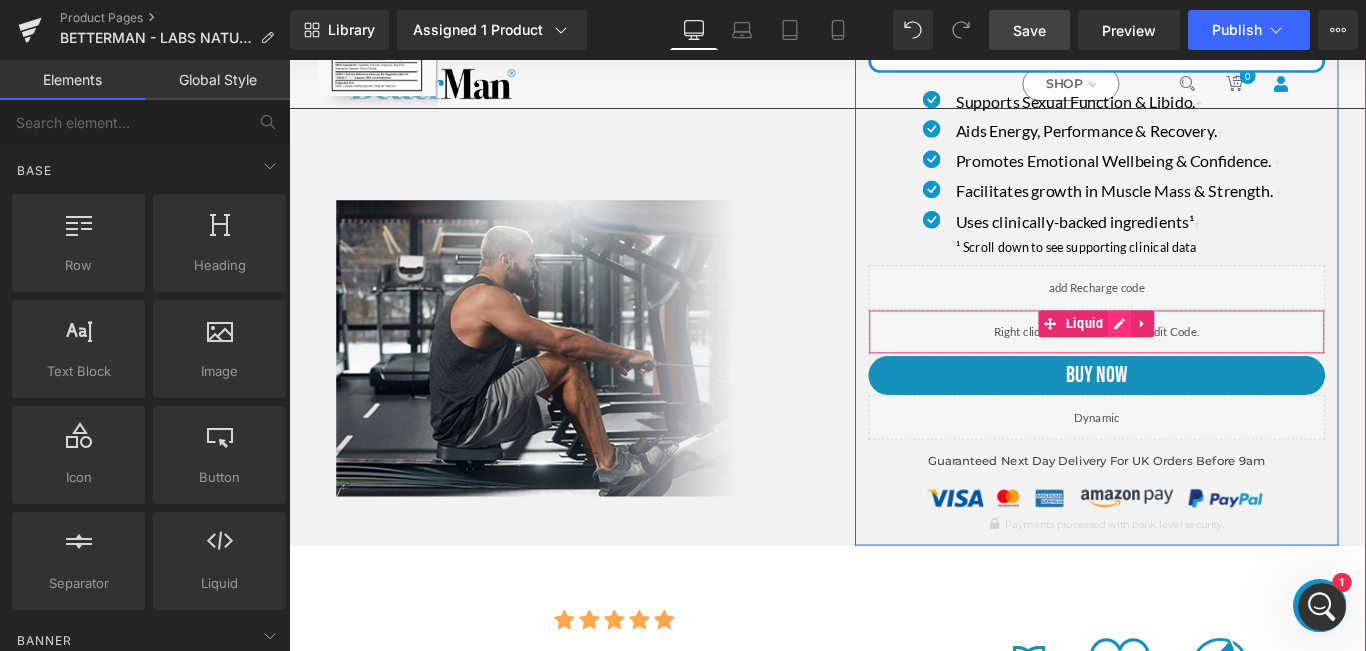 click at bounding box center (1222, 357) 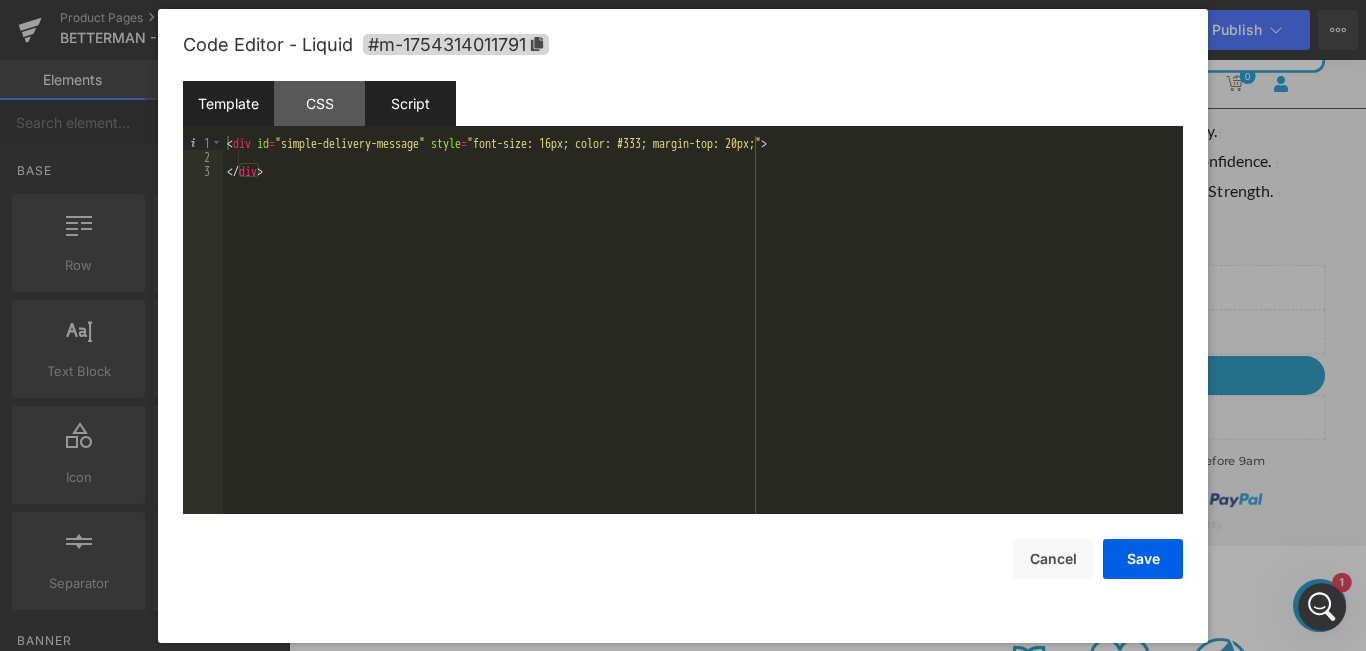 click on "Script" at bounding box center [410, 103] 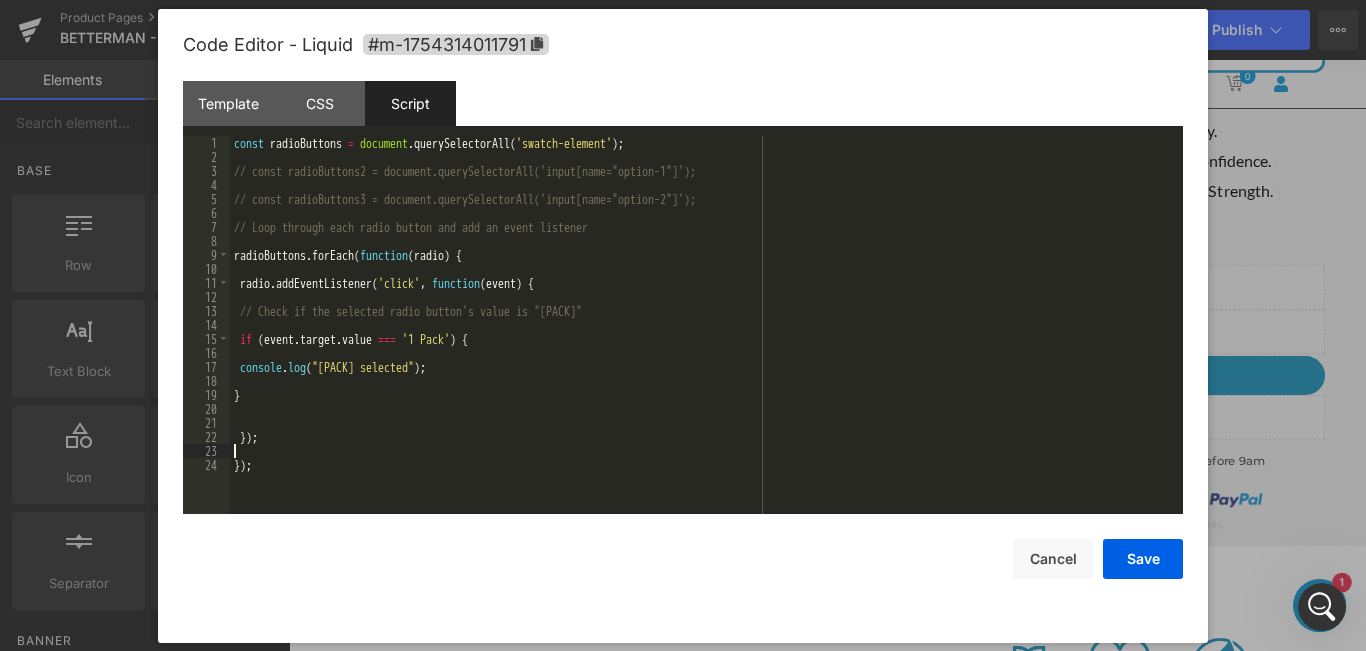 click on "const radioButtons = document.querySelectorAll('swatch-element'); // const radioButtons2 = document.querySelectorAll('input[name="option-1"]'); // const radioButtons3 = document.querySelectorAll('input[name="option-2"]'); // Loop through each radio button and add an event listener radioButtons.forEach(function(radio) { radio.addEventListener('click', function(event) { // Check if the selected radio button's value is "[PACK]" if (event.target.value === '[PACK]') { console.log("[PACK] selected"); } }); });" at bounding box center [706, 339] 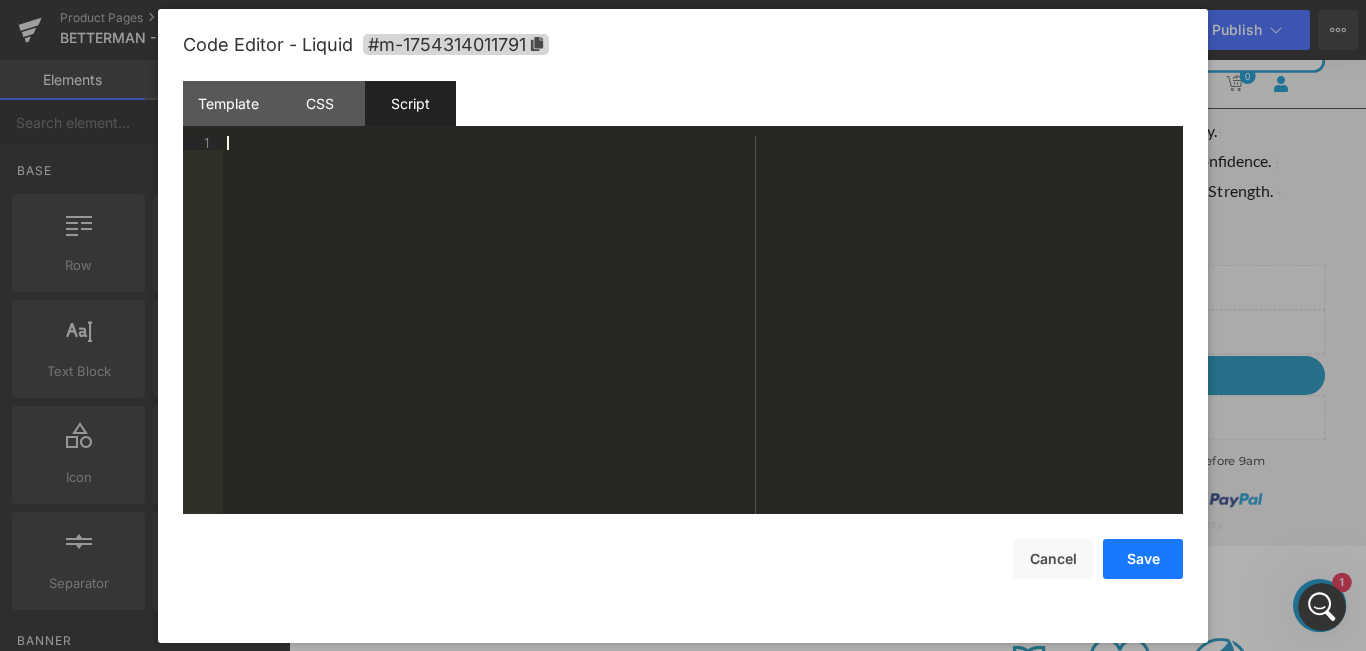 click on "Save" at bounding box center (1143, 559) 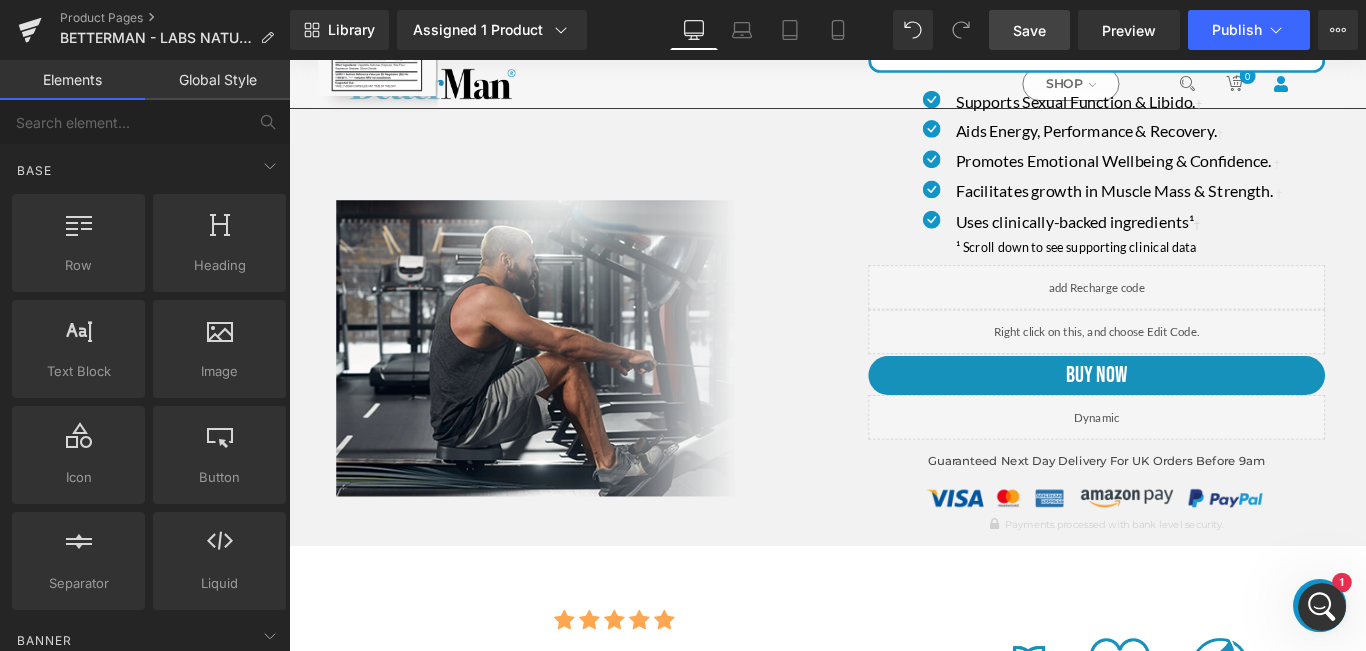 click on "Save" at bounding box center [1029, 30] 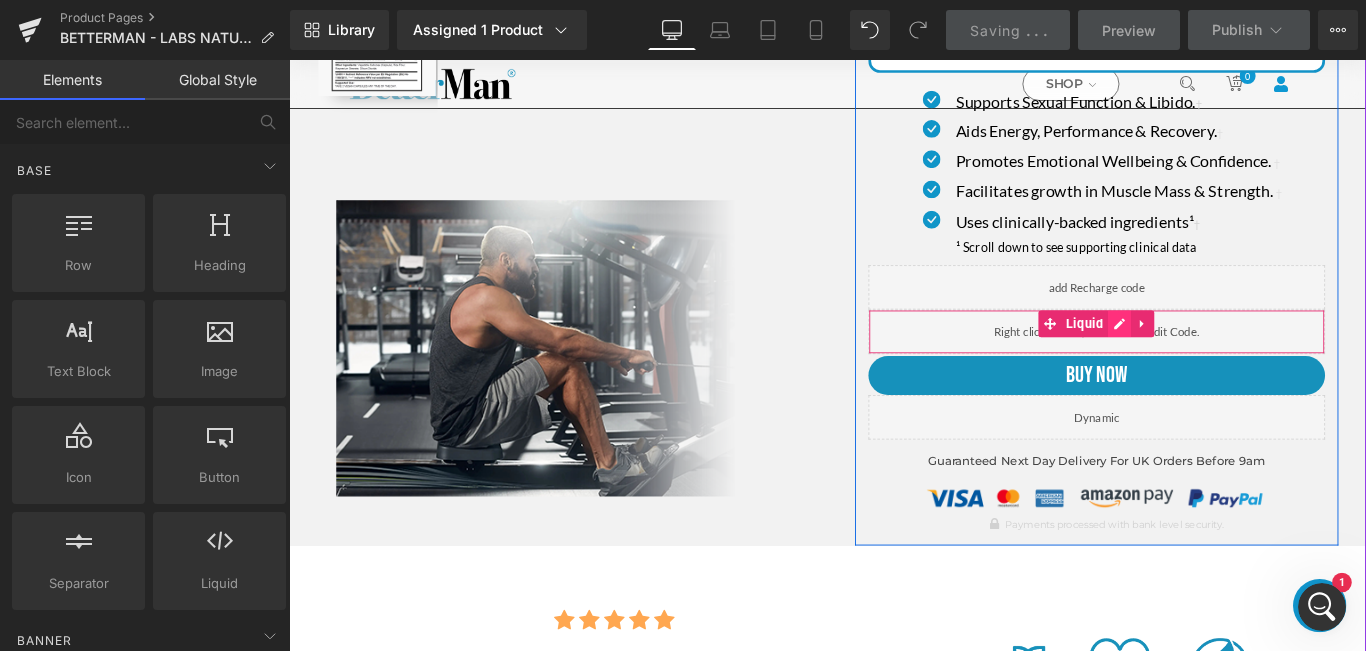 click at bounding box center (1222, 357) 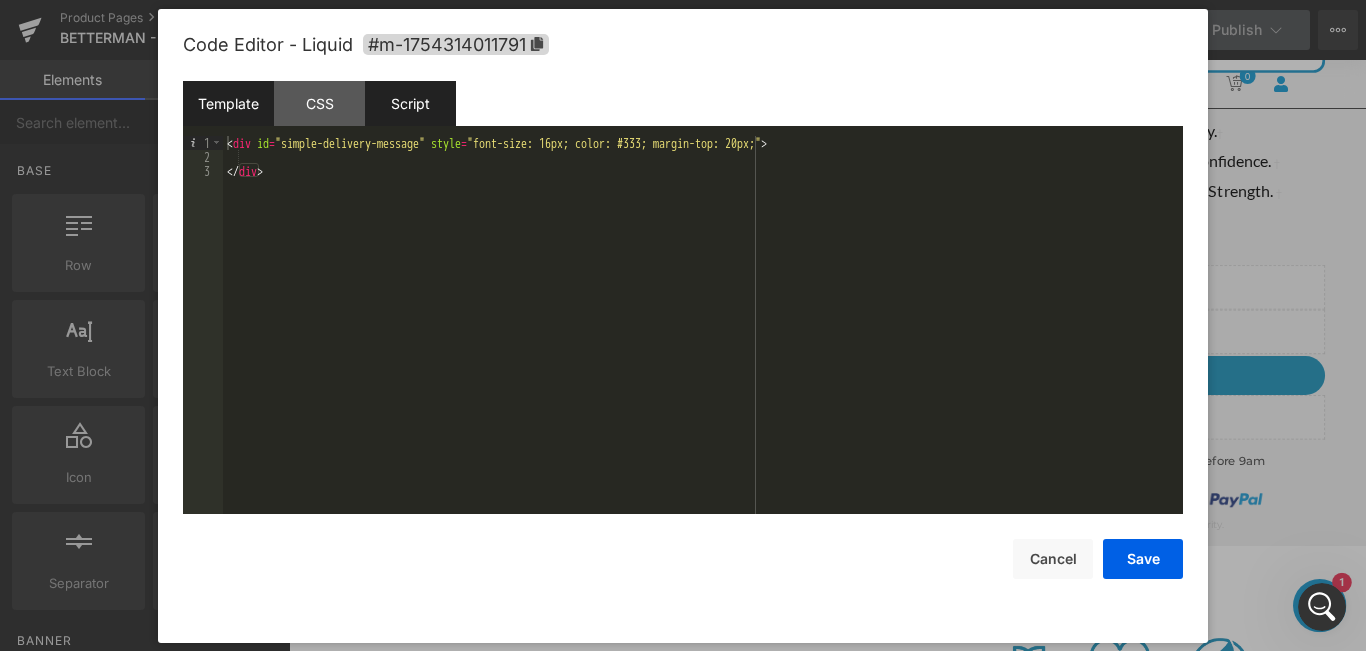 click on "Script" at bounding box center (410, 103) 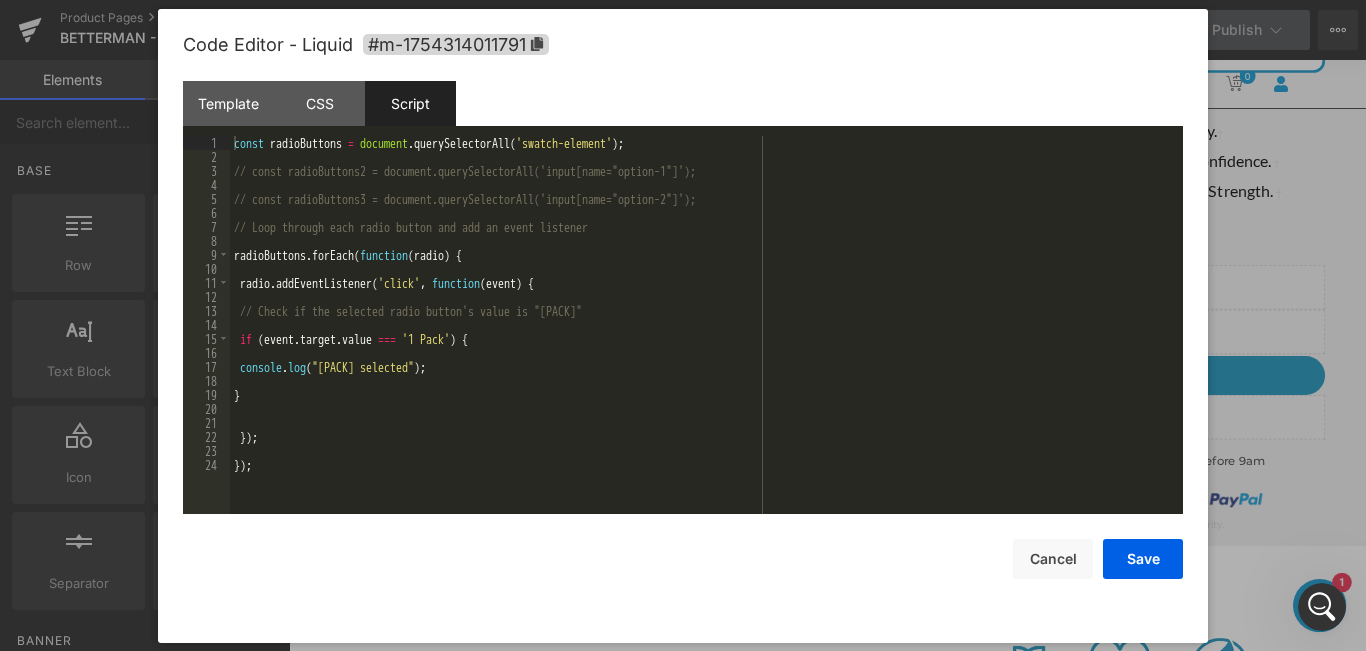 click on "const radioButtons = document.querySelectorAll('swatch-element'); // const radioButtons2 = document.querySelectorAll('input[name="option-1"]'); // const radioButtons3 = document.querySelectorAll('input[name="option-2"]'); // Loop through each radio button and add an event listener radioButtons.forEach(function(radio) { radio.addEventListener('click', function(event) { // Check if the selected radio button's value is "[PACK]" if (event.target.value === '[PACK]') { console.log("[PACK] selected"); } }); });" at bounding box center (706, 339) 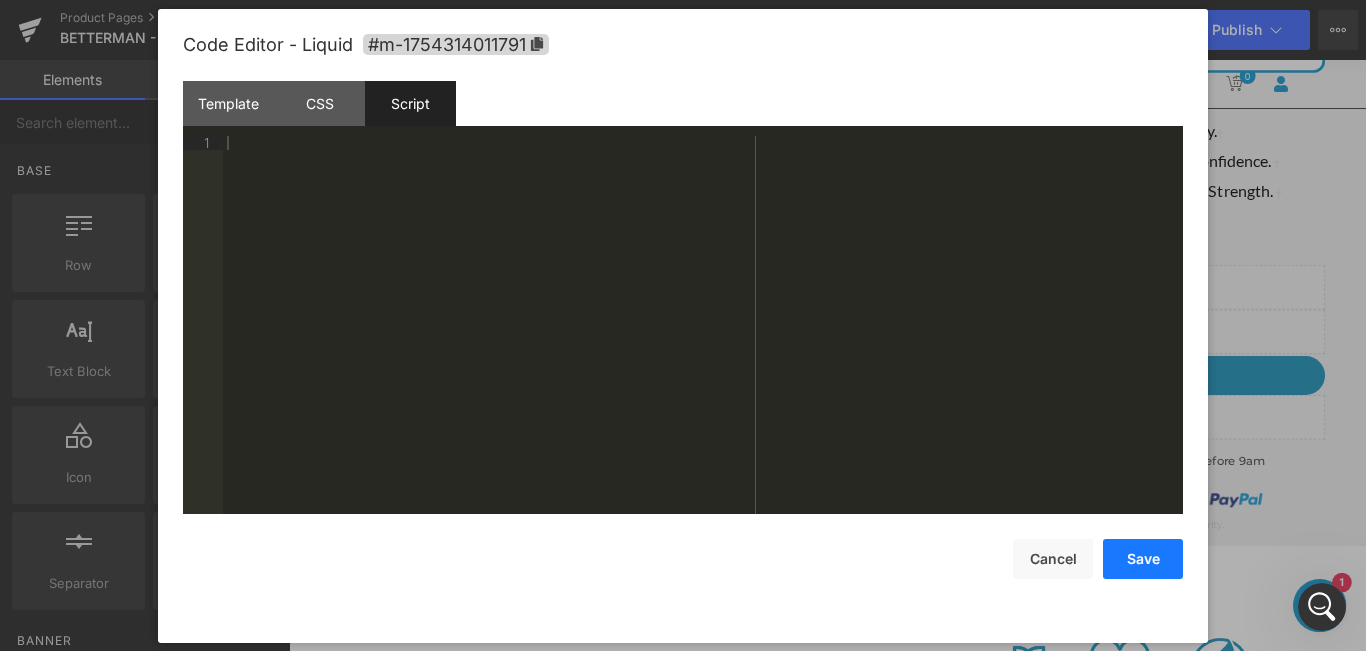 click on "Save" at bounding box center (1143, 559) 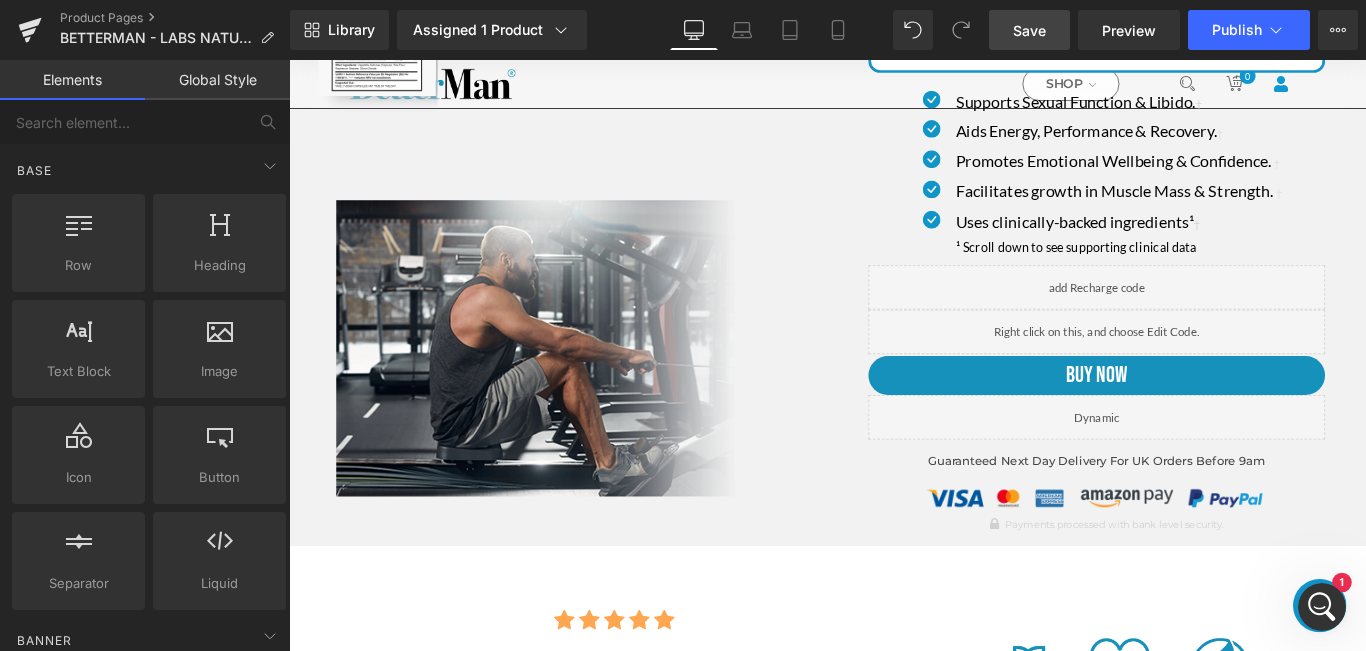 drag, startPoint x: 1057, startPoint y: 31, endPoint x: 932, endPoint y: 294, distance: 291.1941 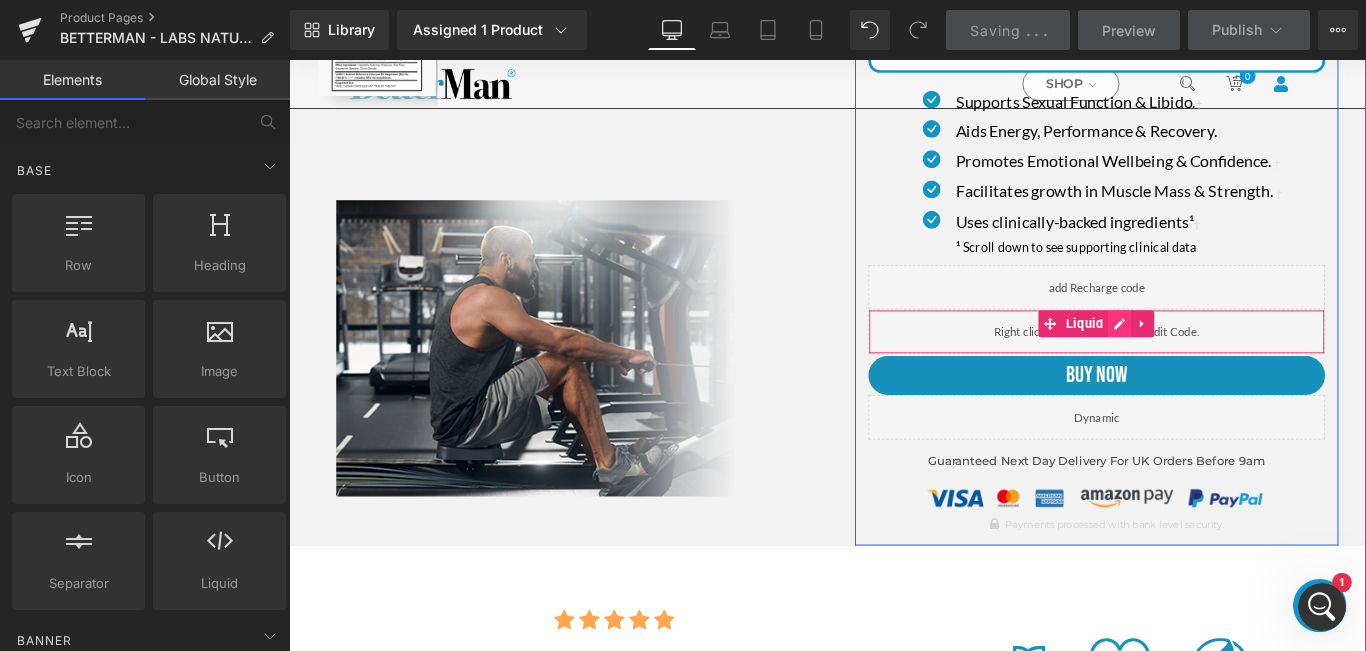 click on "Liquid" at bounding box center [1196, 357] 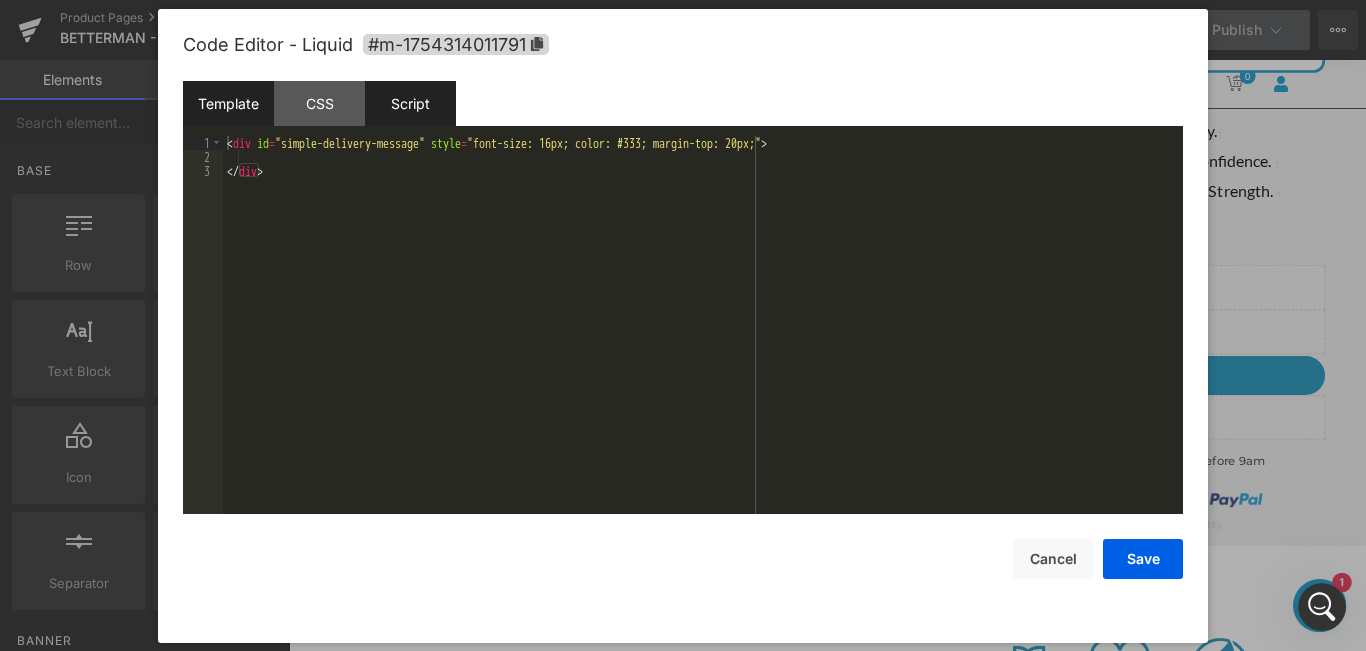 click on "Script" at bounding box center (410, 103) 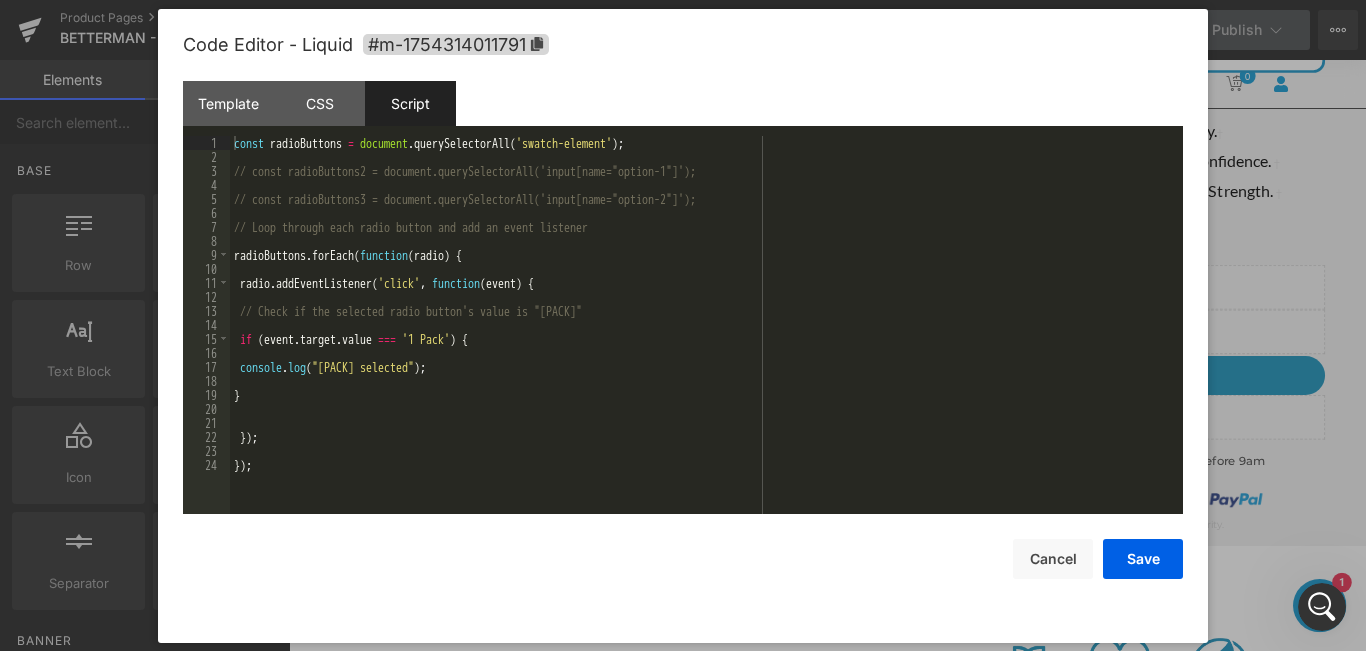 click on "const radioButtons = document.querySelectorAll('swatch-element'); // const radioButtons2 = document.querySelectorAll('input[name="option-1"]'); // const radioButtons3 = document.querySelectorAll('input[name="option-2"]'); // Loop through each radio button and add an event listener radioButtons.forEach(function(radio) { radio.addEventListener('click', function(event) { // Check if the selected radio button's value is "[PACK]" if (event.target.value === '[PACK]') { console.log("[PACK] selected"); } }); });" at bounding box center [706, 339] 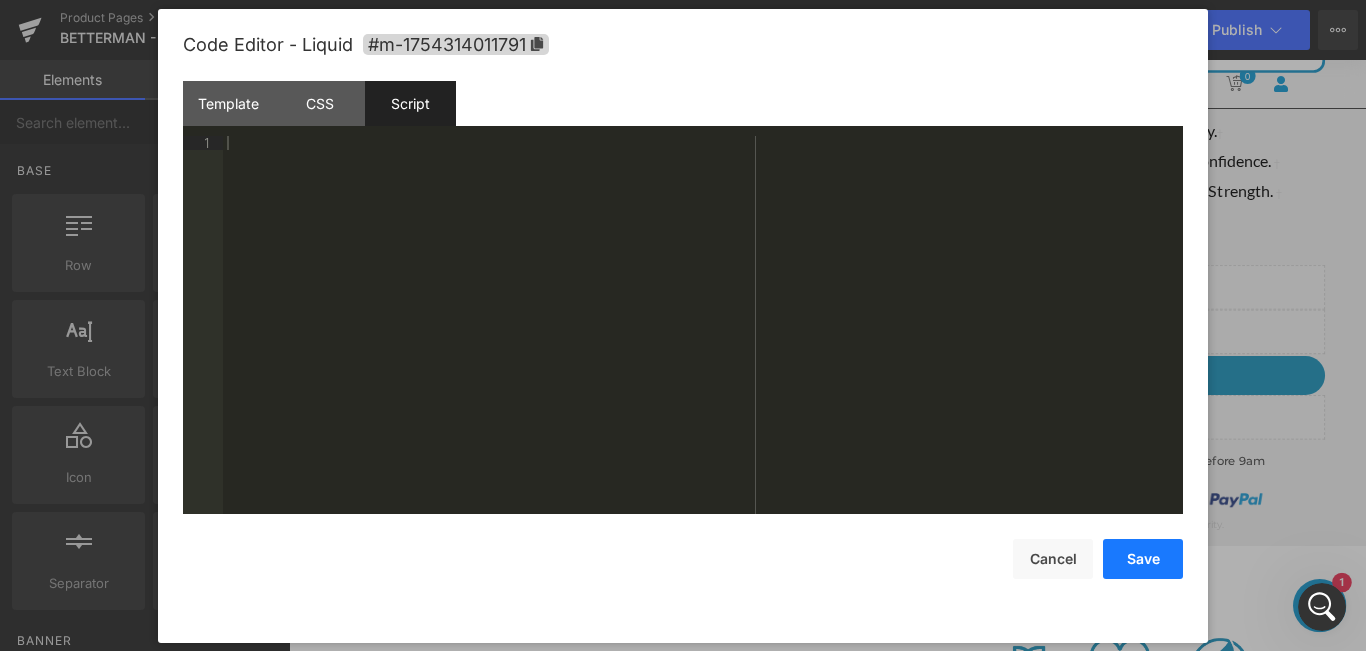 click on "Save" at bounding box center [1143, 559] 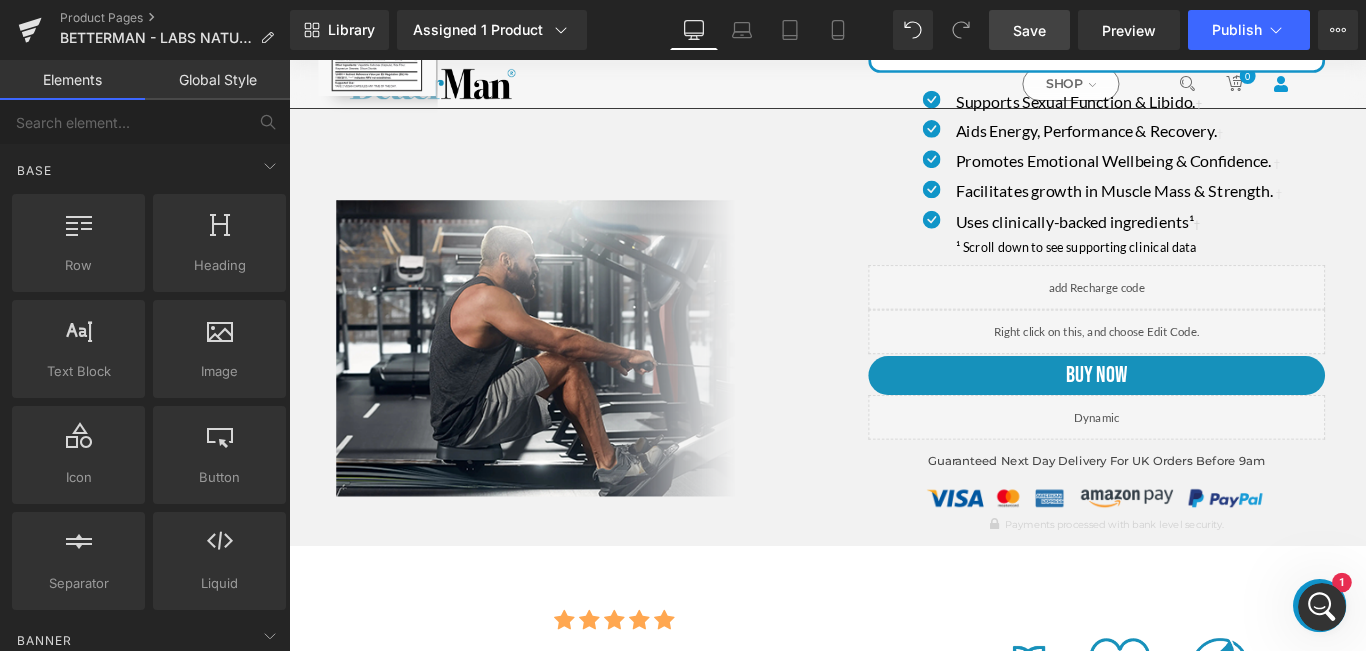 click on "Save" at bounding box center [1029, 30] 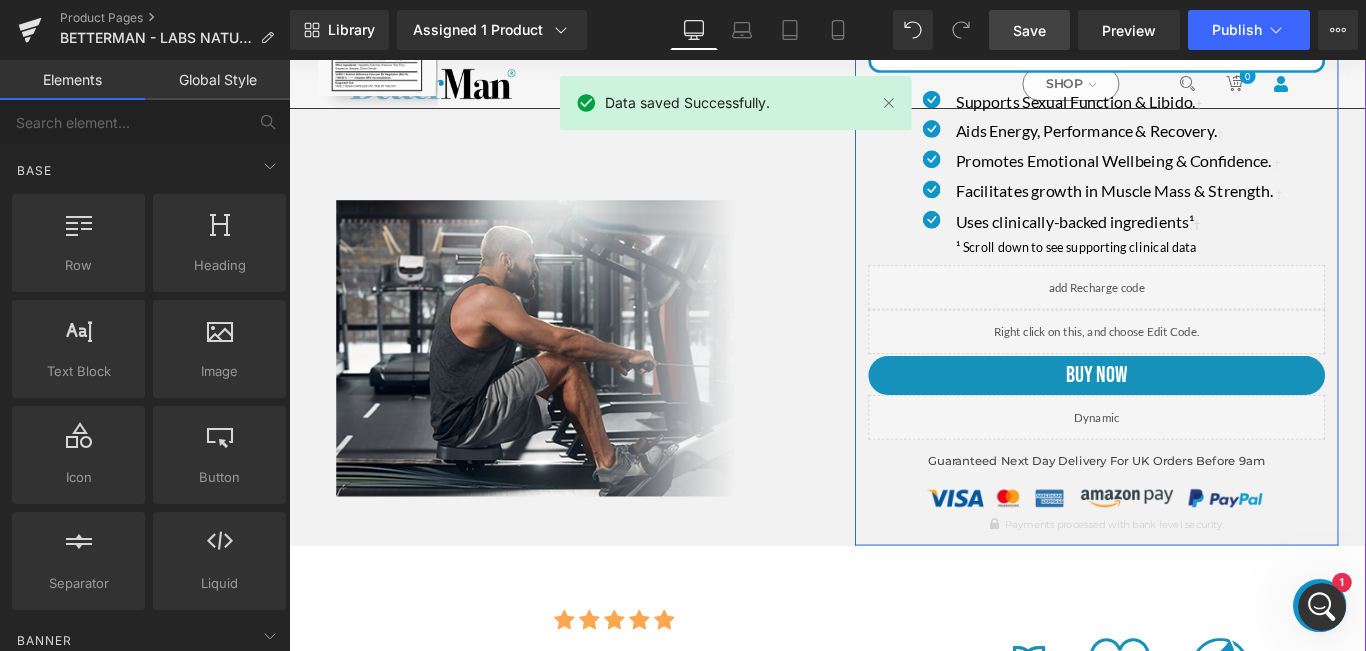 click 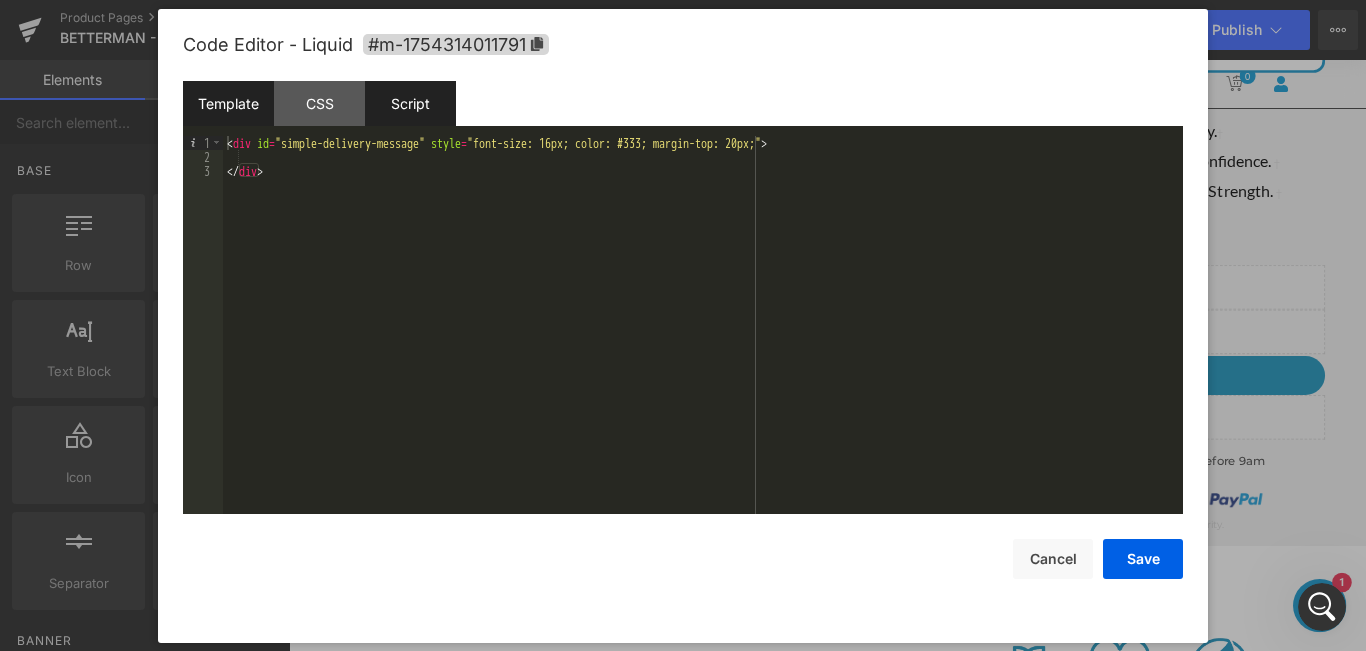 click on "Script" at bounding box center [410, 103] 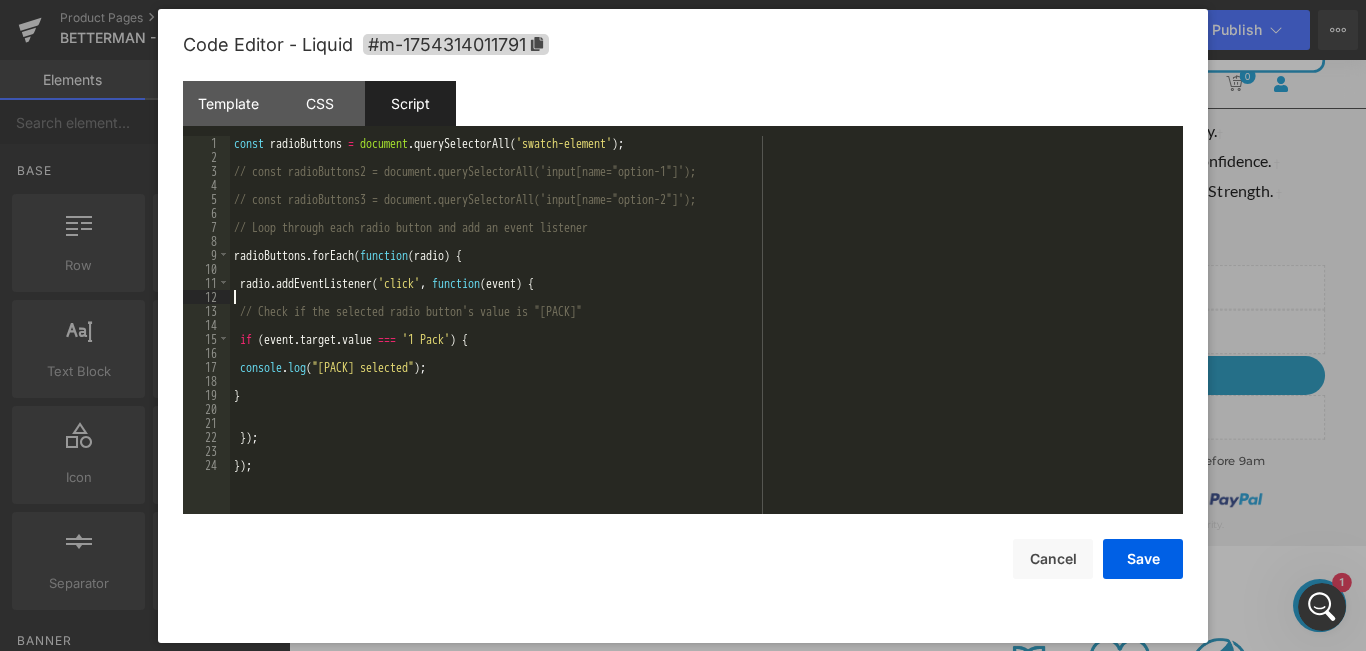 click on "const radioButtons = document.querySelectorAll('swatch-element'); // const radioButtons2 = document.querySelectorAll('input[name="option-1"]'); // const radioButtons3 = document.querySelectorAll('input[name="option-2"]'); // Loop through each radio button and add an event listener radioButtons.forEach(function(radio) { radio.addEventListener('click', function(event) { // Check if the selected radio button's value is "[PACK]" if (event.target.value === '[PACK]') { console.log("[PACK] selected"); } }); });" at bounding box center [706, 339] 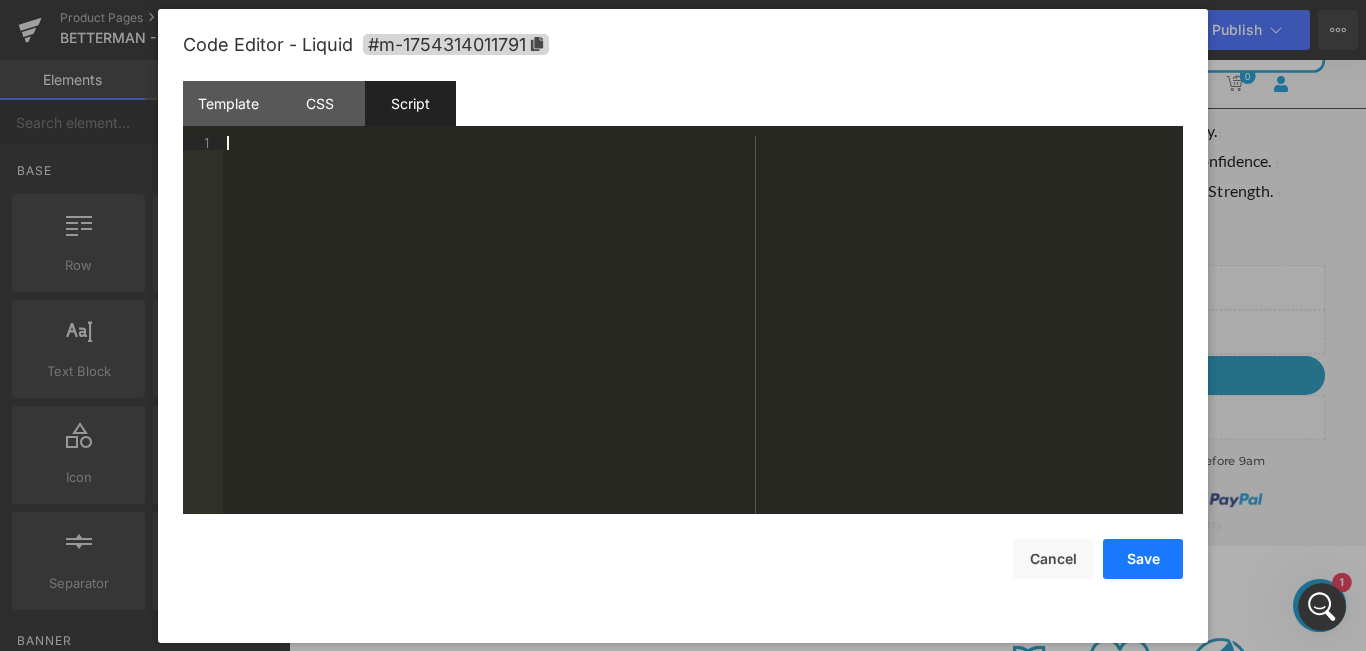 click on "Save" at bounding box center (1143, 559) 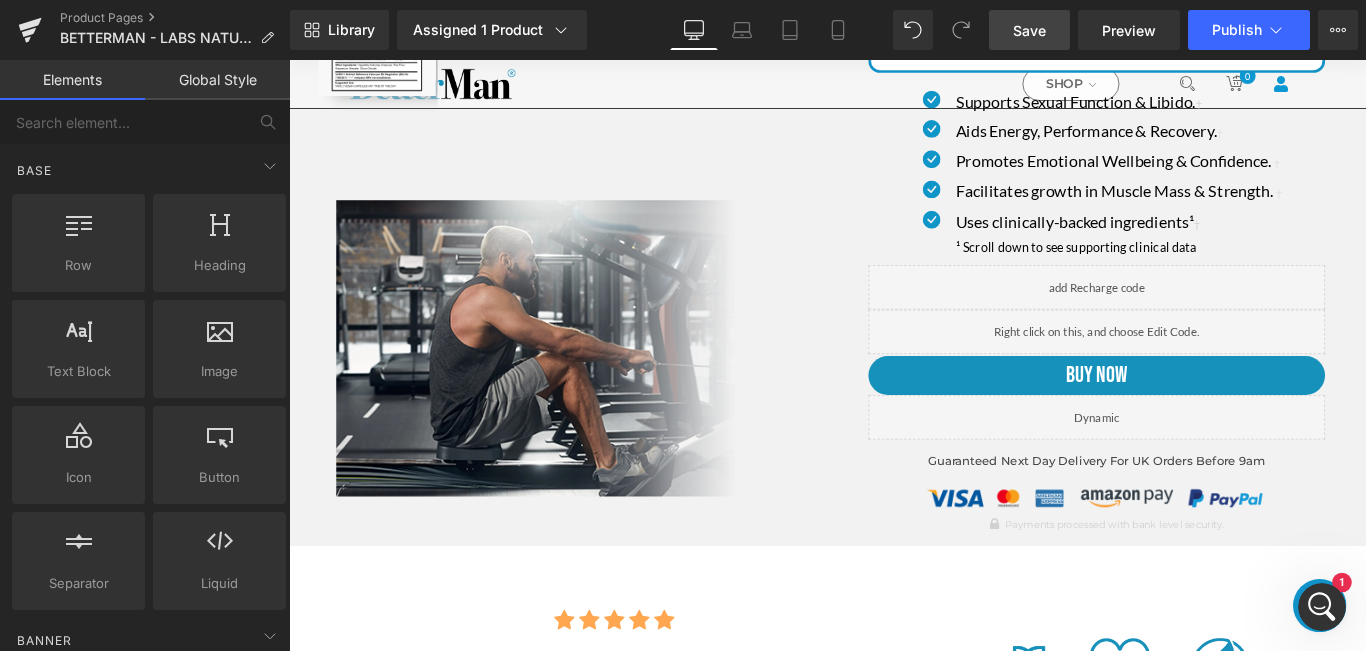click on "Save" at bounding box center (1029, 30) 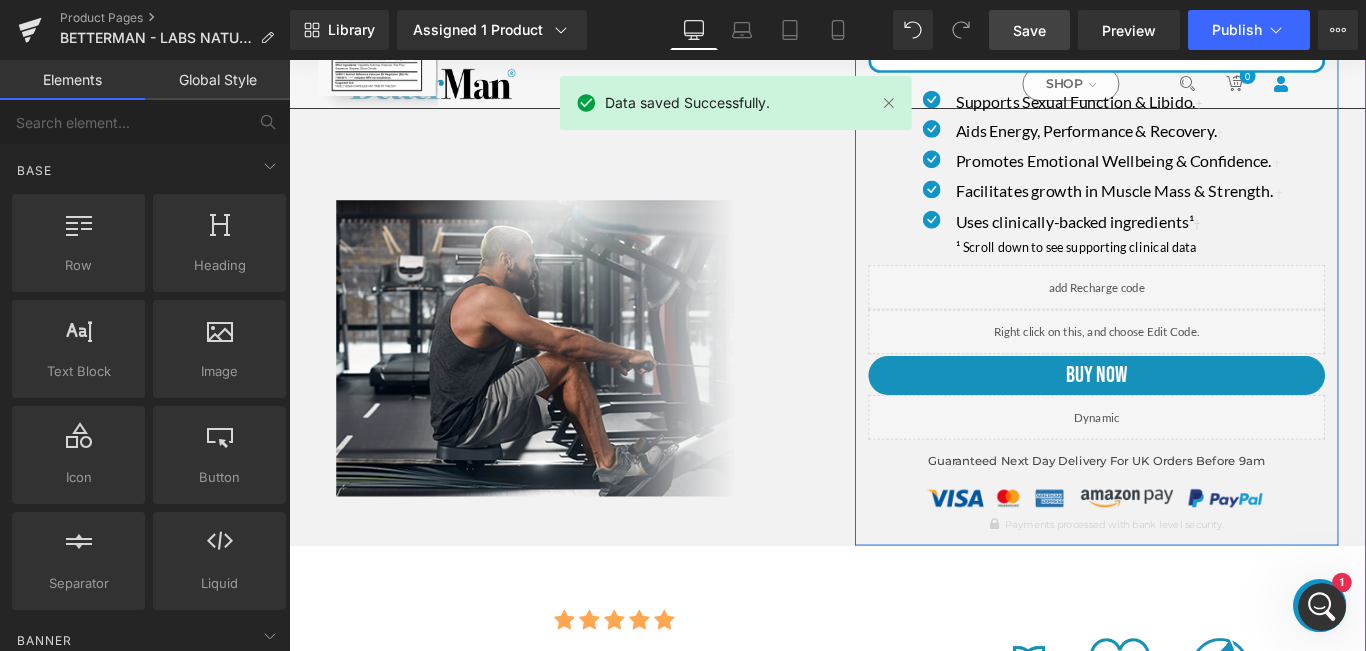click at bounding box center (1216, 357) 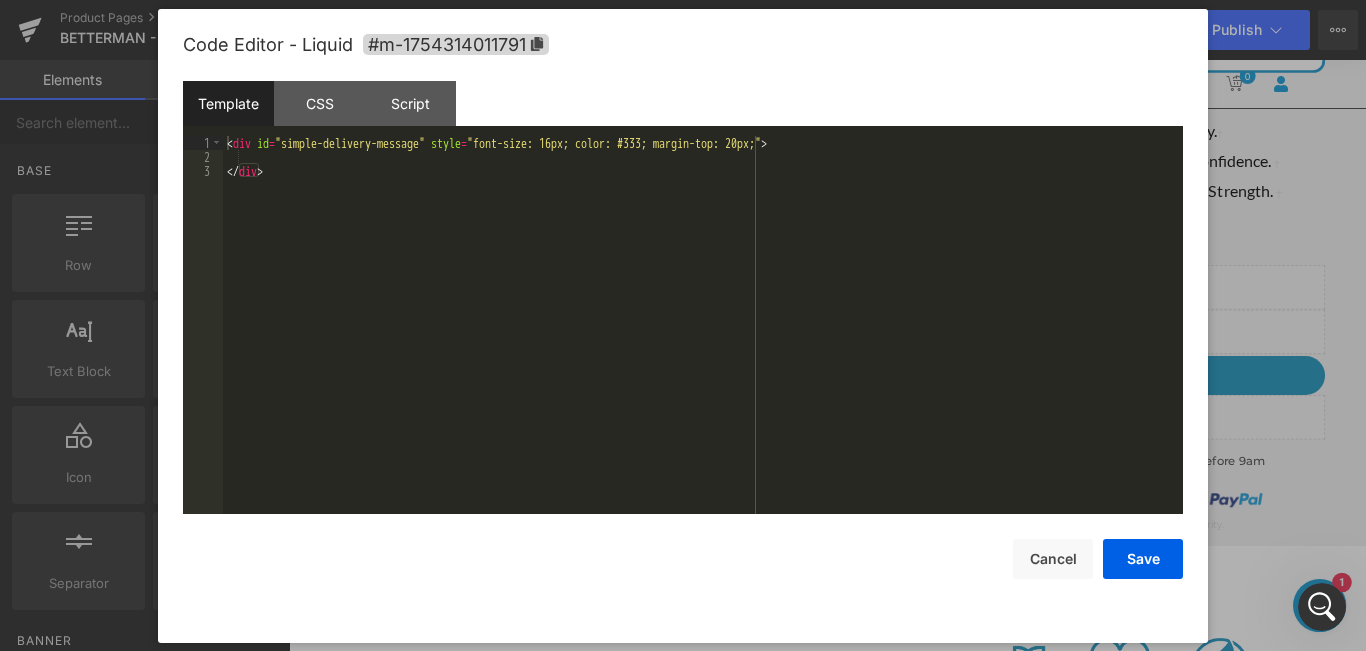 scroll, scrollTop: 2764, scrollLeft: 0, axis: vertical 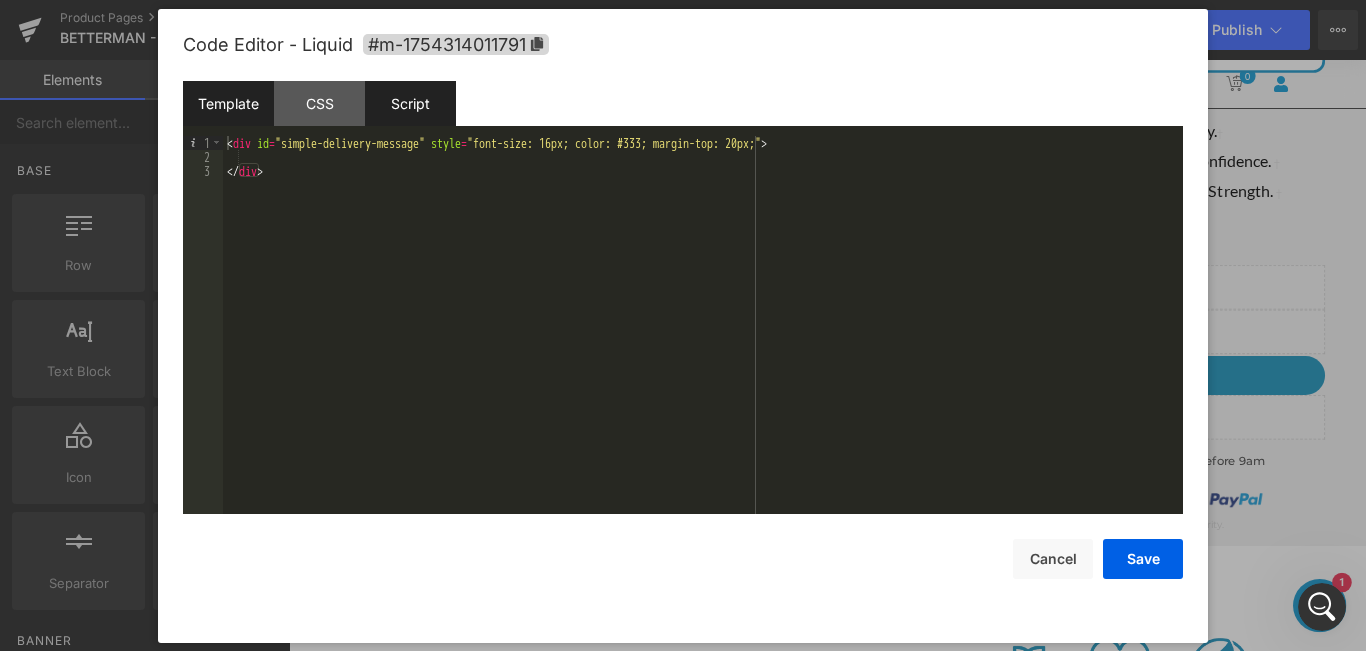 click on "Script" at bounding box center [410, 103] 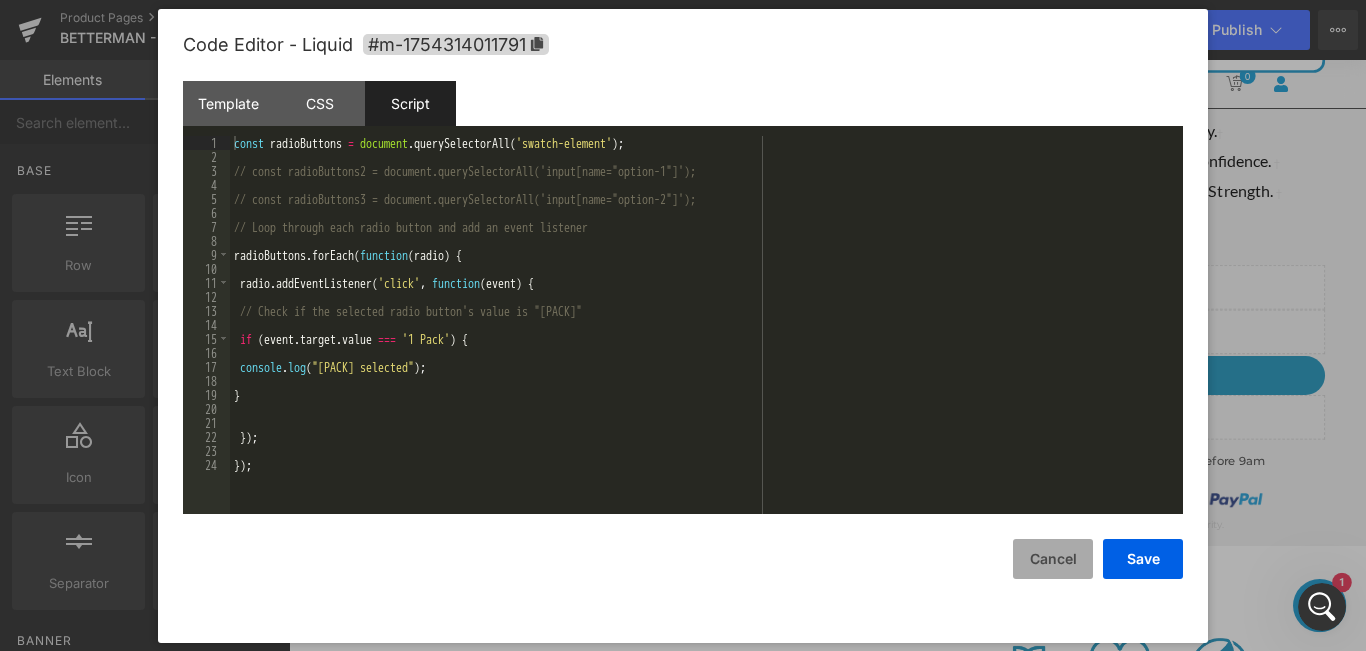 click on "Cancel" at bounding box center [1053, 559] 